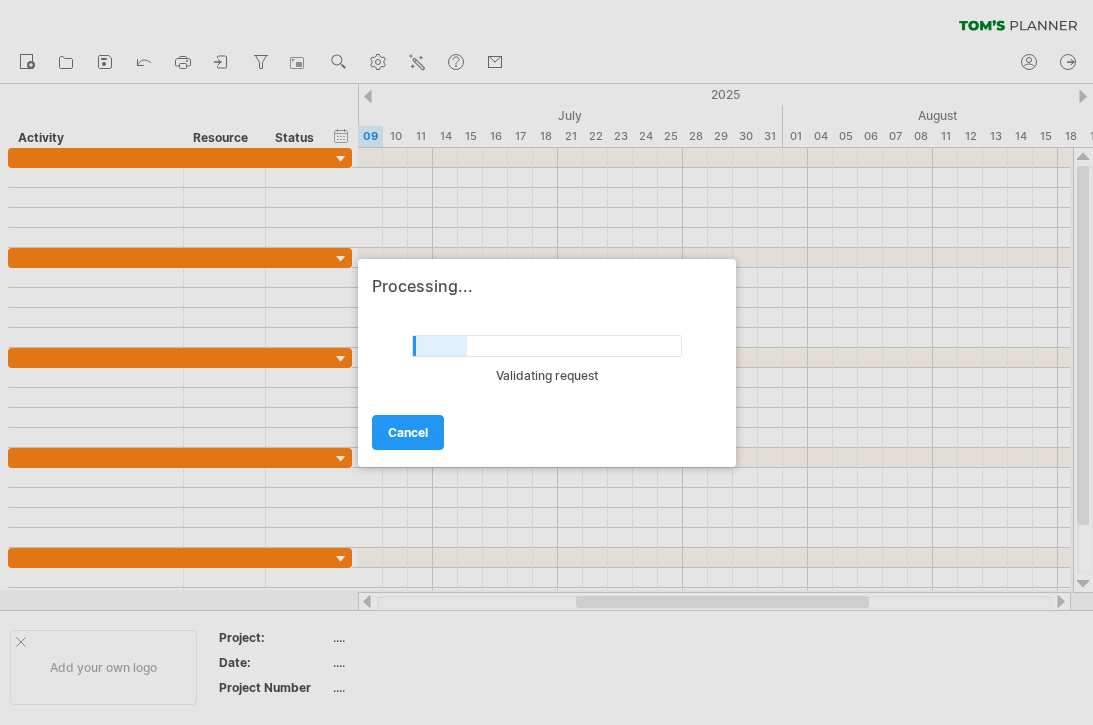 scroll, scrollTop: 0, scrollLeft: 0, axis: both 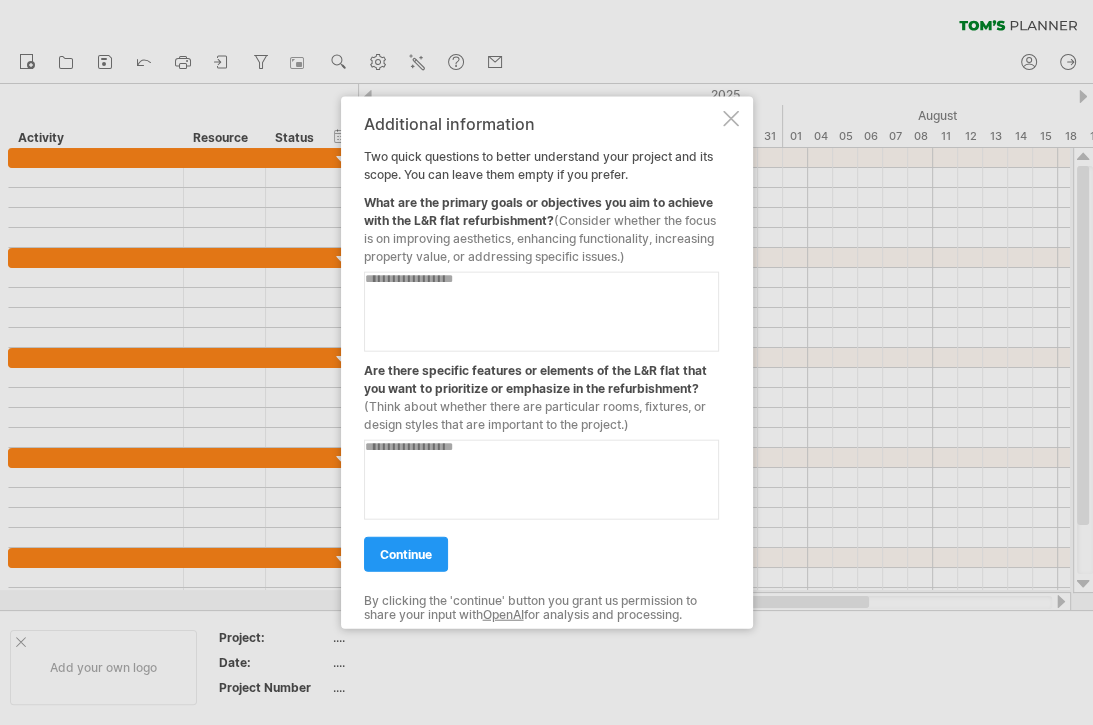 click at bounding box center (541, 311) 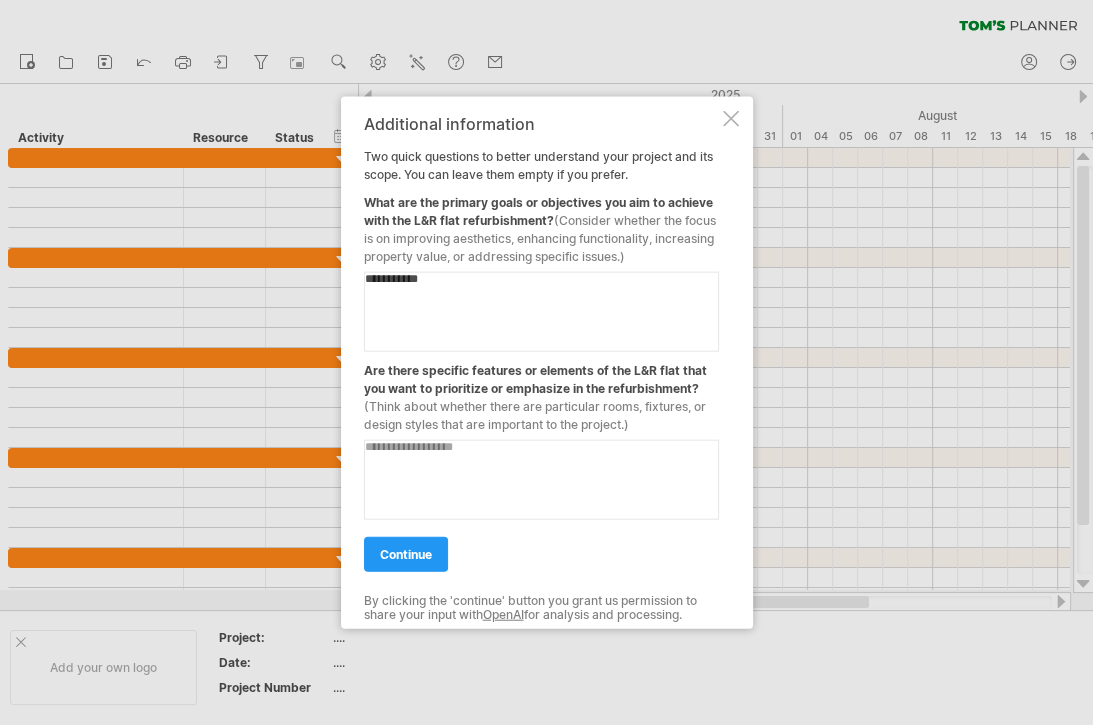 type on "**********" 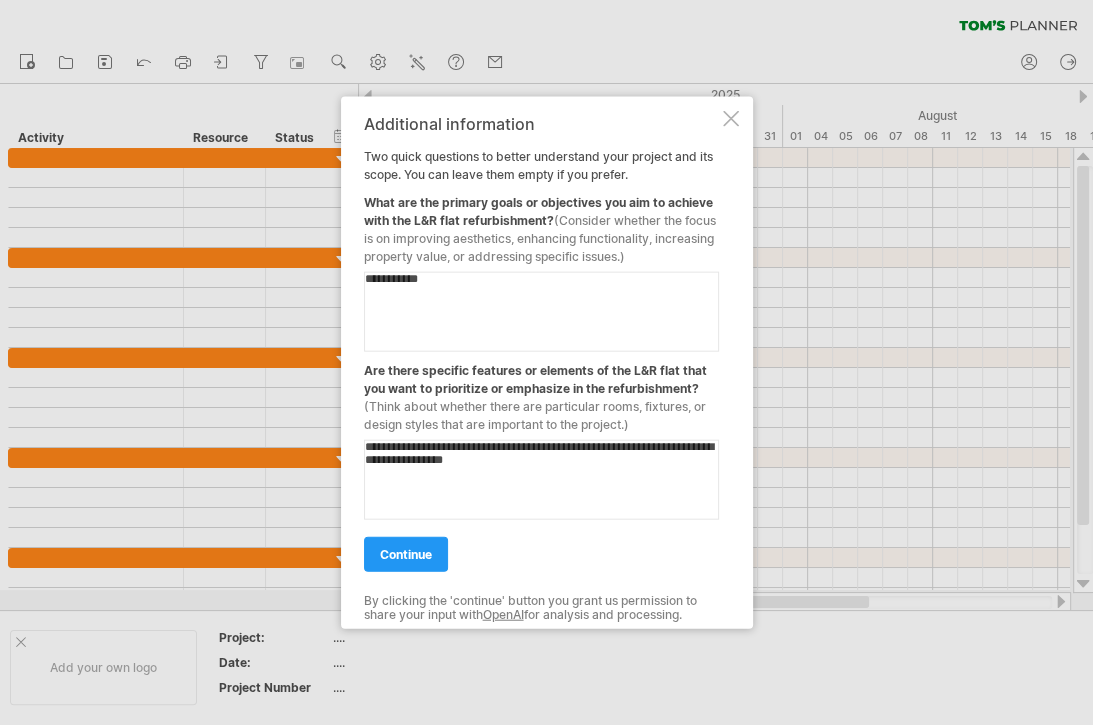 click on "continue" at bounding box center (406, 553) 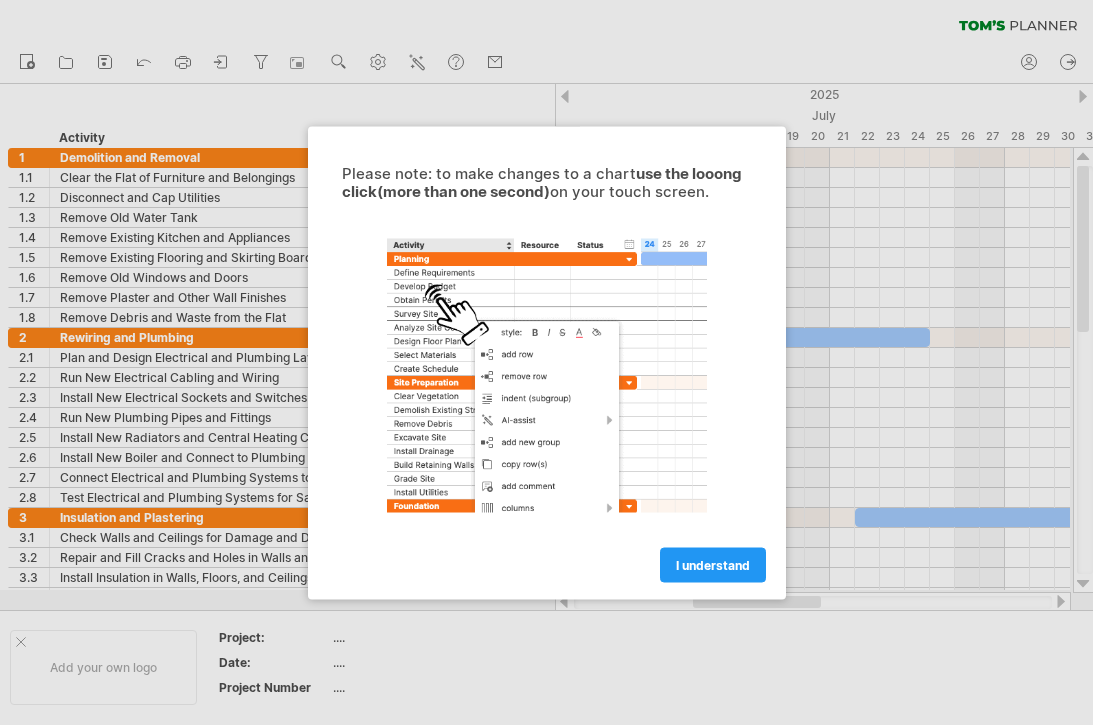 click on "I understand" at bounding box center (713, 564) 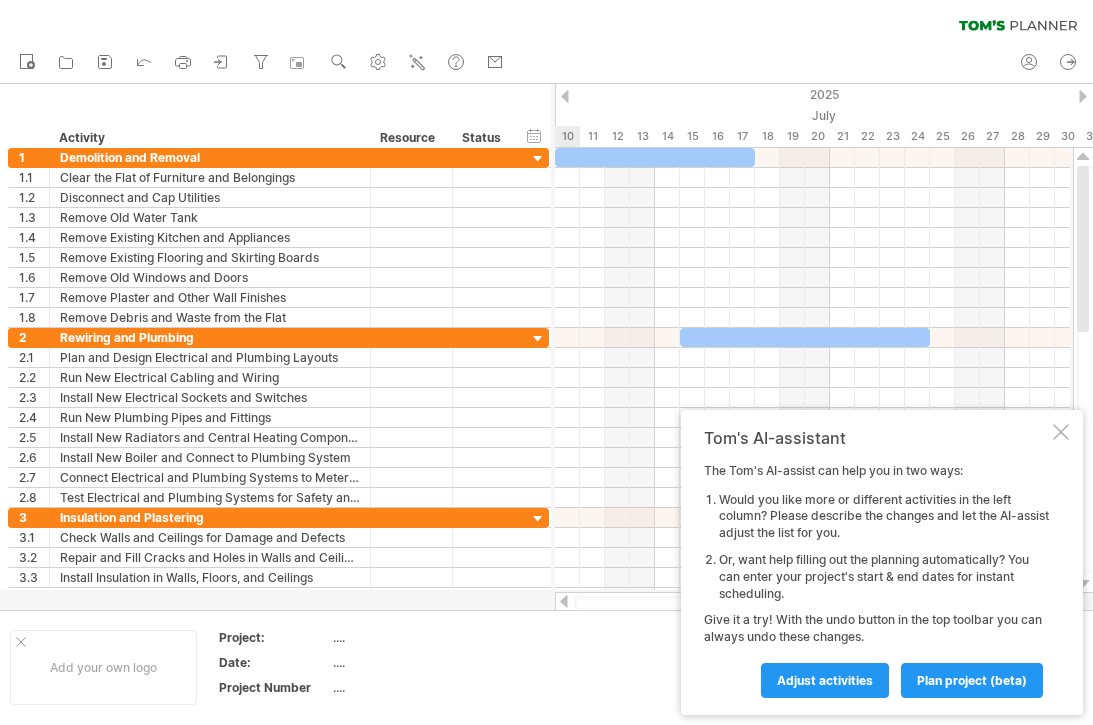 click on "Adjust activities" at bounding box center (825, 680) 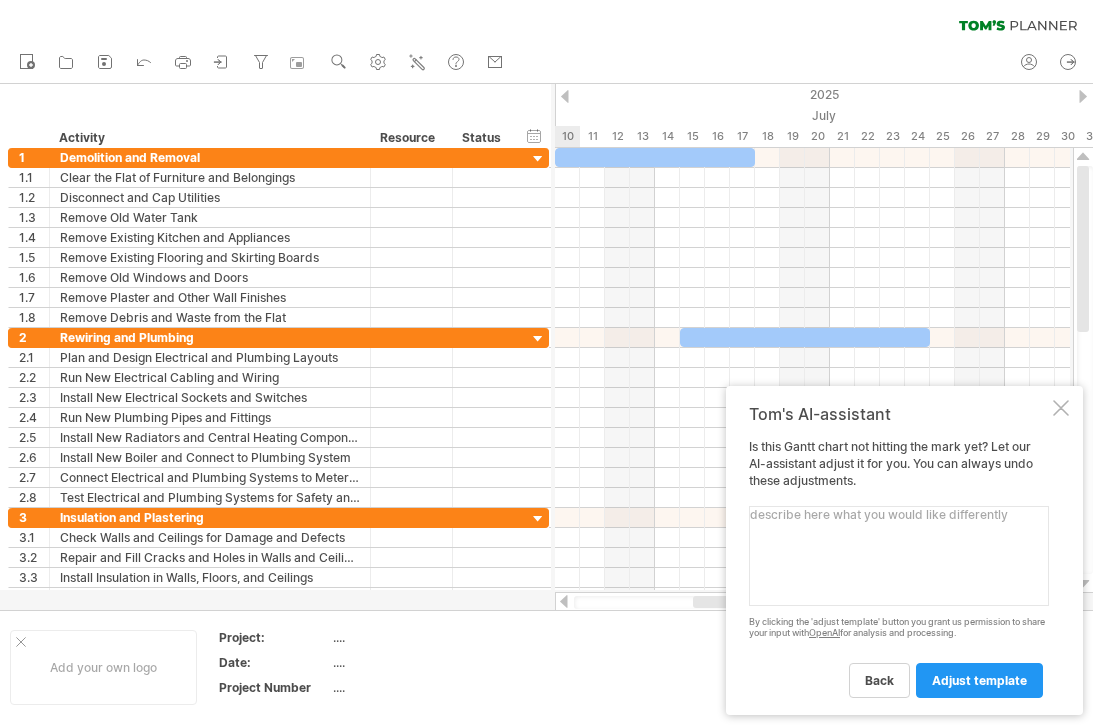 click at bounding box center [899, 556] 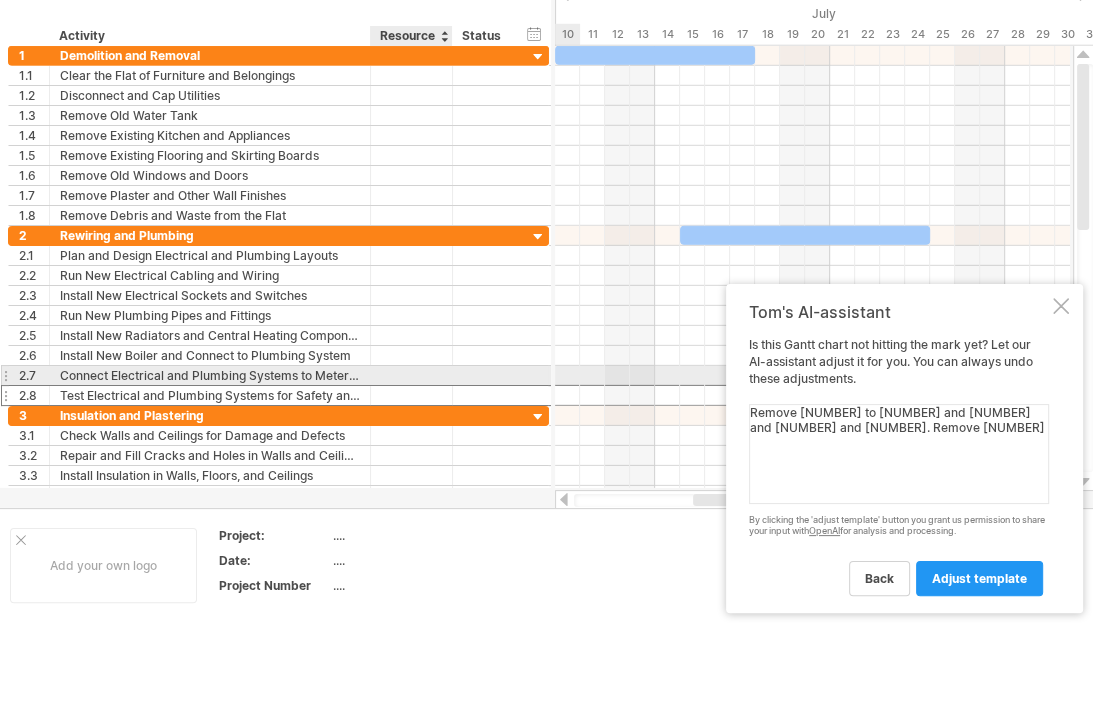 scroll, scrollTop: 50, scrollLeft: 0, axis: vertical 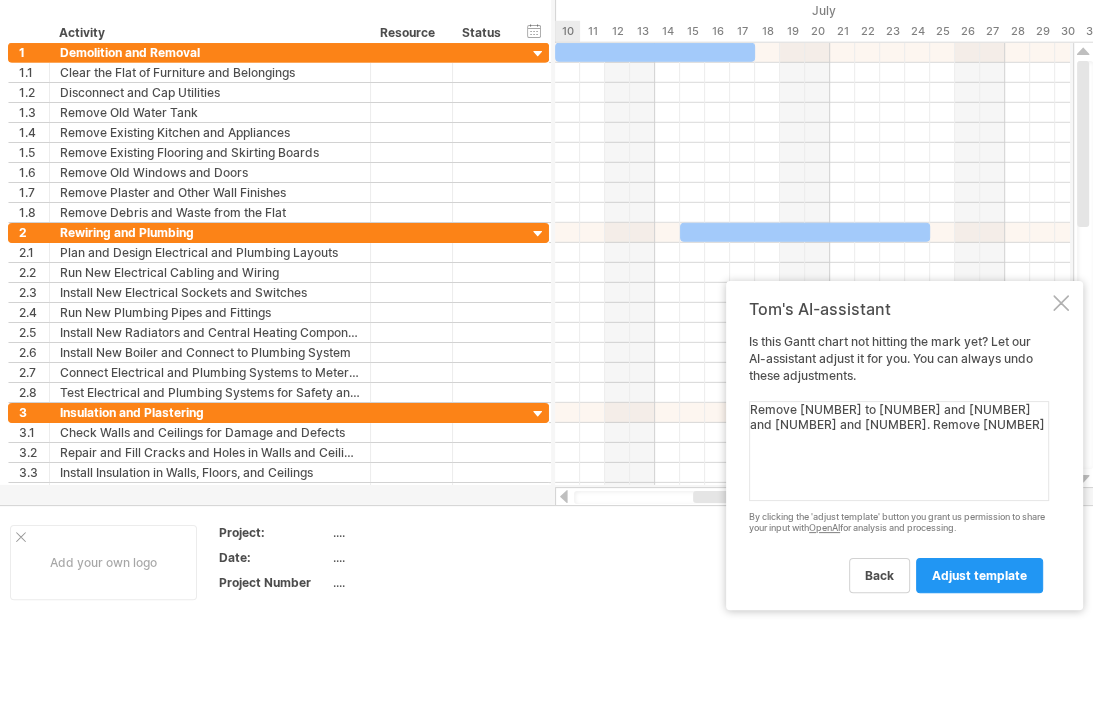 click on "adjust template" at bounding box center (979, 630) 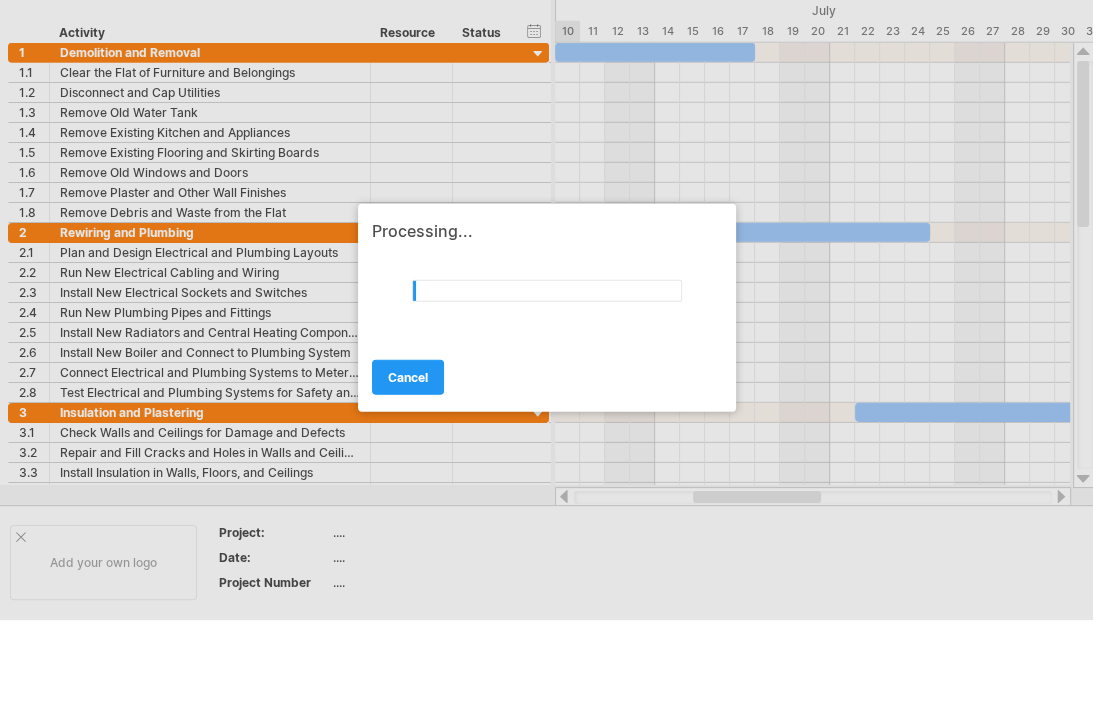 scroll, scrollTop: 0, scrollLeft: 0, axis: both 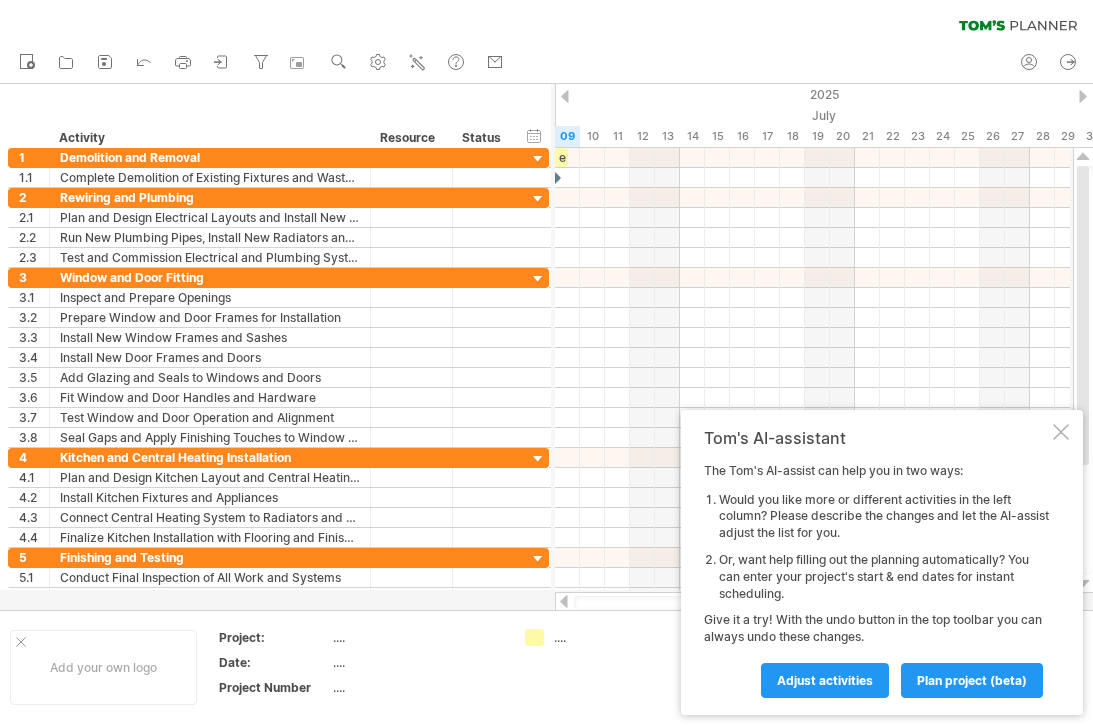 click on "Adjust activities" at bounding box center (825, 680) 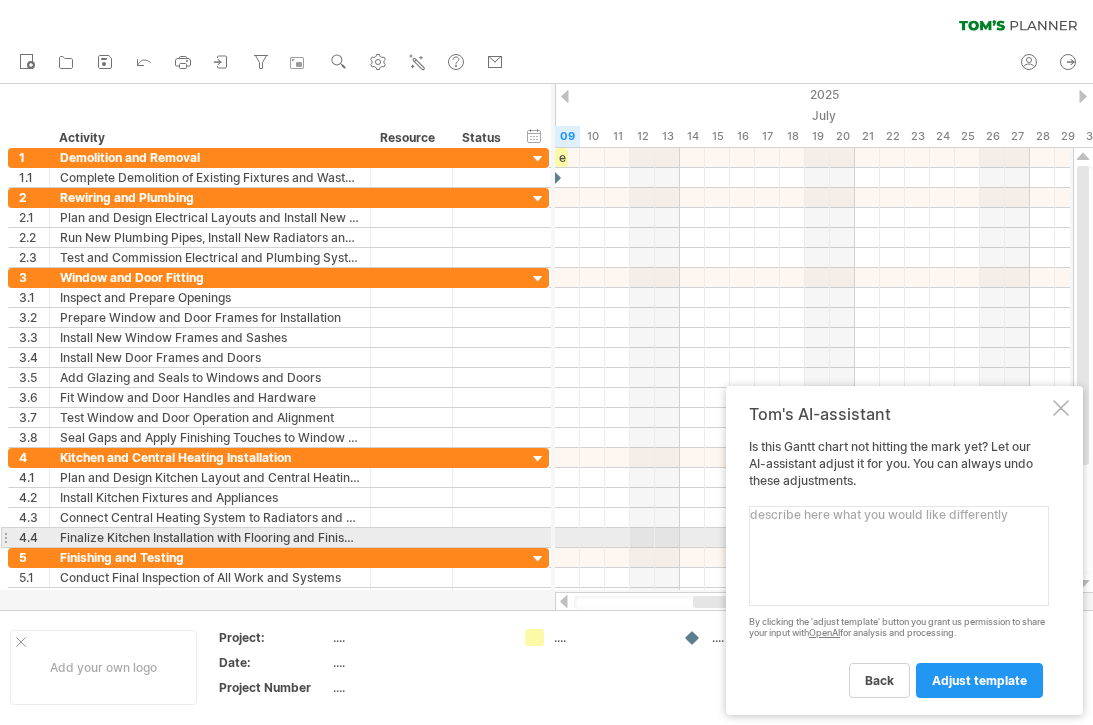 click at bounding box center (899, 556) 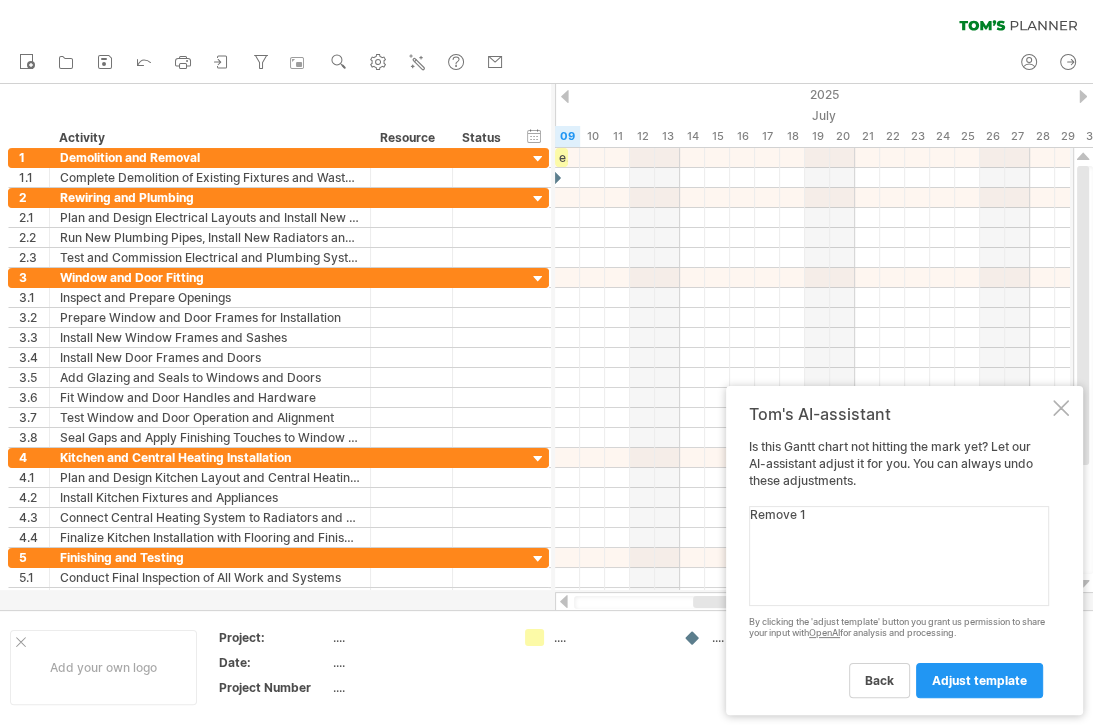 click on "adjust template" at bounding box center (879, 680) 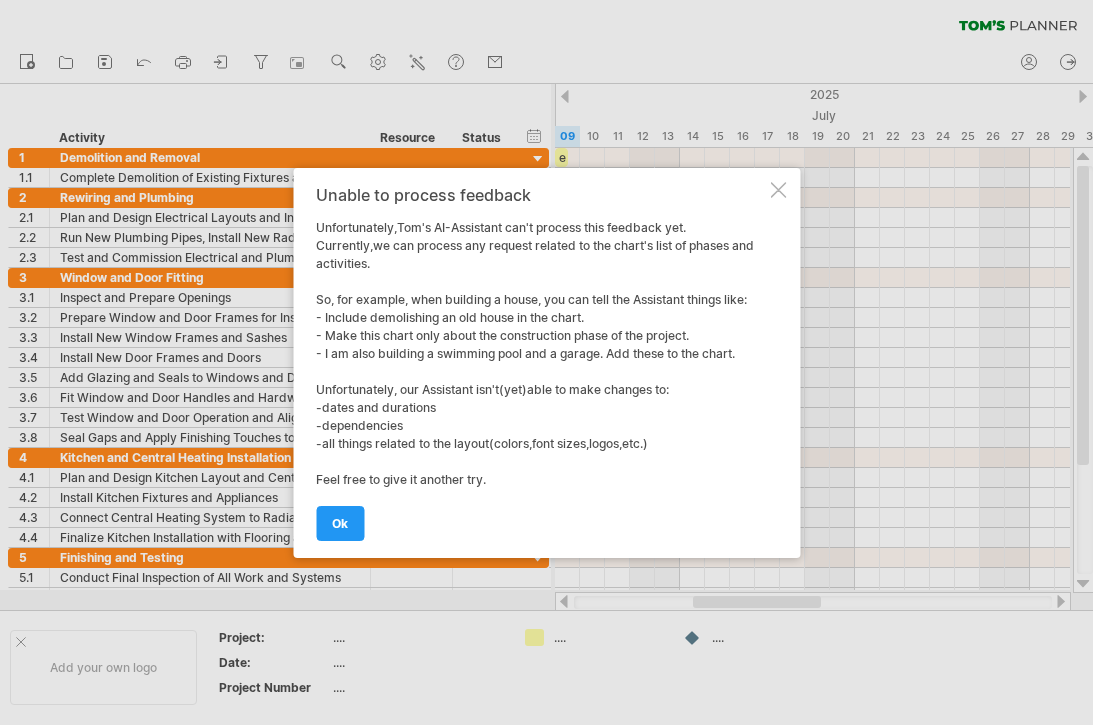 click on "ok" at bounding box center [340, 523] 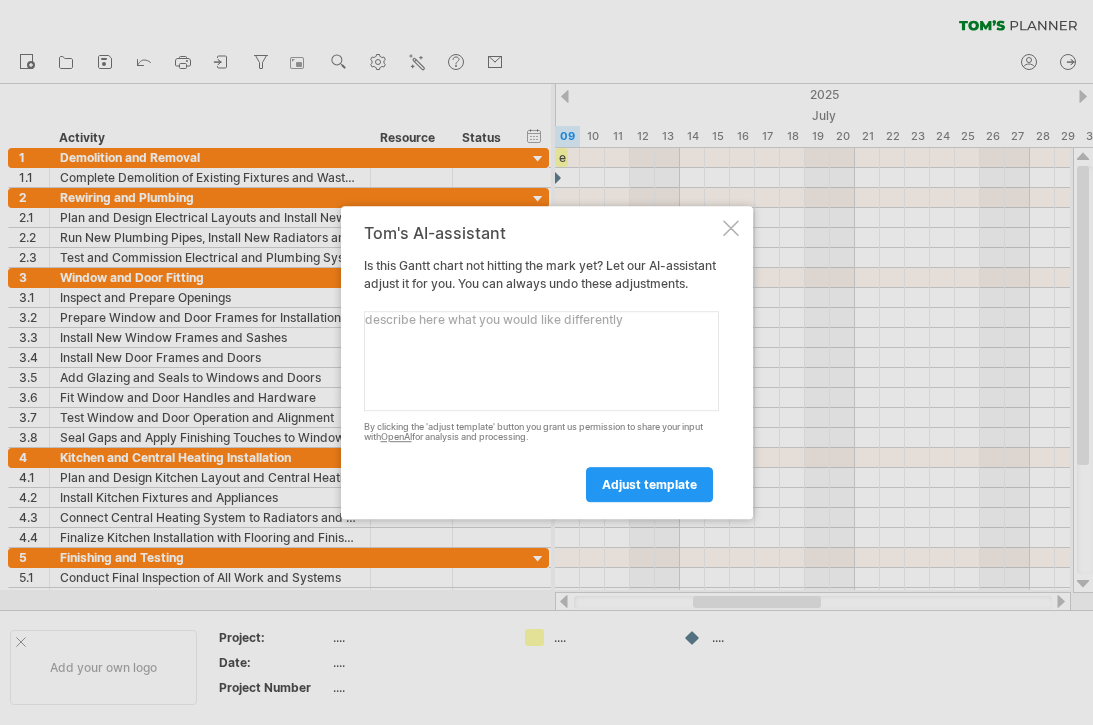click at bounding box center (541, 361) 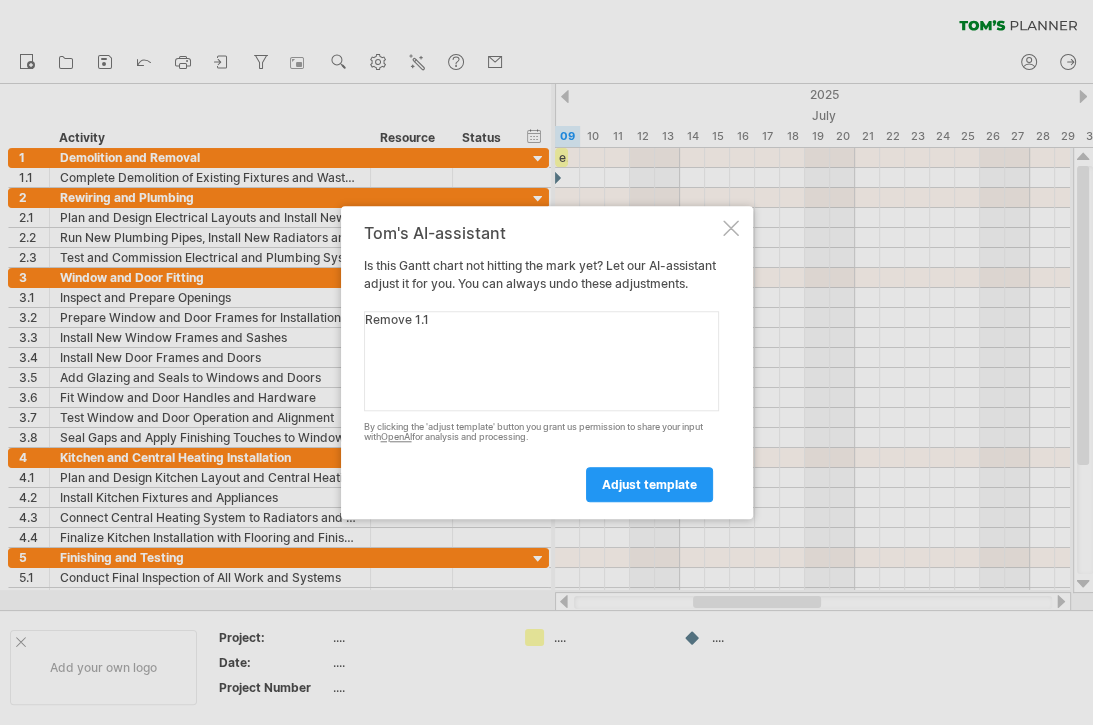 click on "adjust template" at bounding box center (649, 484) 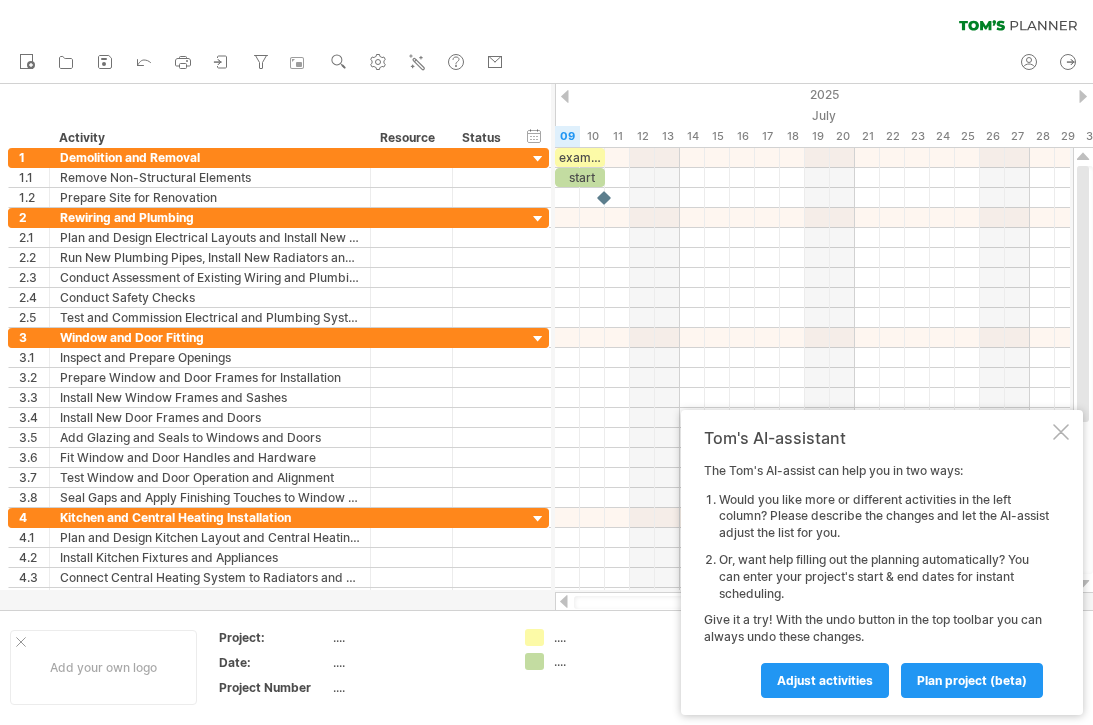 click on "Adjust activities" at bounding box center (825, 680) 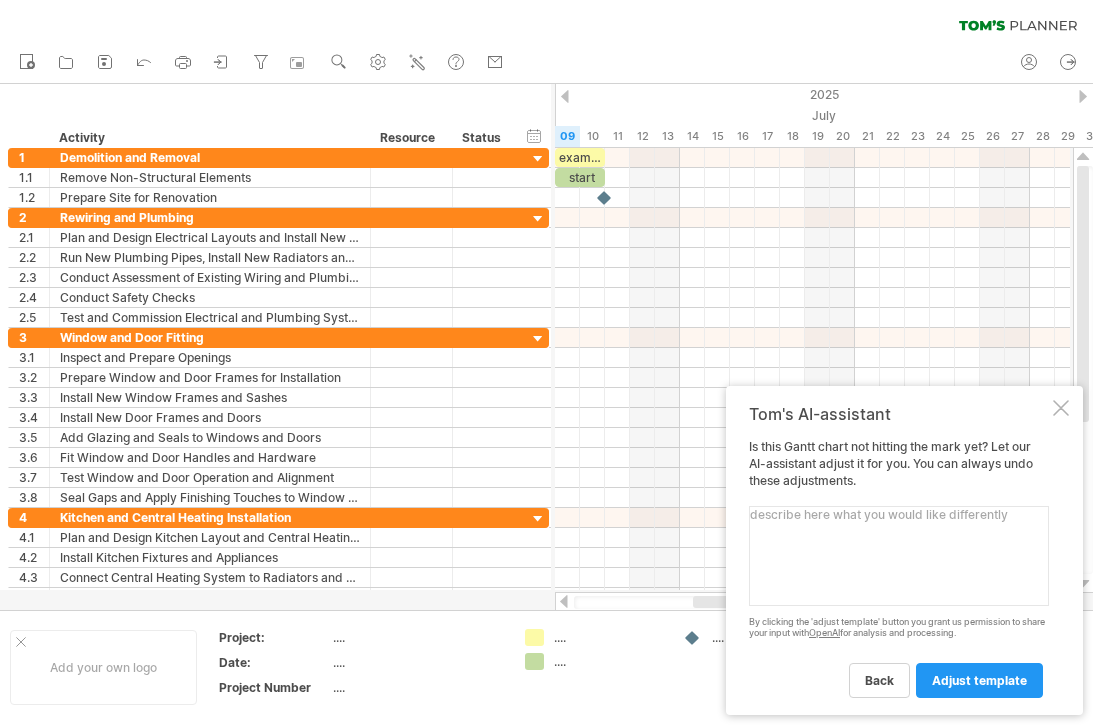 click at bounding box center [899, 556] 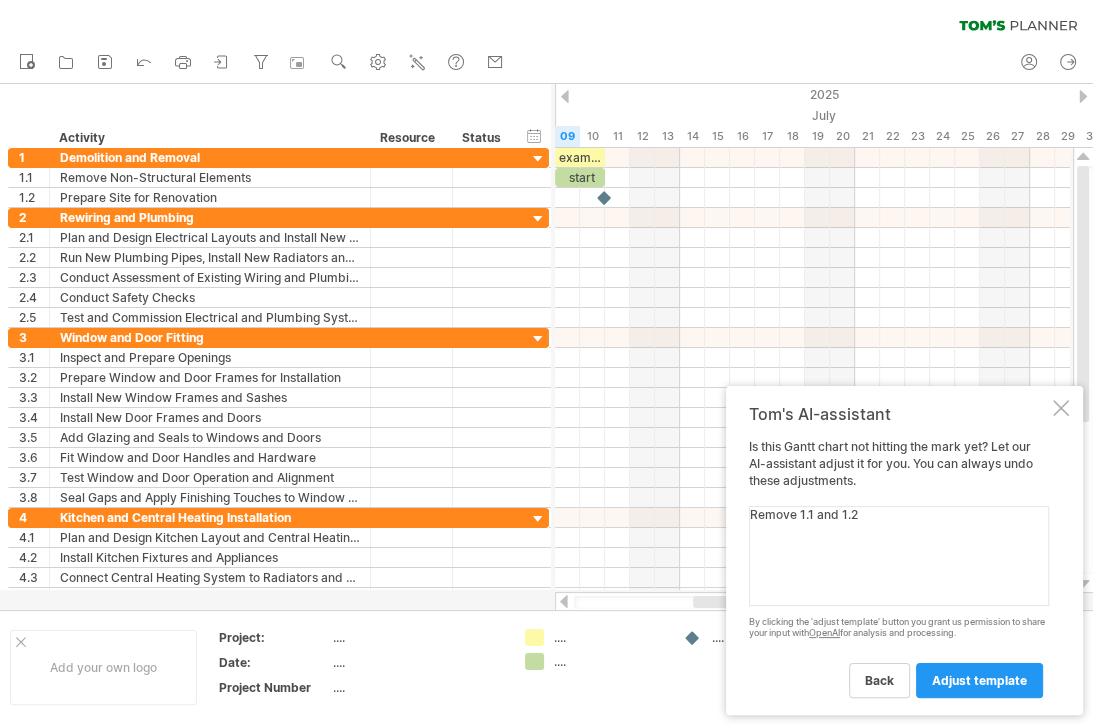 click on "adjust template" at bounding box center [879, 680] 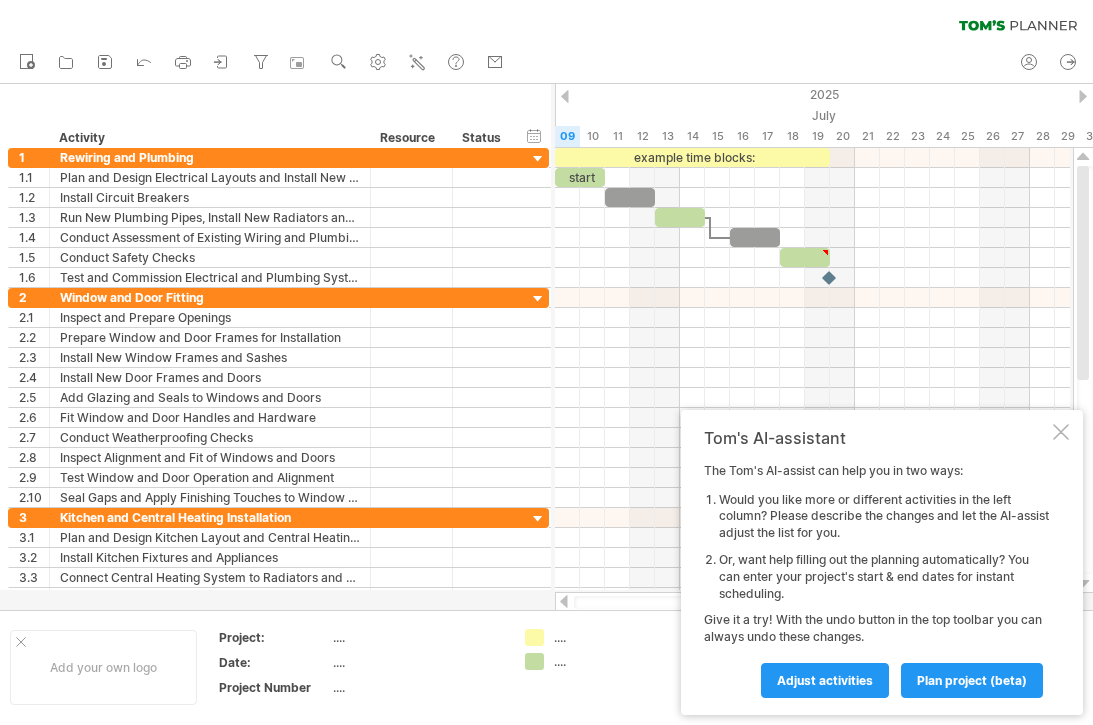 click on "Adjust activities" at bounding box center (825, 680) 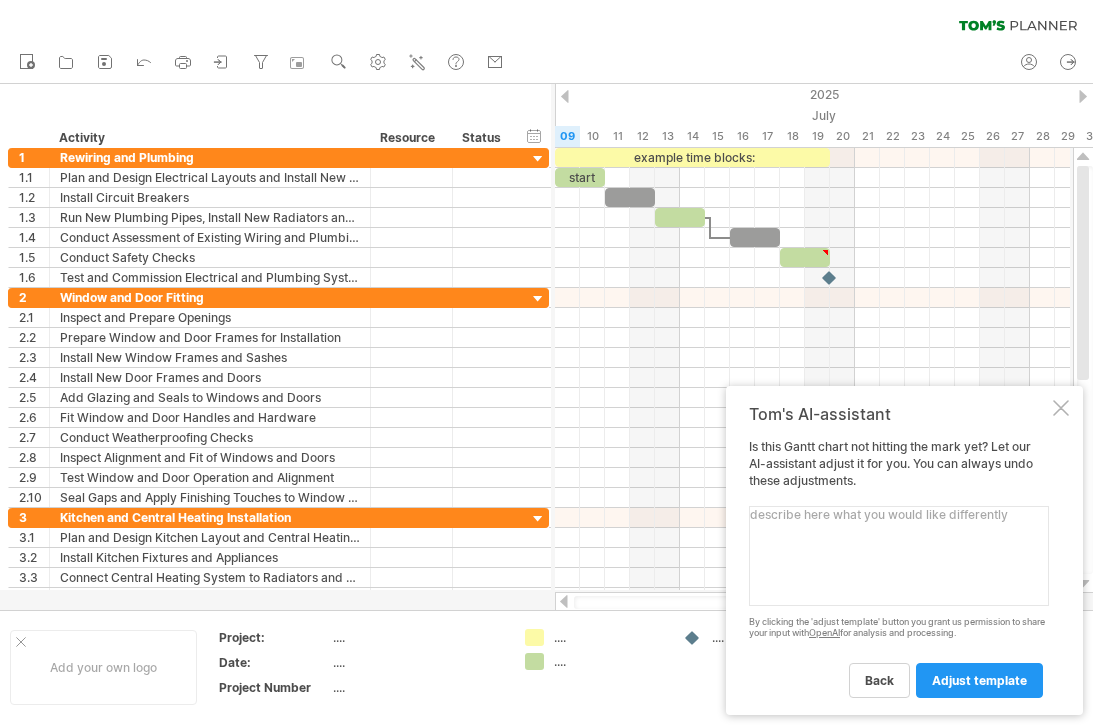 click at bounding box center (899, 556) 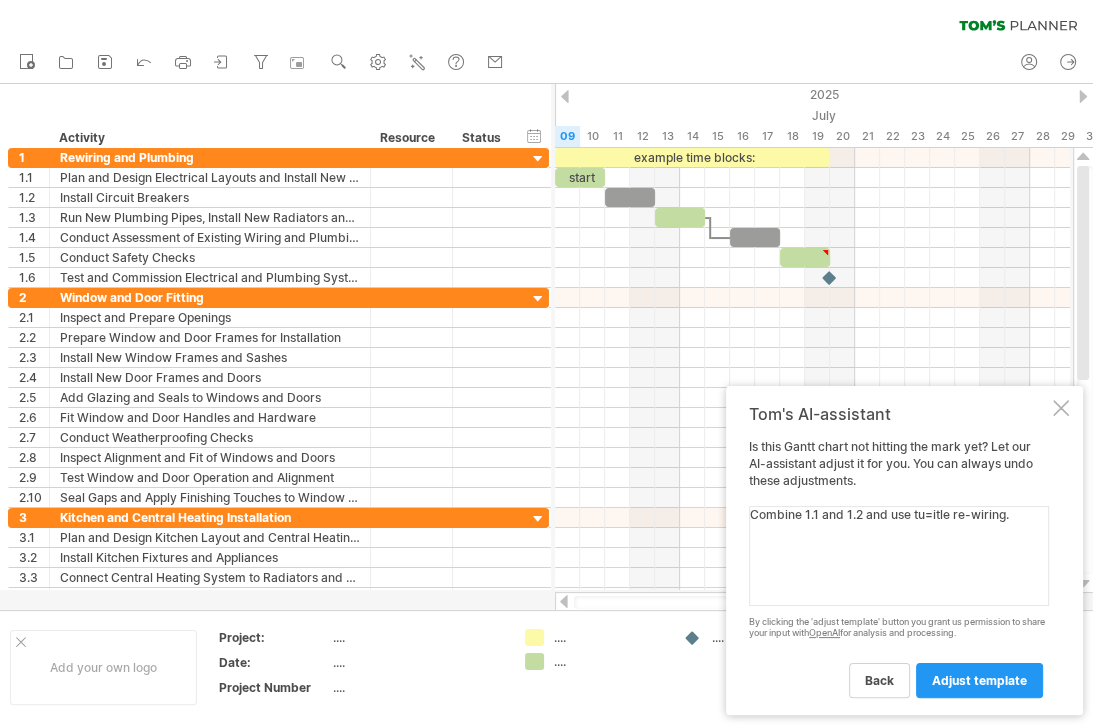 click on "Combine 1.1 and 1.2 and use tu=itle re-wiring." at bounding box center [899, 556] 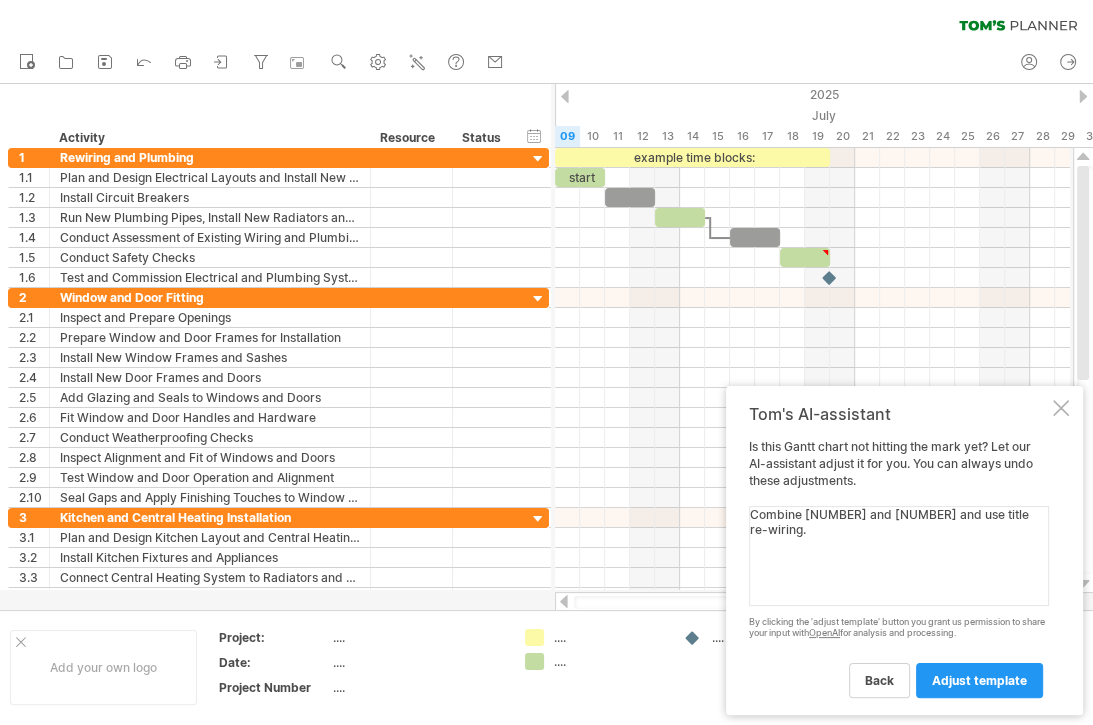 click on "adjust template" at bounding box center (879, 680) 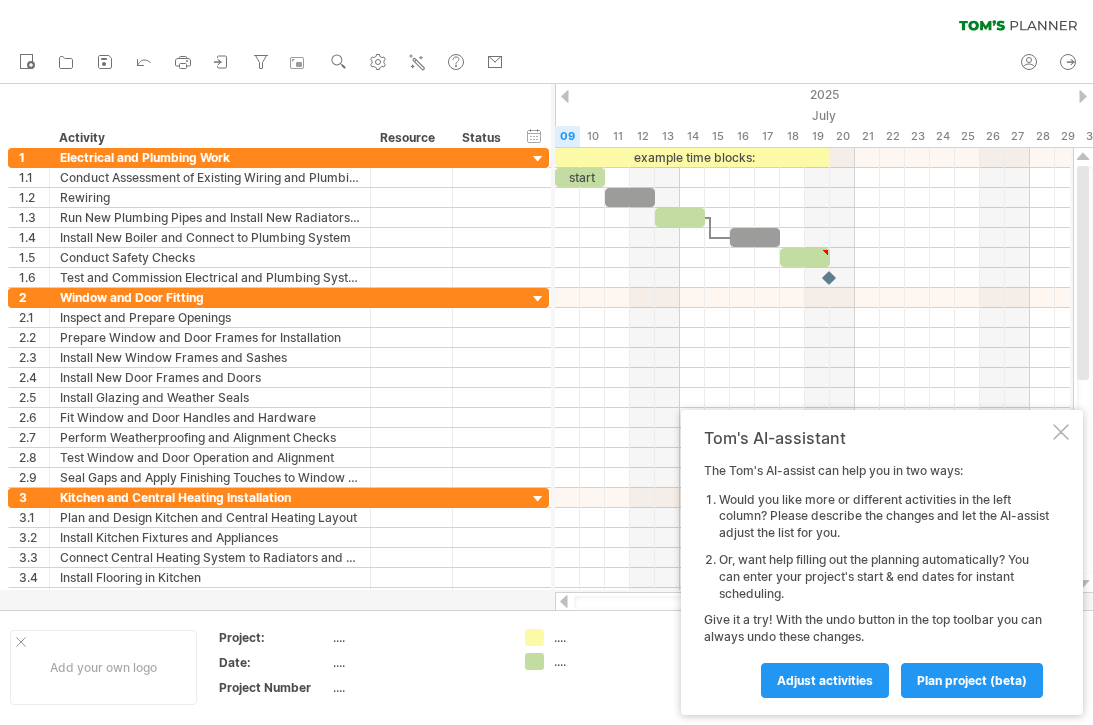 click on "Adjust activities" at bounding box center (825, 680) 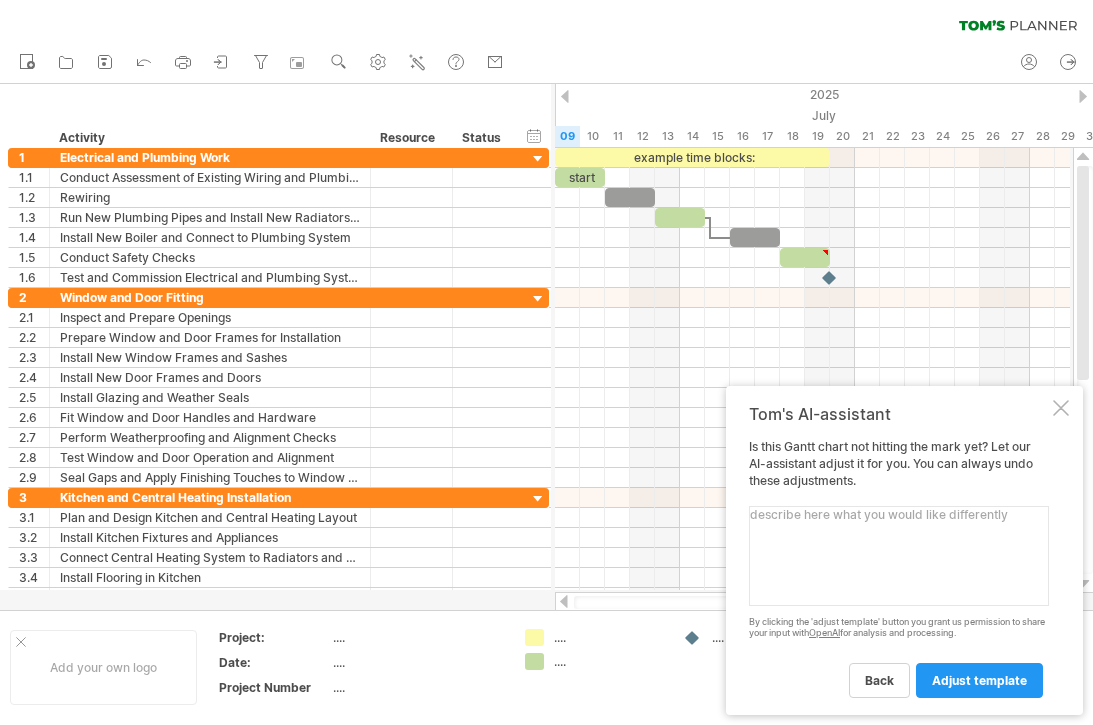 click at bounding box center [899, 556] 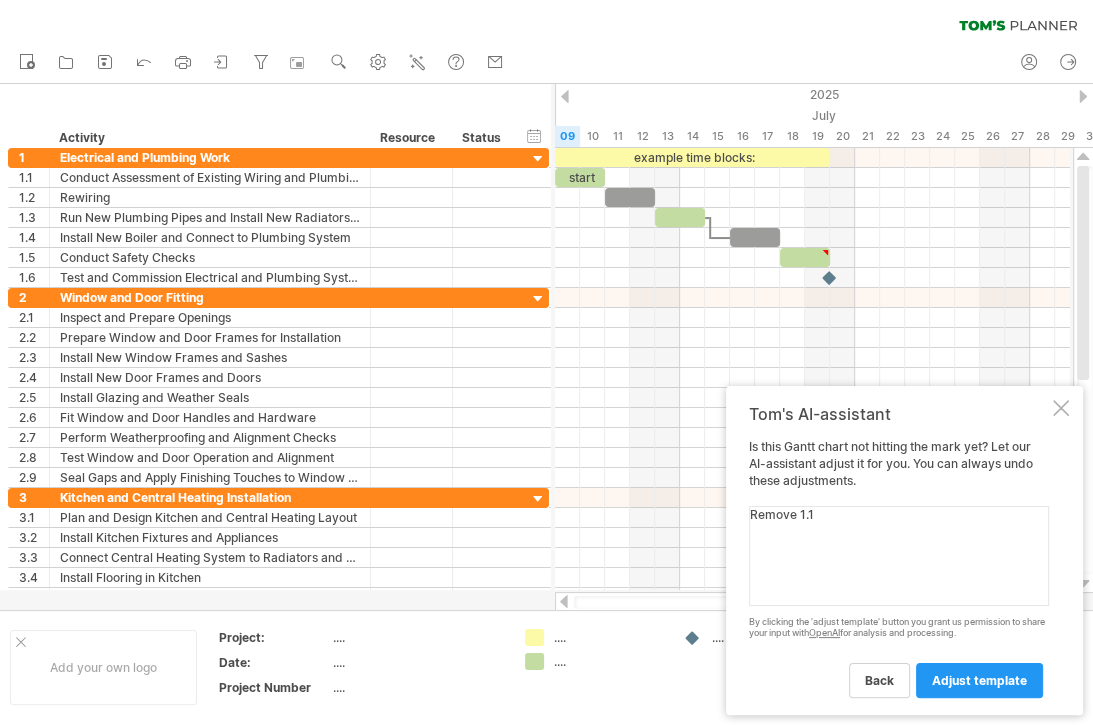 click on "adjust template" at bounding box center (879, 680) 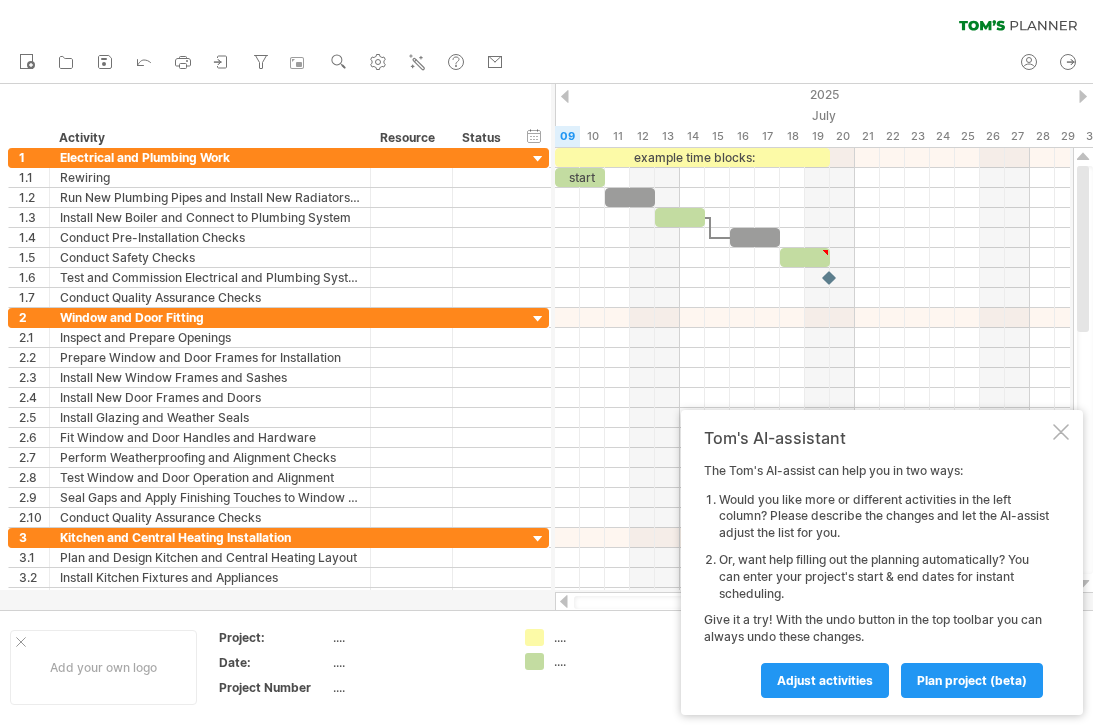 click on "Adjust activities" at bounding box center [825, 680] 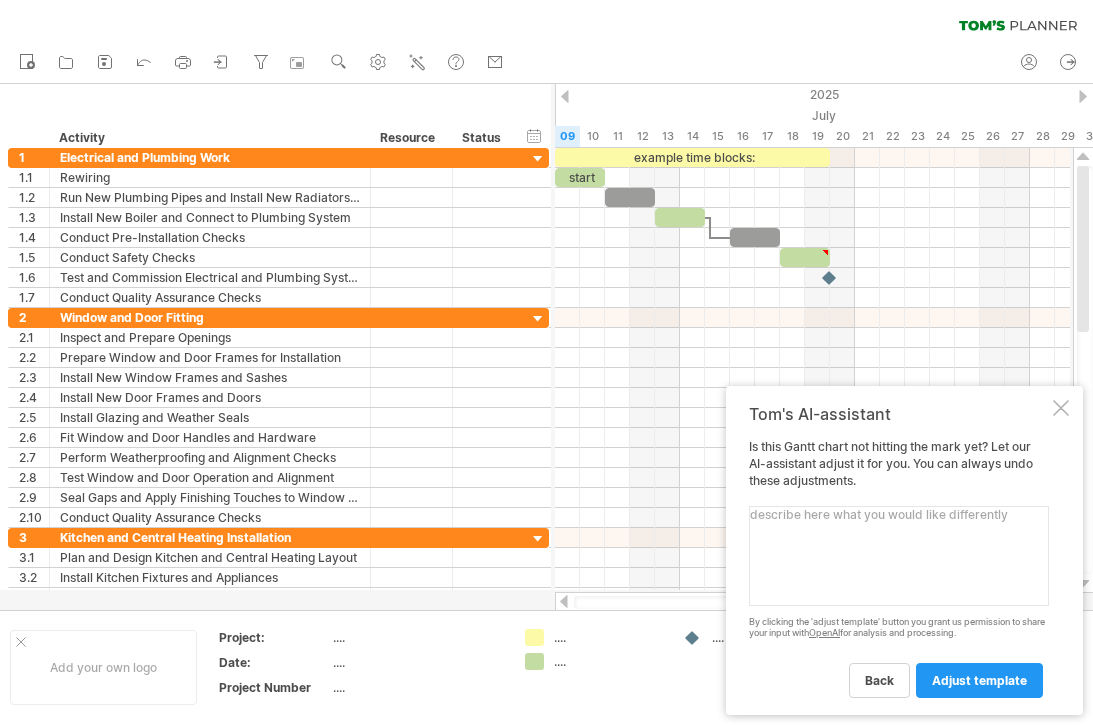 click at bounding box center [899, 556] 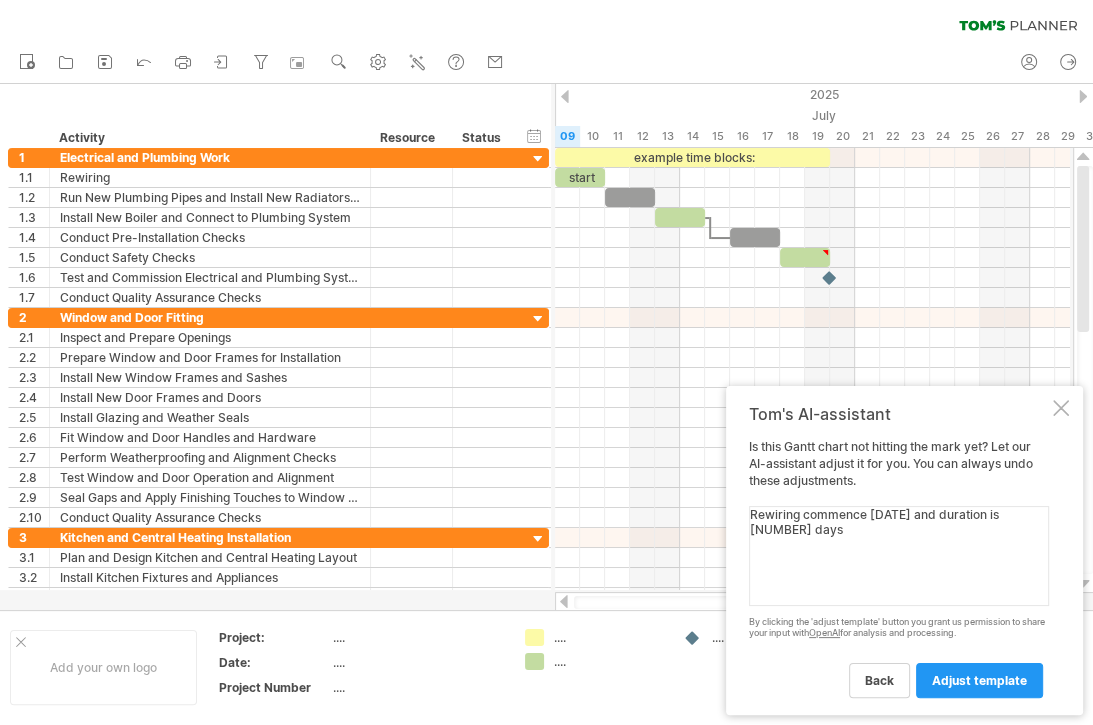 click on "adjust template" at bounding box center (979, 680) 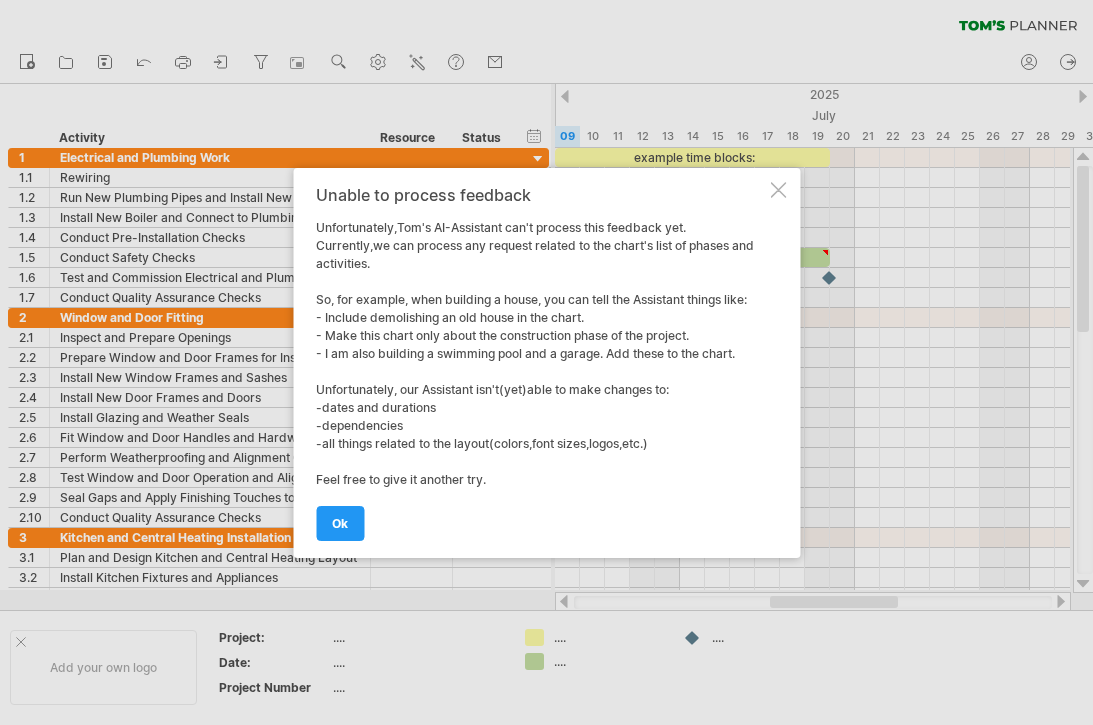 click on "ok" at bounding box center [340, 523] 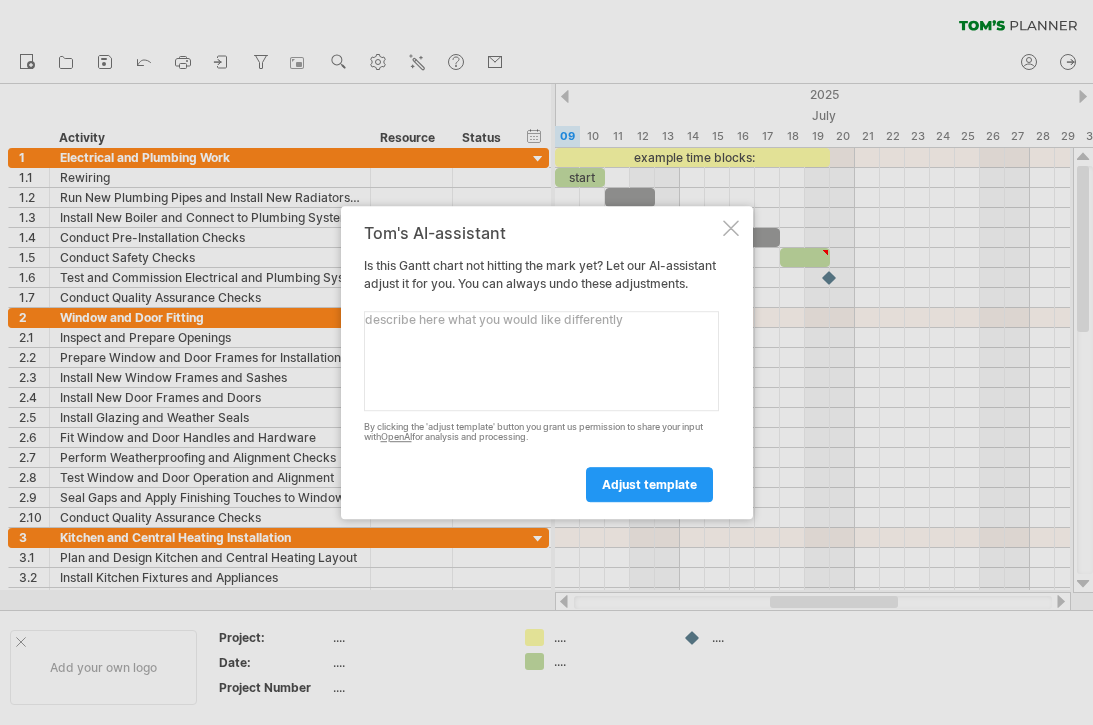 click on "Tom's AI-assistant Is this Gantt chart not hitting the mark yet? Let our AI-assistant adjust it for you. You can always undo these adjustments. Please enter here below what you would like to add or change. By clicking the 'adjust template' button you grant us permission to share your input with  OpenAI  for analysis and processing. adjust template" at bounding box center (547, 363) 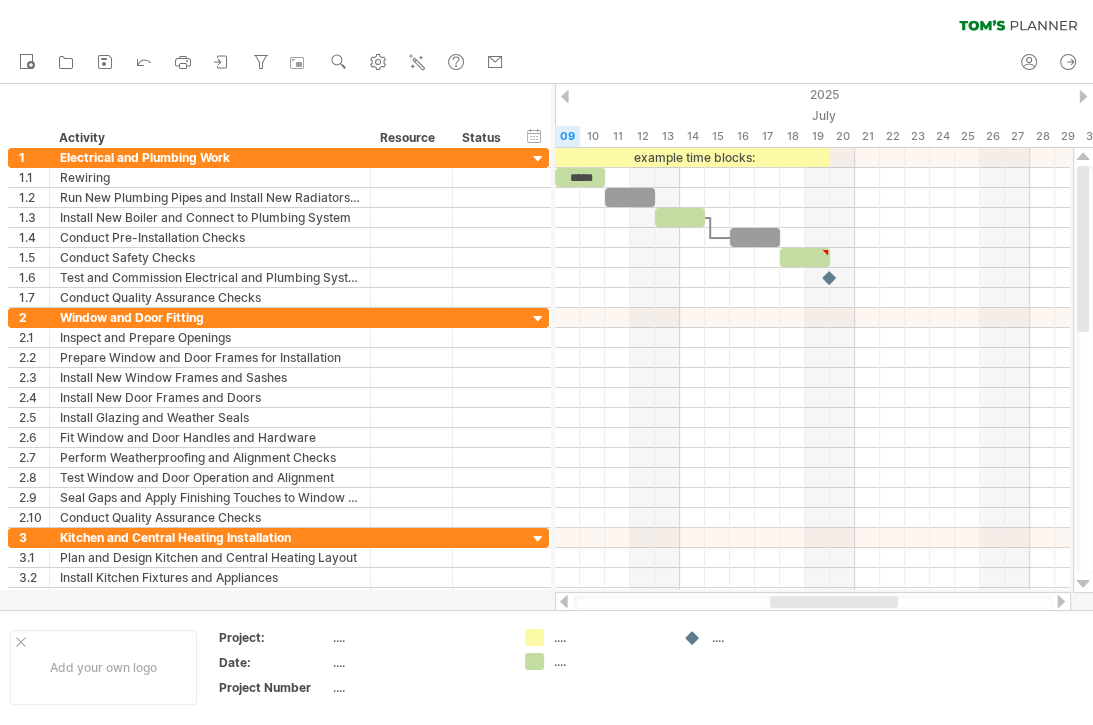 click at bounding box center (812, 478) 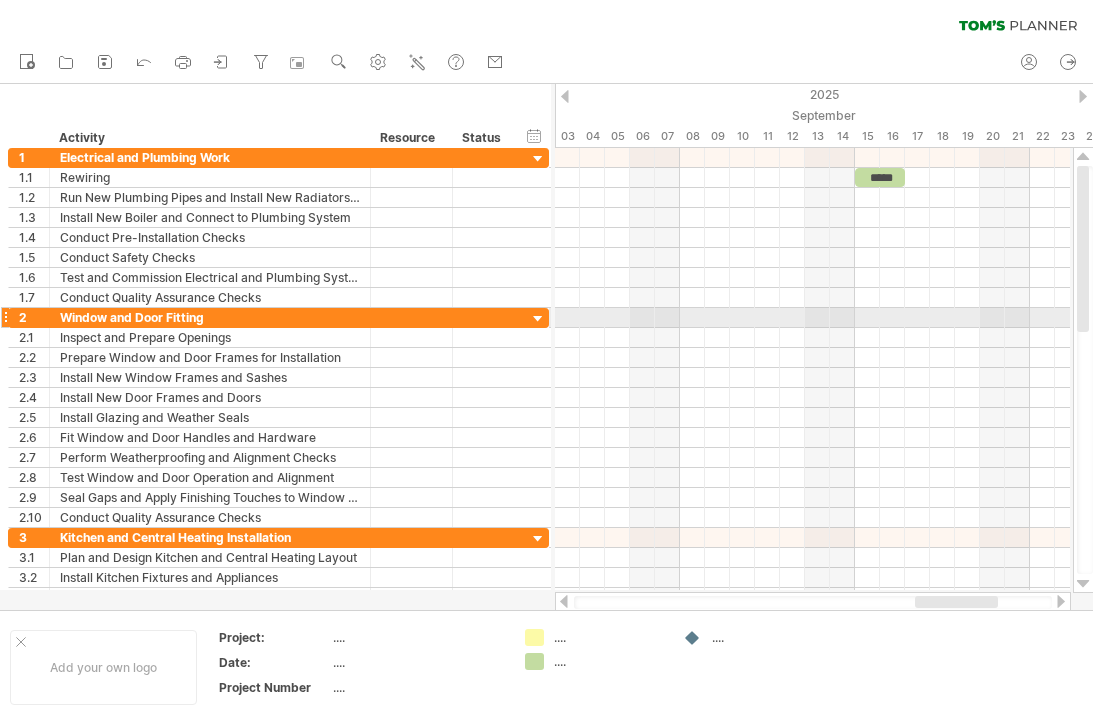 click at bounding box center (812, 318) 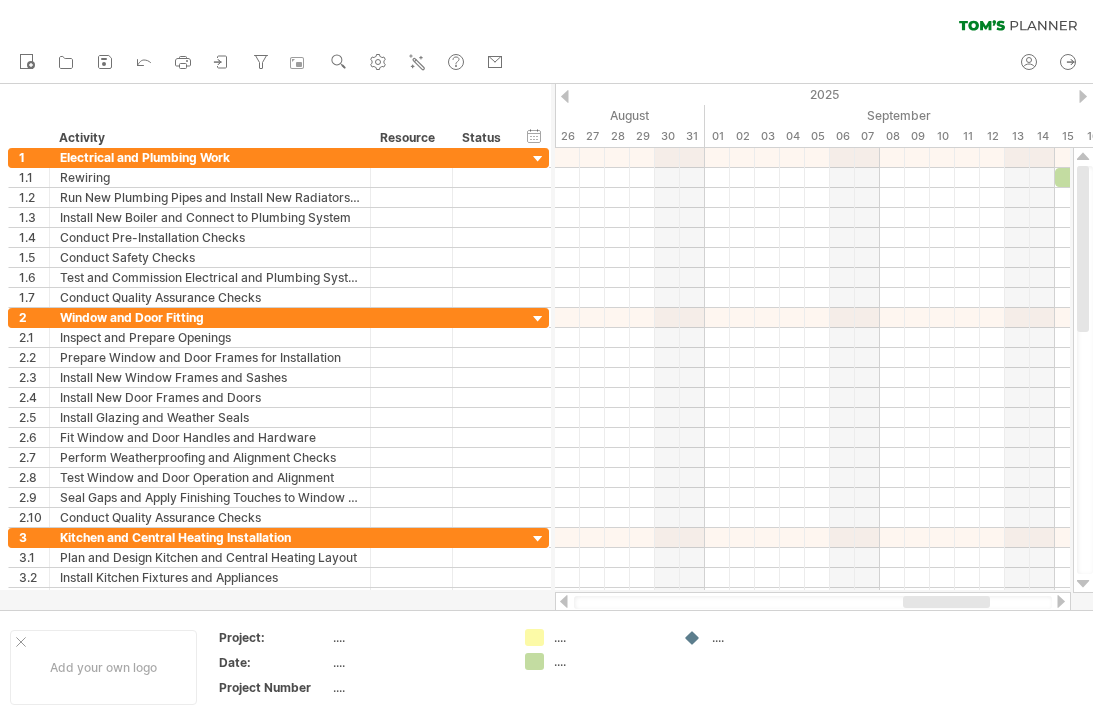 click at bounding box center [538, 159] 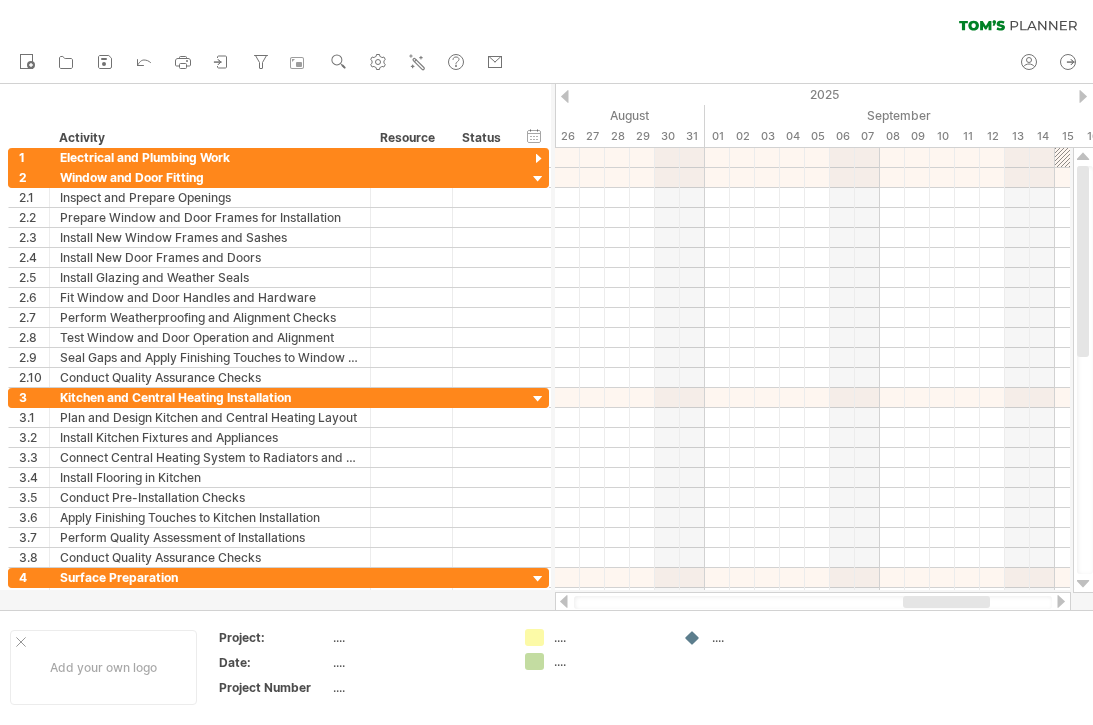 click at bounding box center (538, 159) 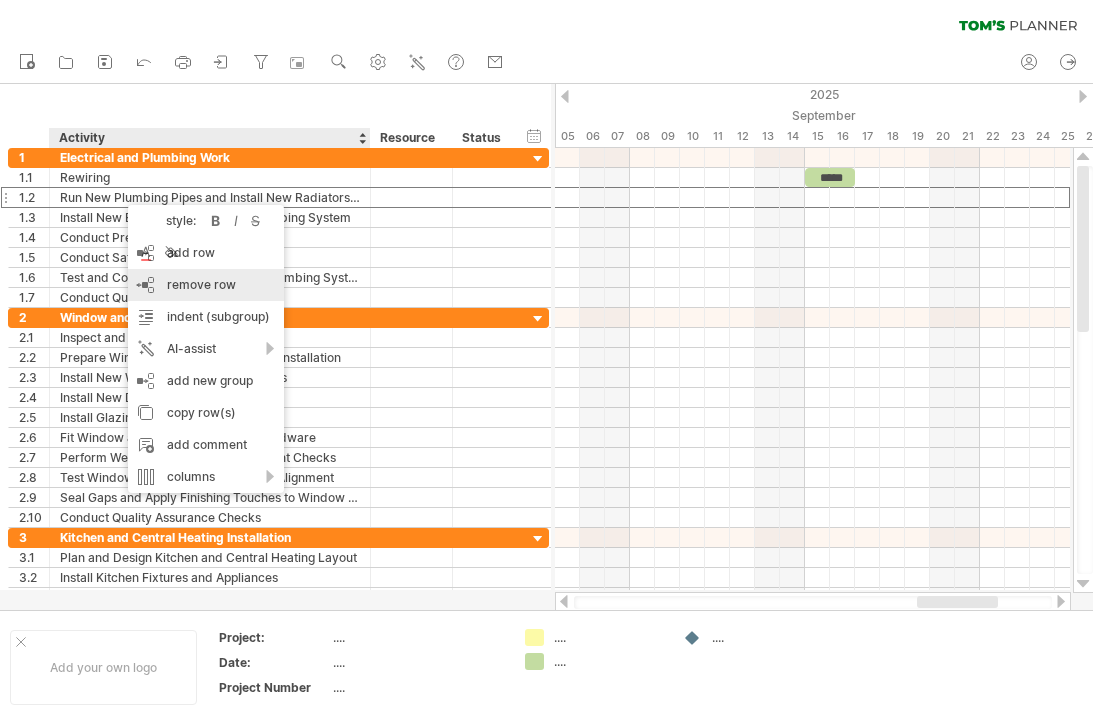 click on "remove row" at bounding box center (201, 284) 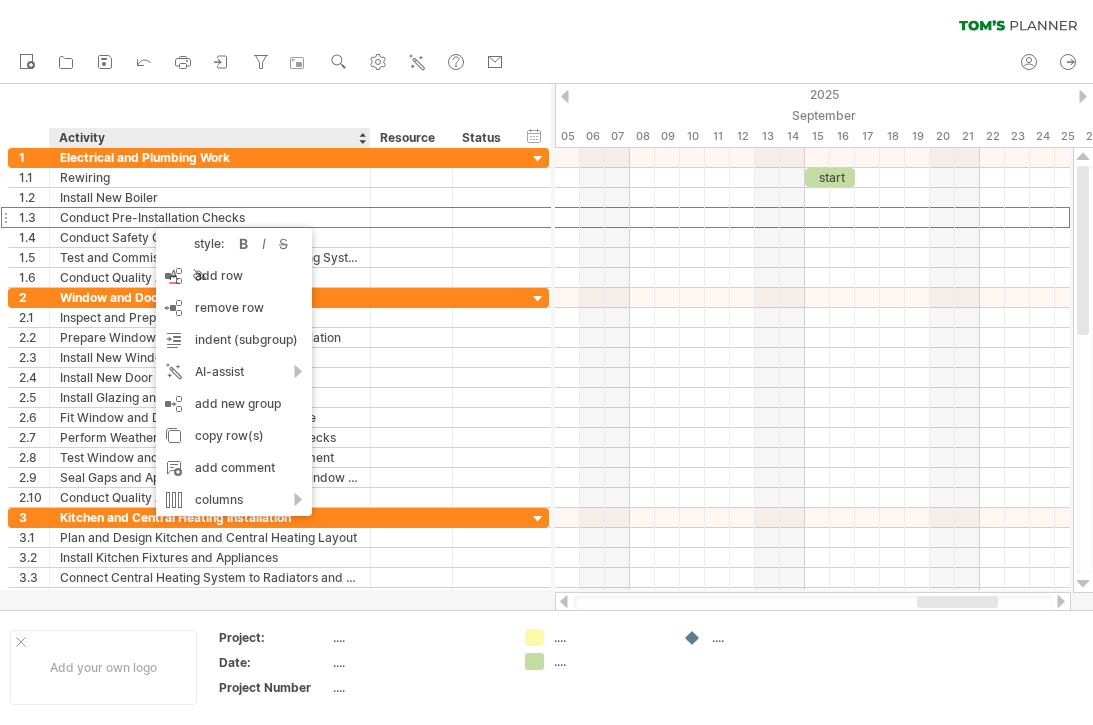 click on "remove row" at bounding box center [229, 307] 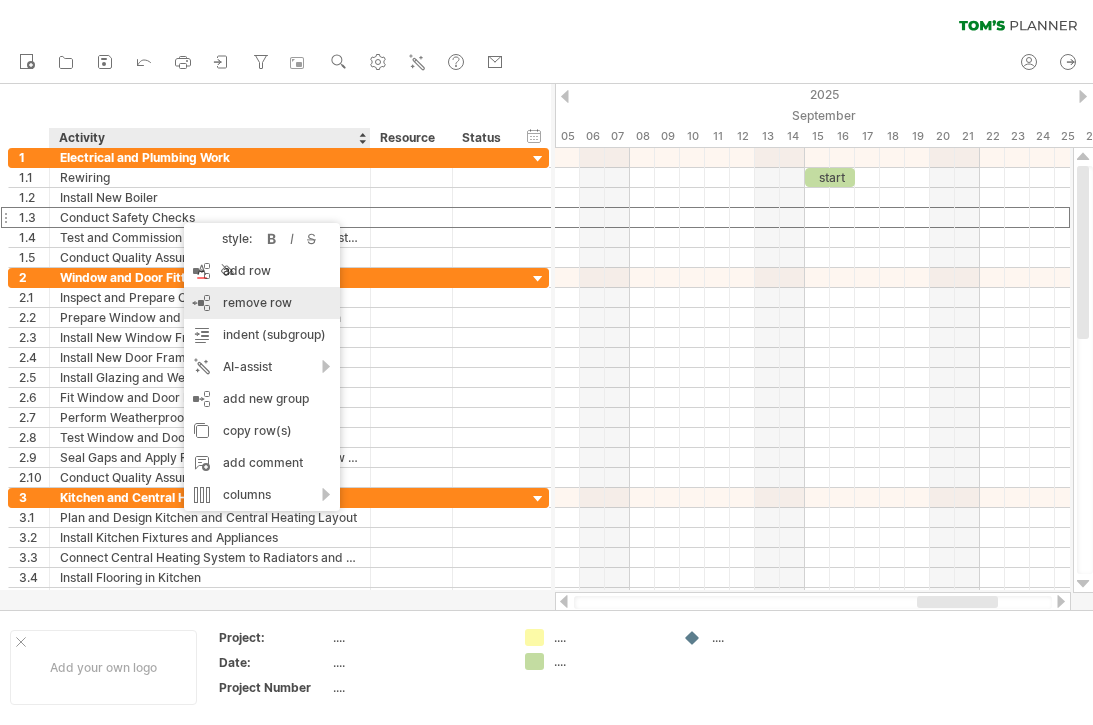 click on "remove row" at bounding box center [257, 302] 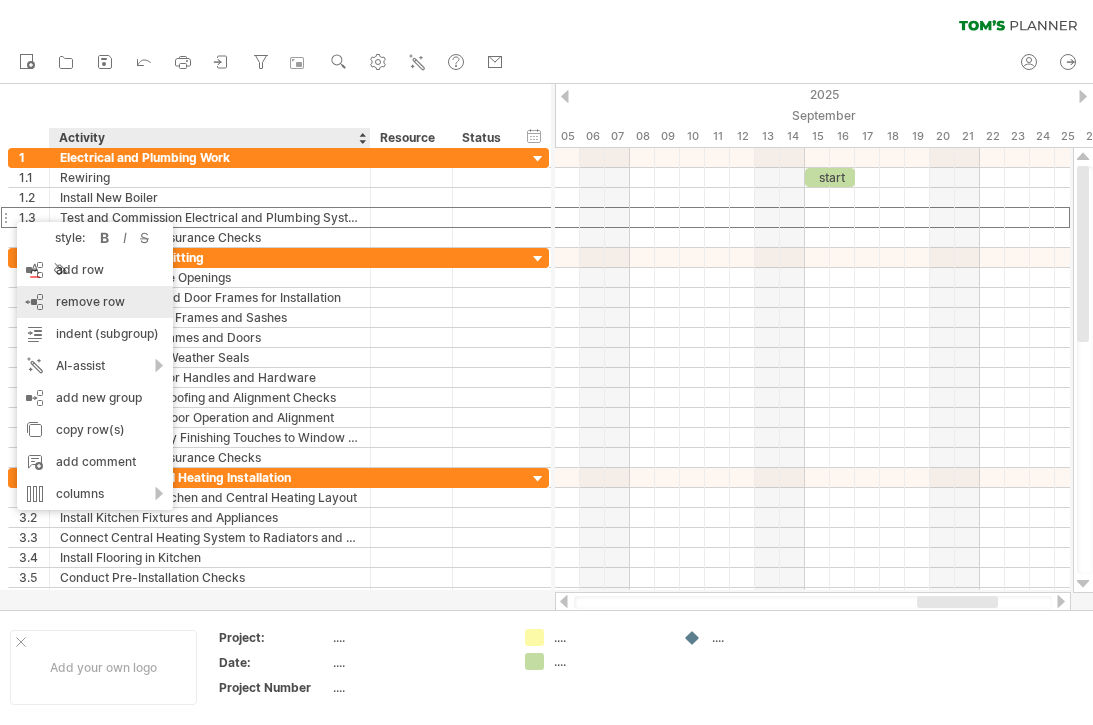 click on "remove row" at bounding box center [90, 301] 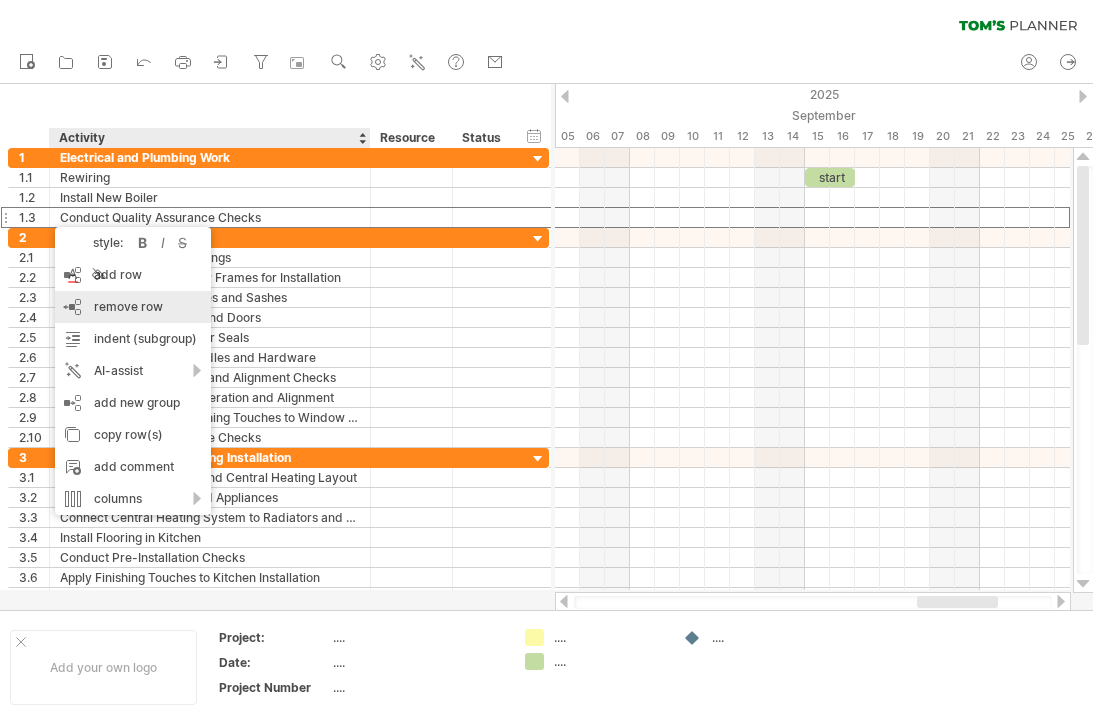 click on "remove row" at bounding box center (128, 306) 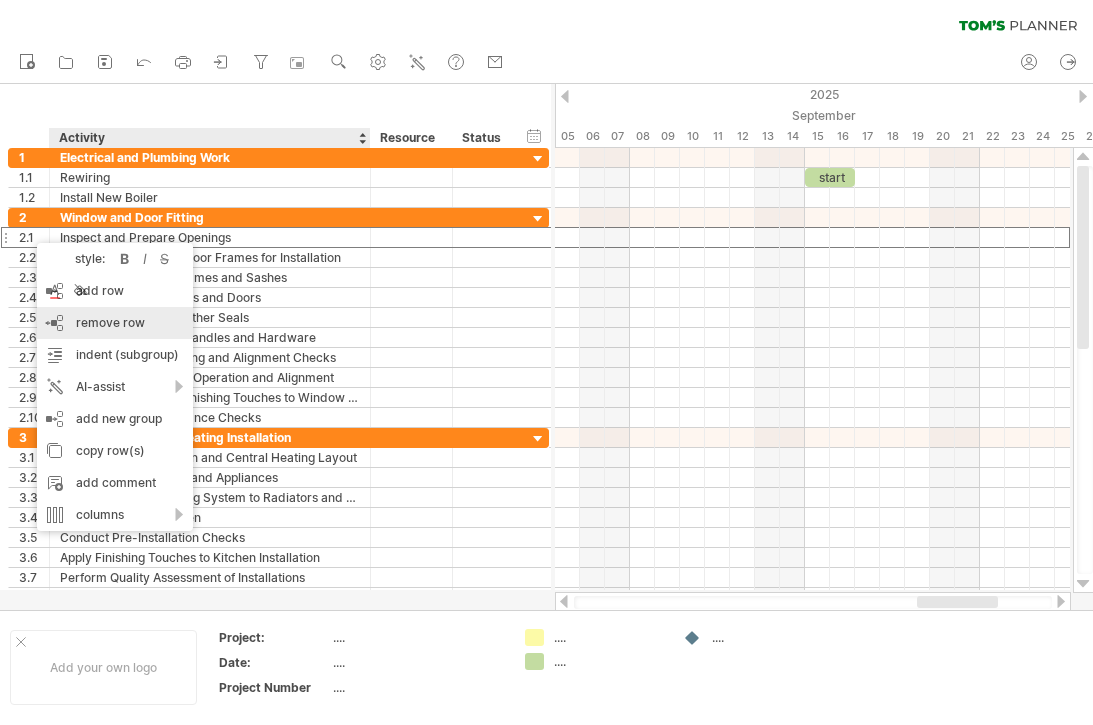 click on "remove row" at bounding box center [110, 322] 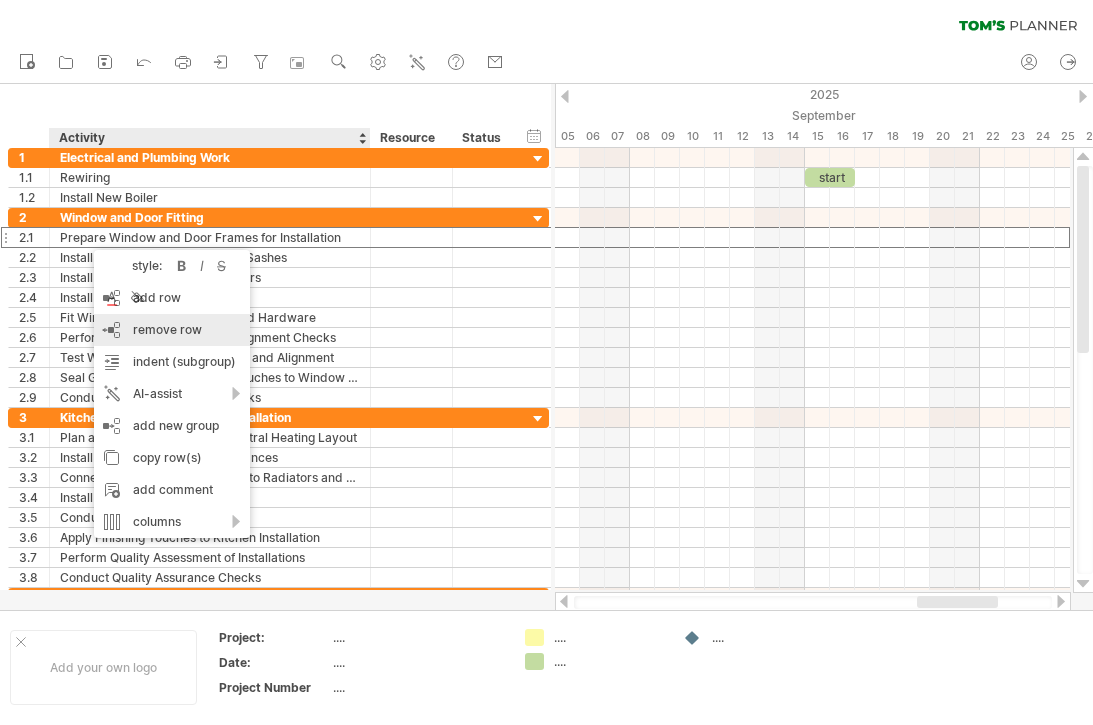 click on "remove row" at bounding box center [167, 329] 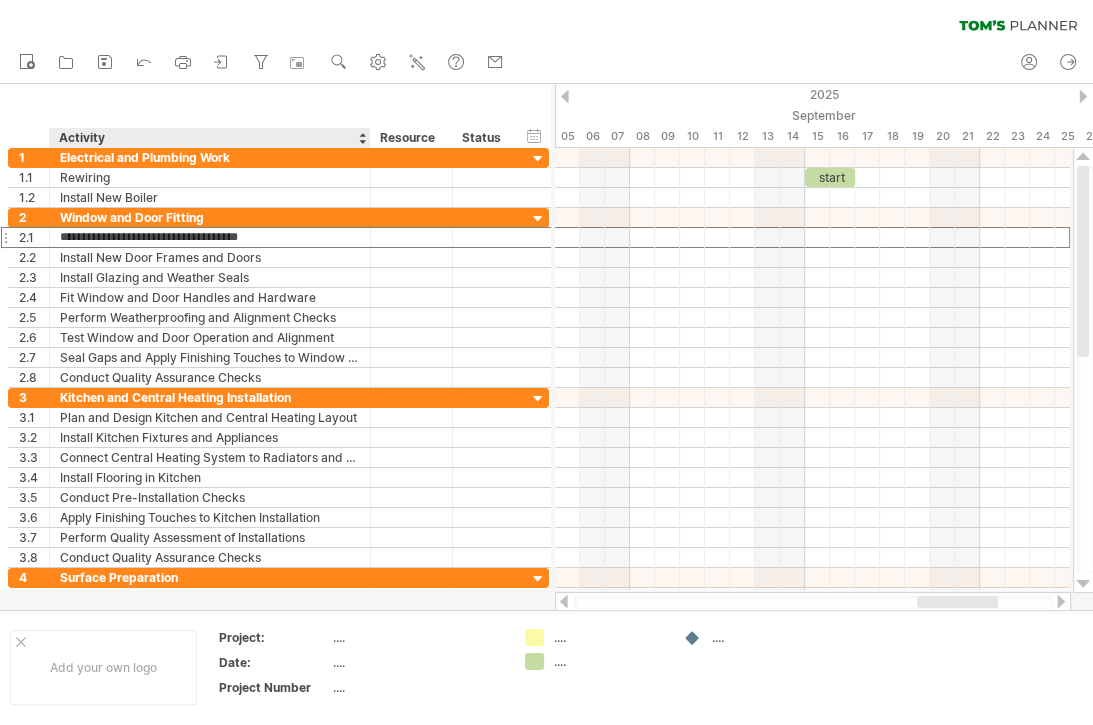 click on "**********" at bounding box center [210, 237] 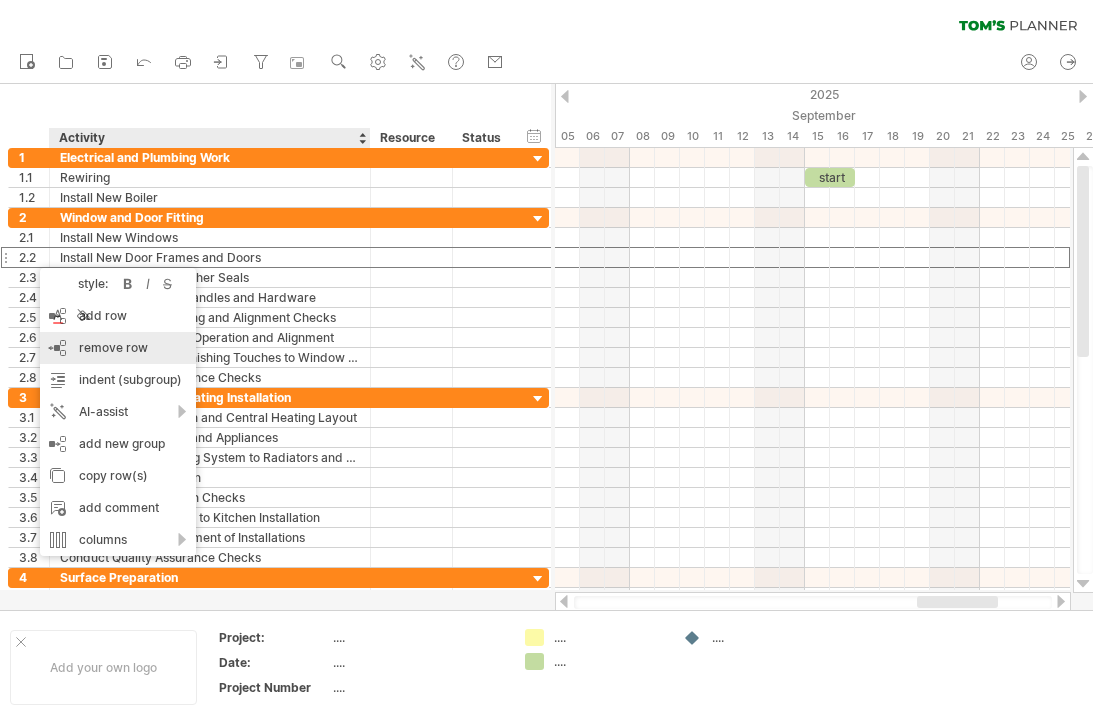 click on "remove row remove selected rows" at bounding box center (118, 348) 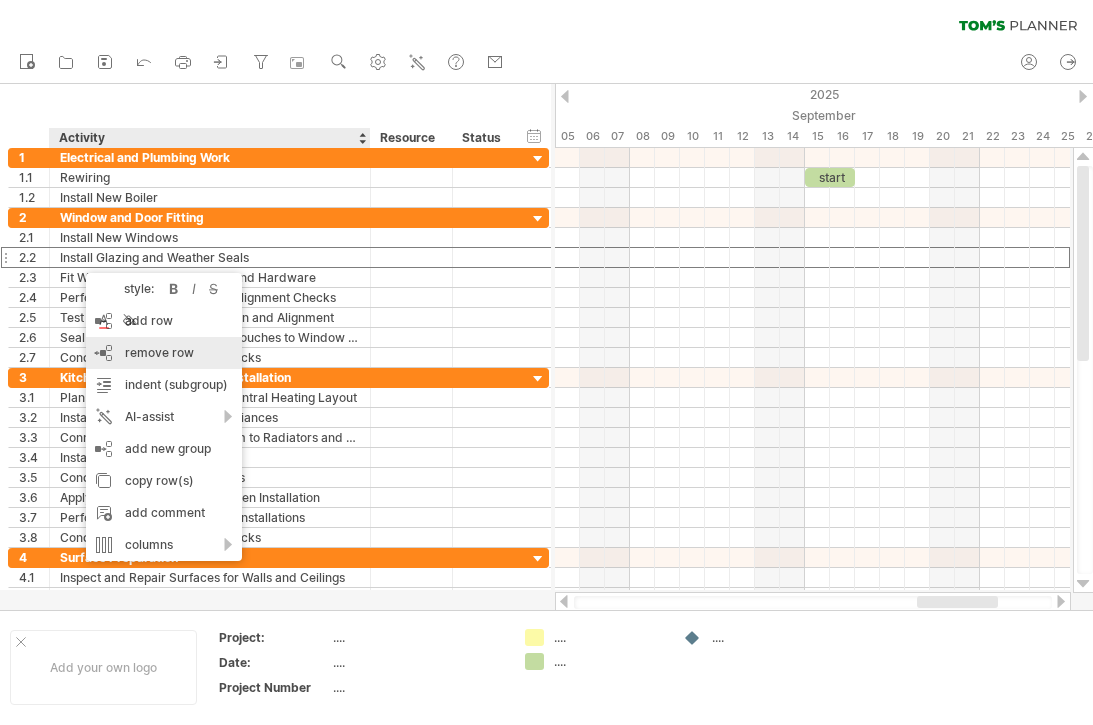 click on "remove row remove selected rows" at bounding box center [164, 353] 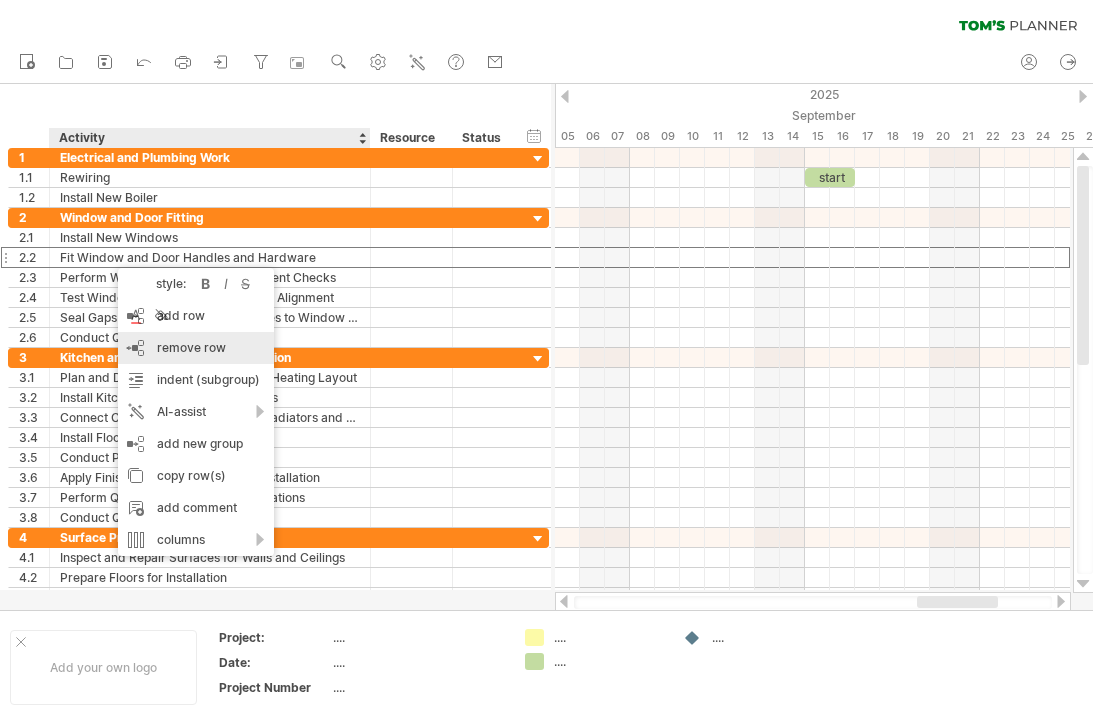 click on "remove row remove selected rows" at bounding box center [196, 348] 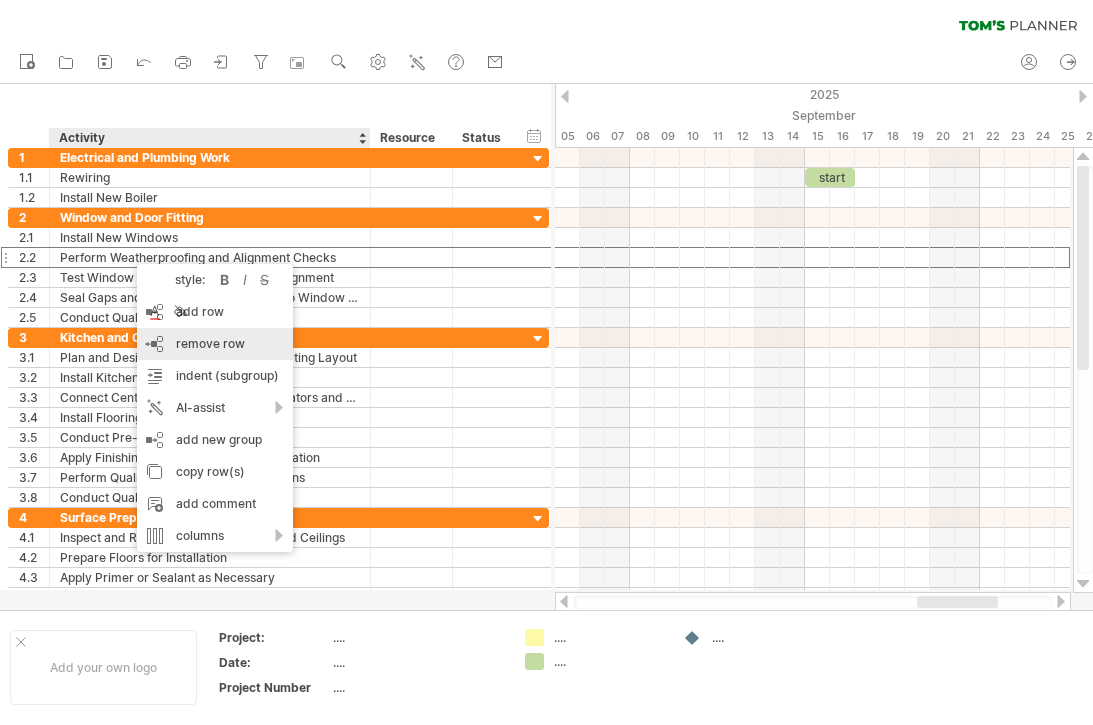 click on "remove row" at bounding box center [210, 343] 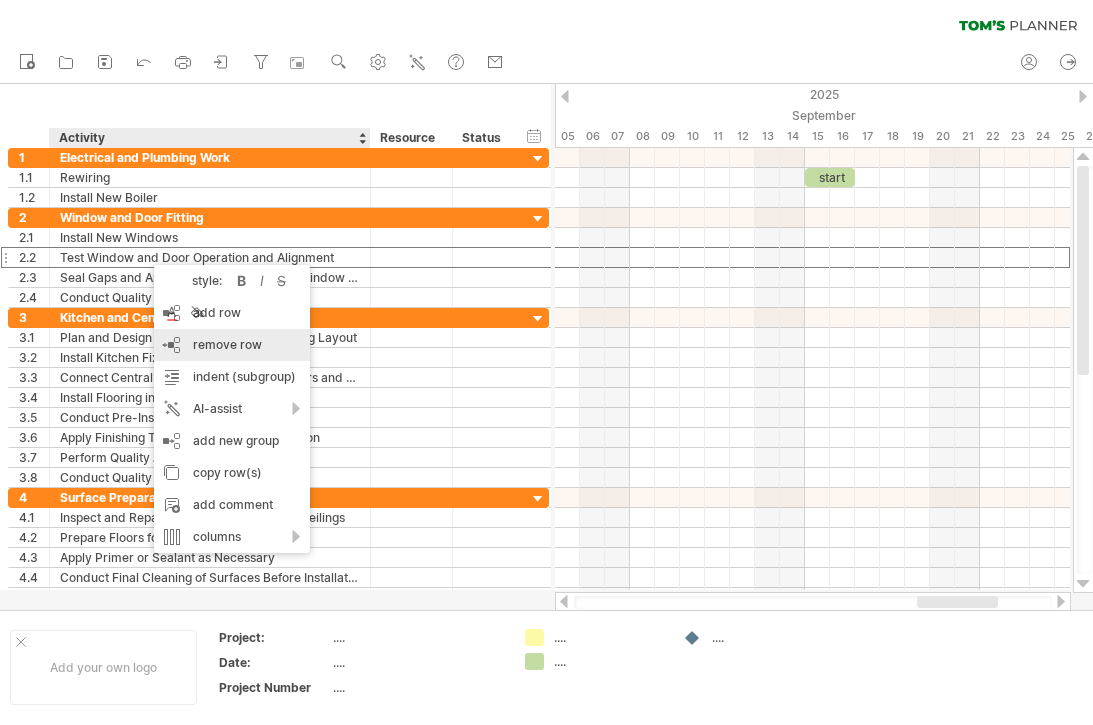 click on "remove row remove selected rows" at bounding box center [232, 345] 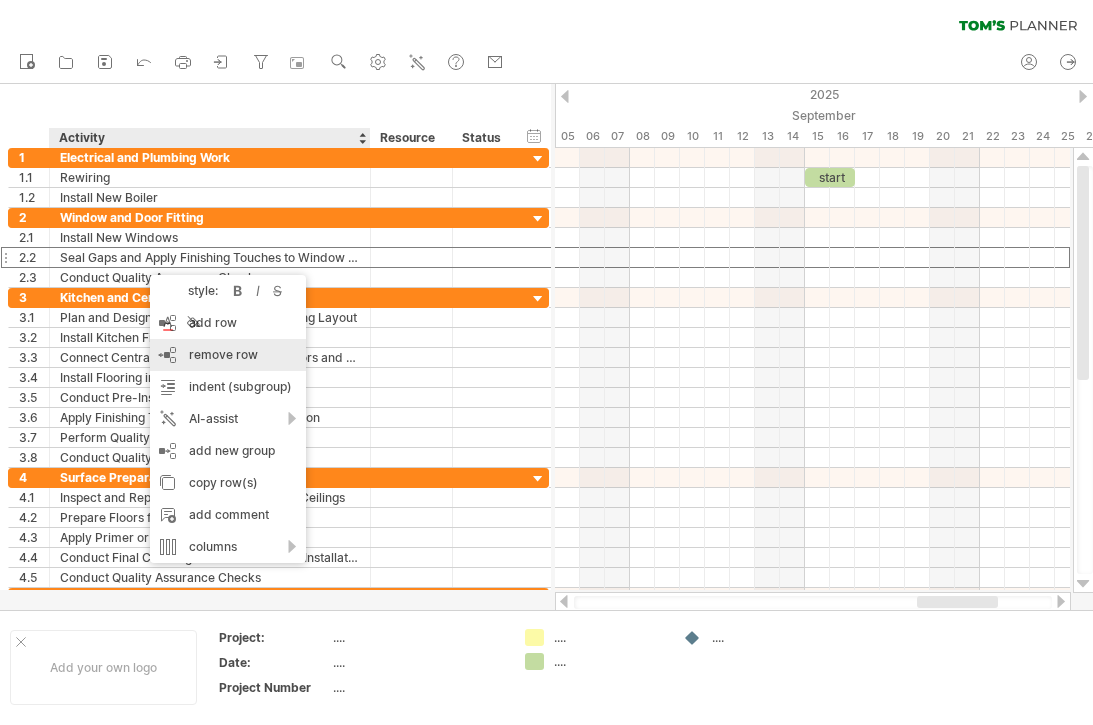 click on "remove row" at bounding box center (223, 354) 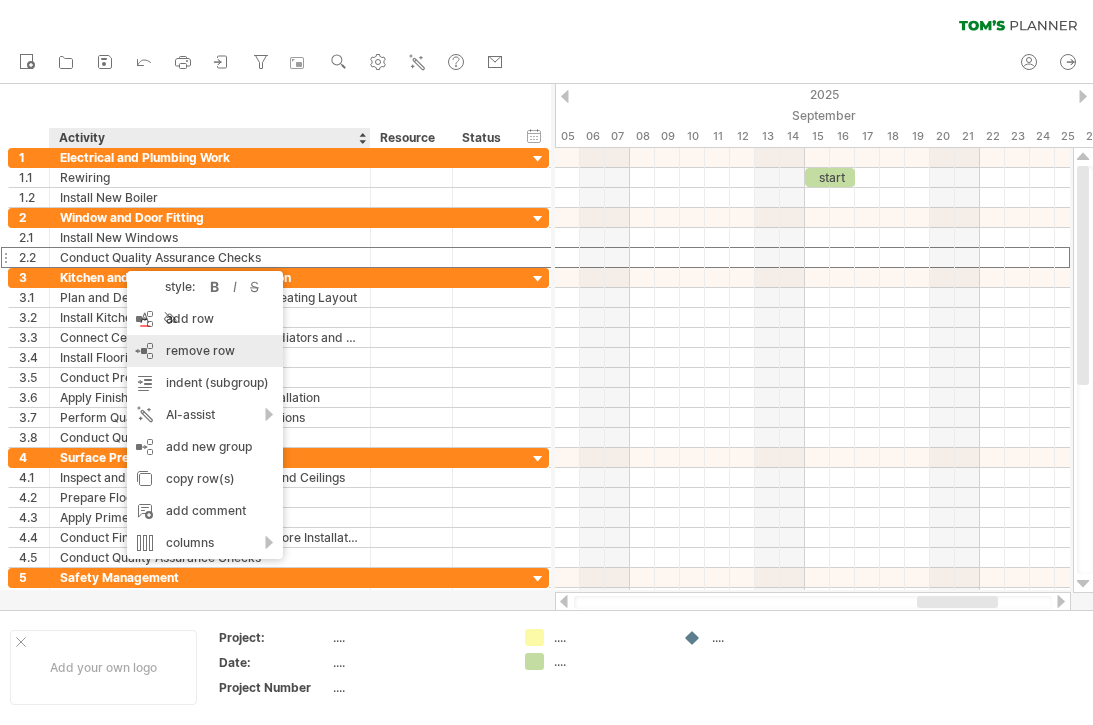 click on "remove row remove selected rows" at bounding box center [205, 351] 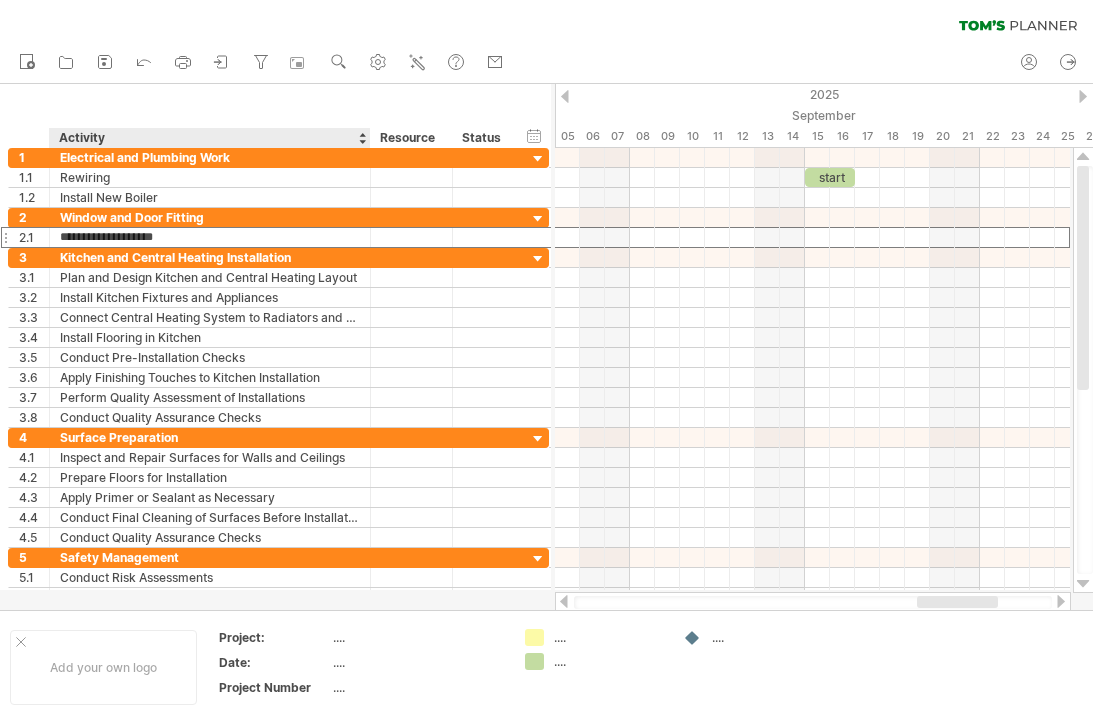 click on "**********" at bounding box center (210, 237) 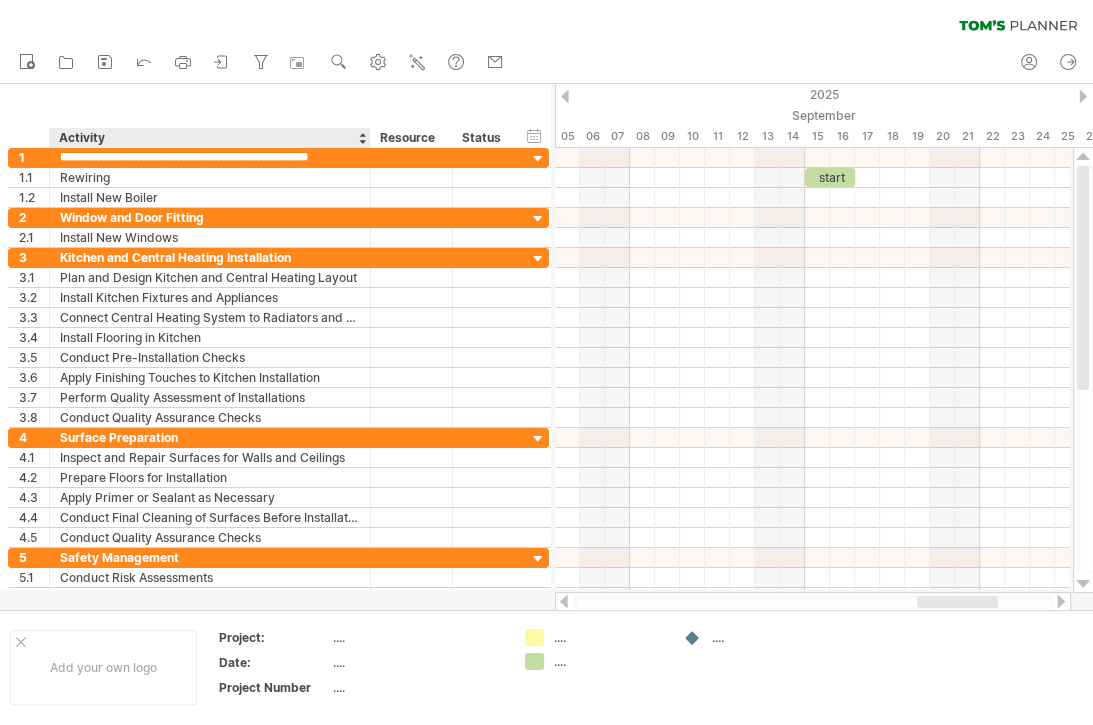 click at bounding box center [412, 157] 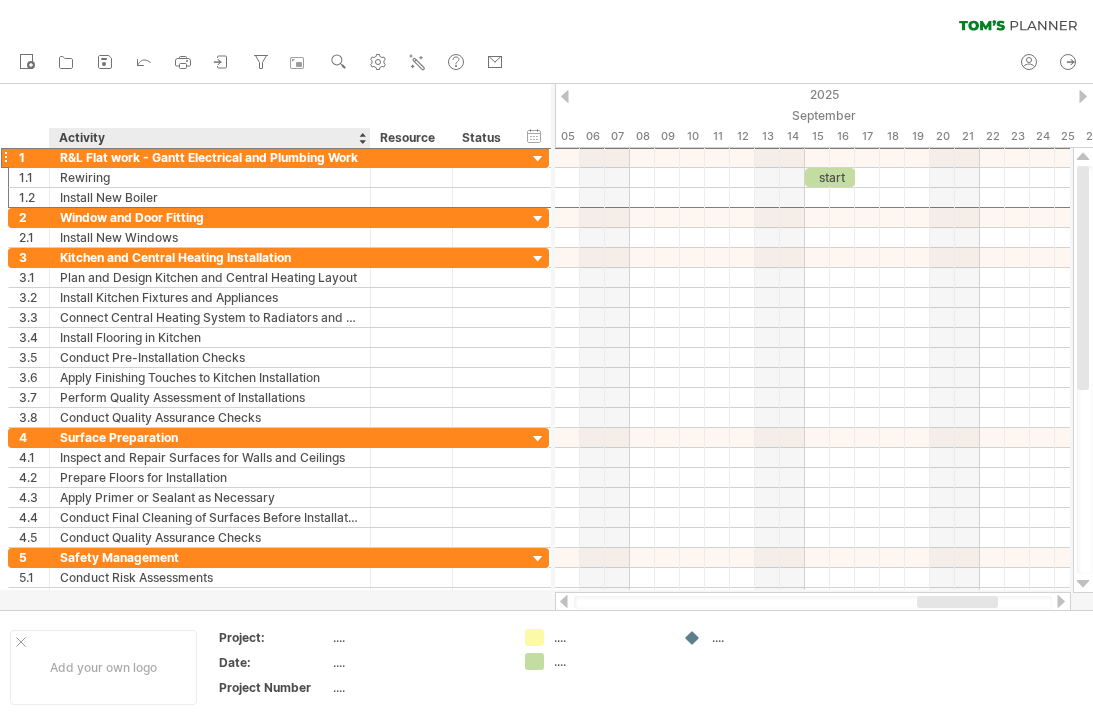 click on "R&L Flat work - Gantt Electrical and Plumbing Work" at bounding box center (210, 157) 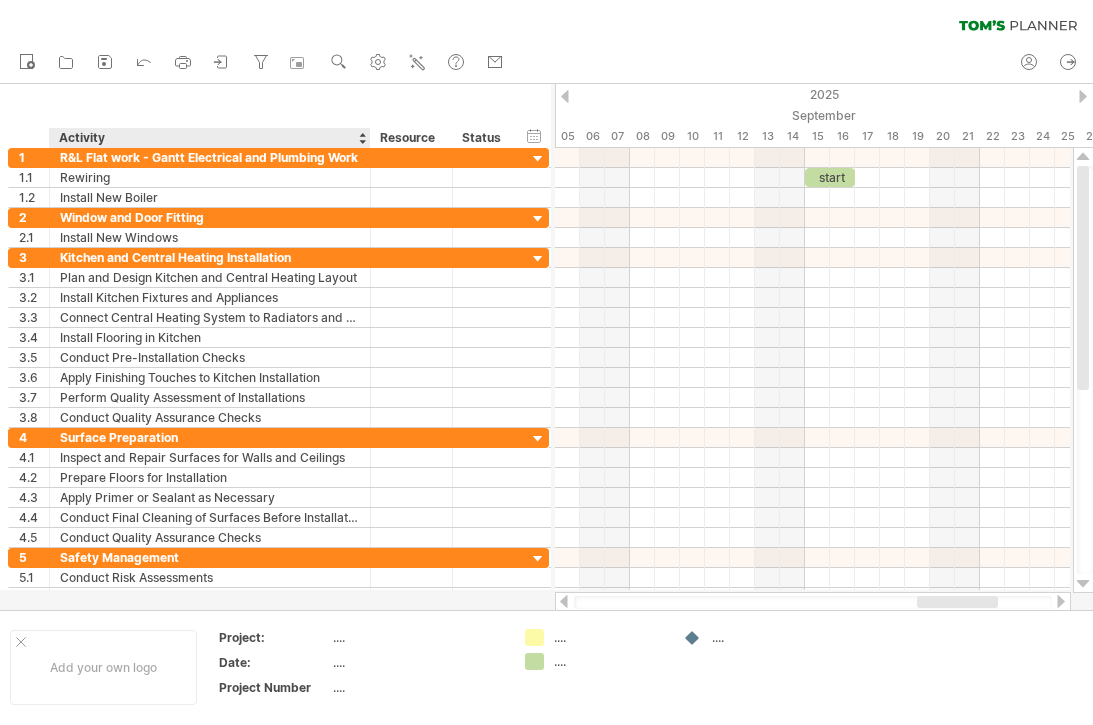 click at bounding box center (412, 157) 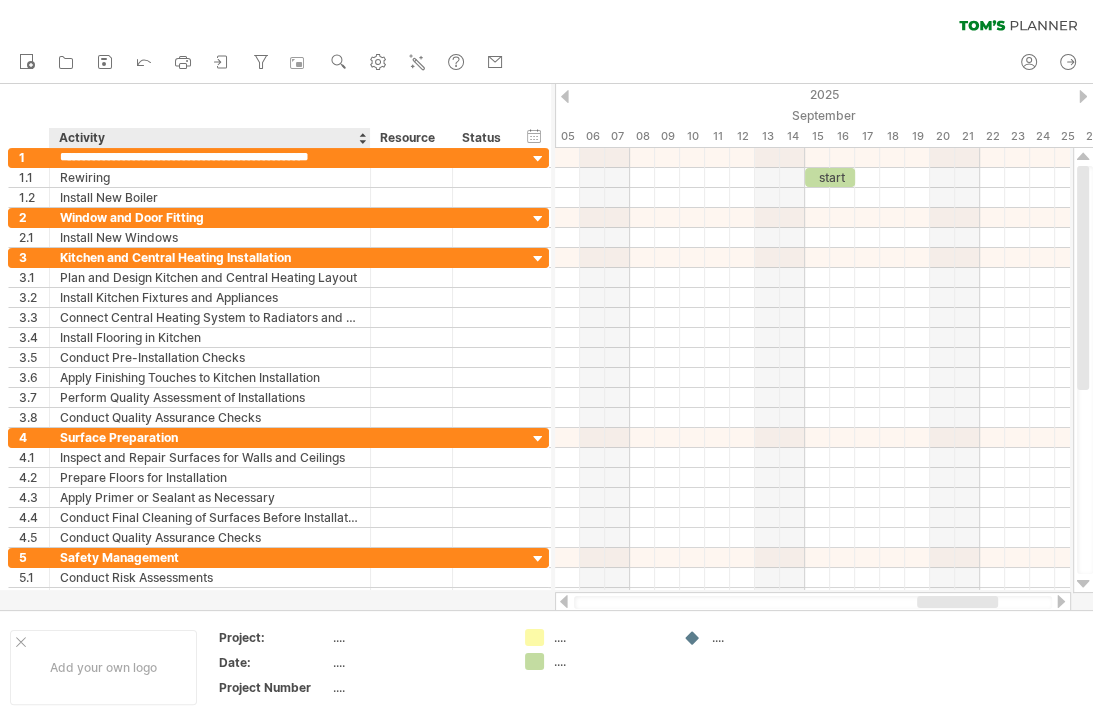 click on "**********" at bounding box center [210, 157] 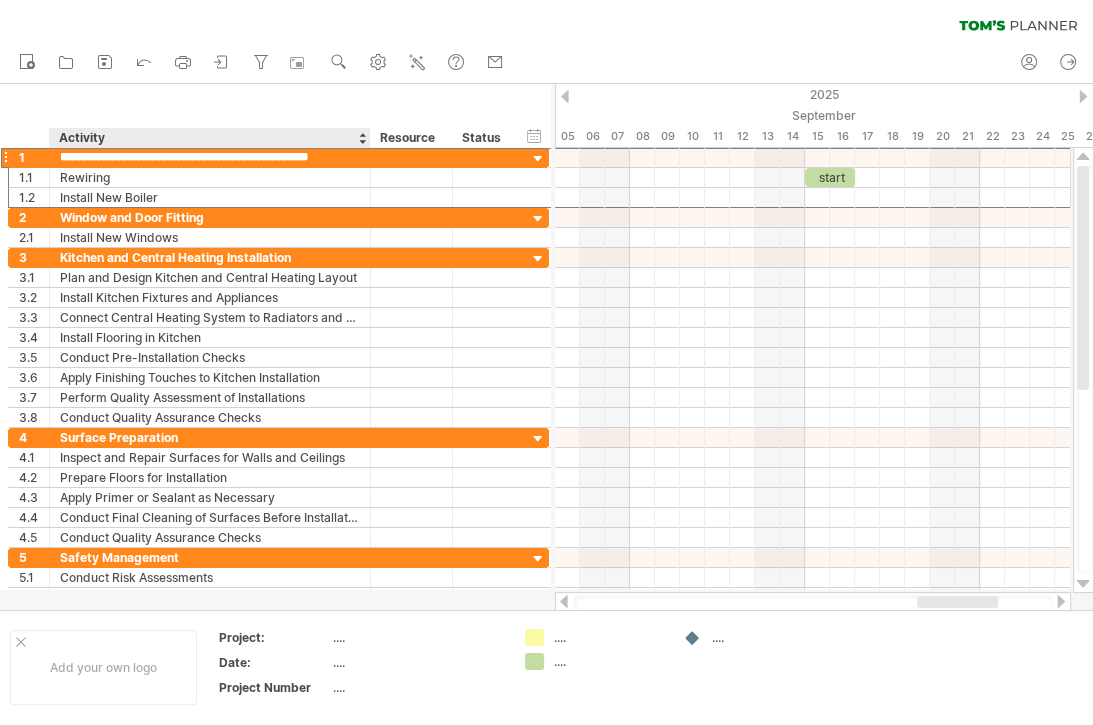 click on "**********" at bounding box center [210, 157] 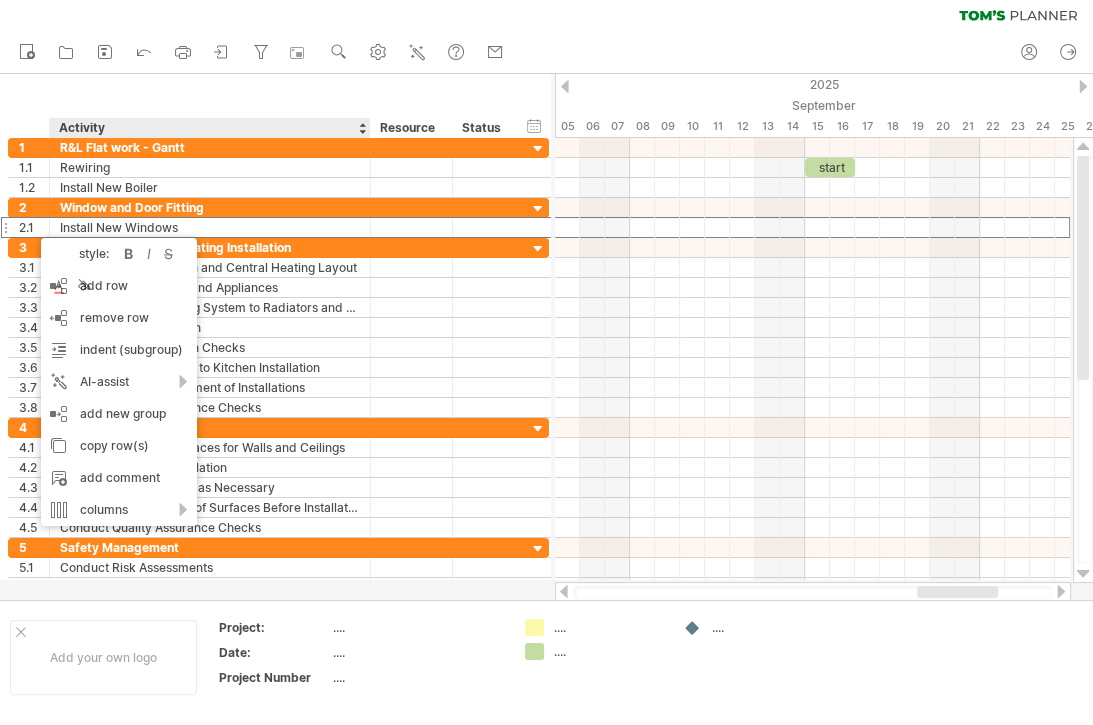 scroll, scrollTop: 53, scrollLeft: 0, axis: vertical 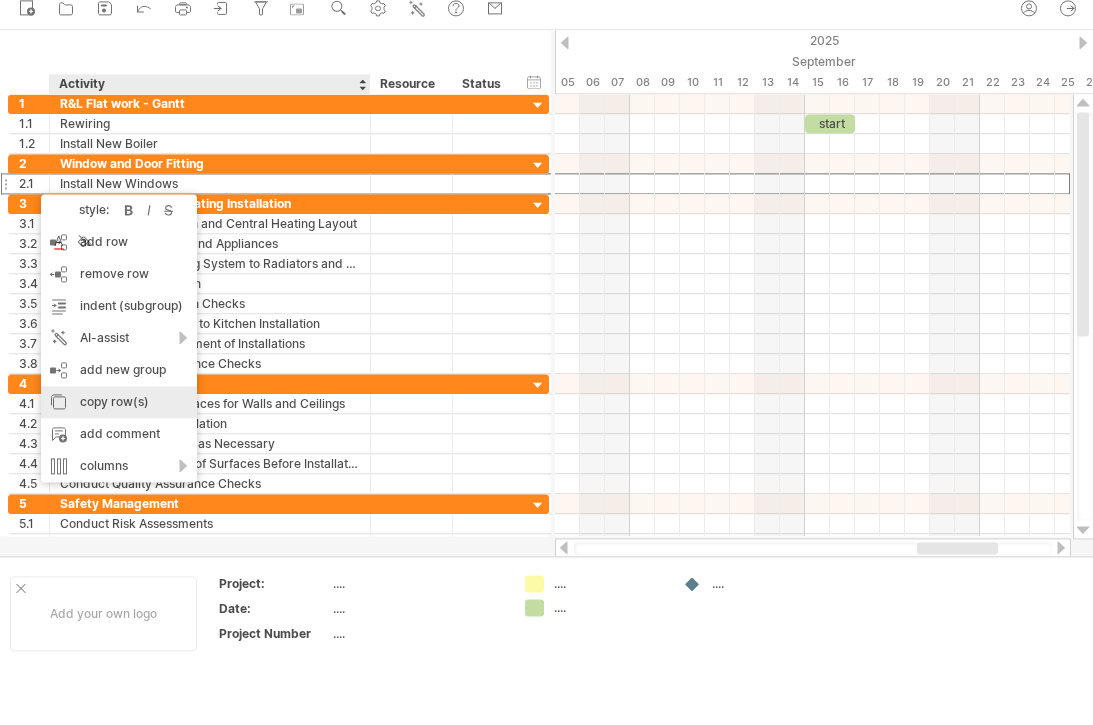 click on "copy row(s)" at bounding box center (119, 403) 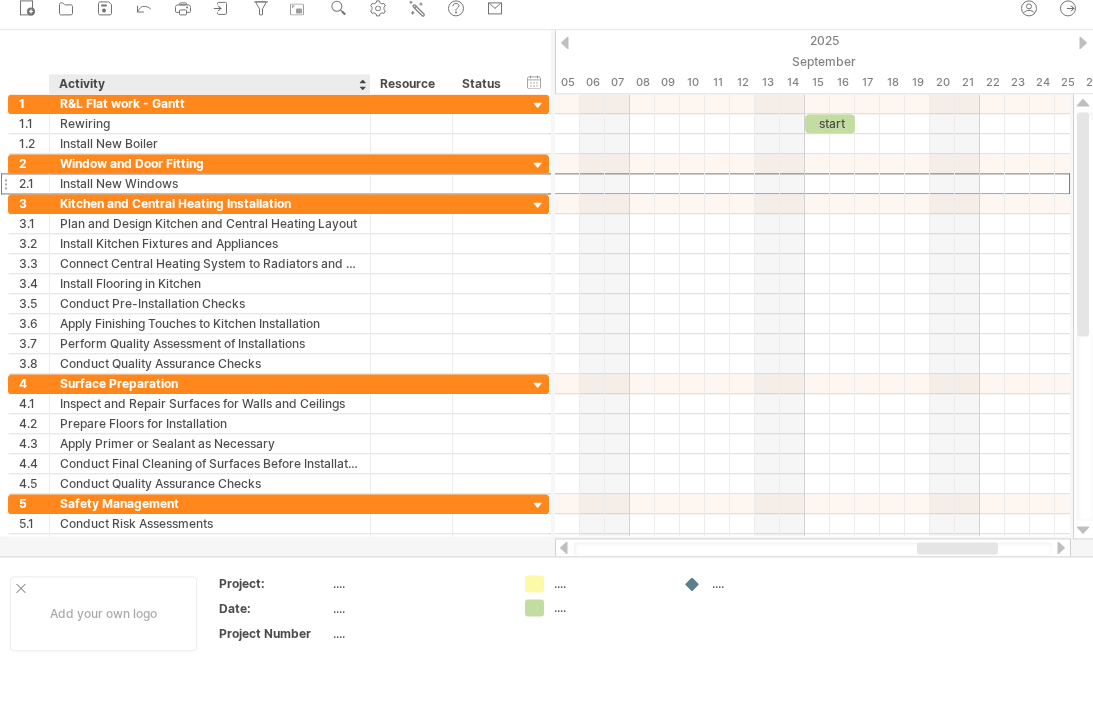 scroll, scrollTop: 0, scrollLeft: 0, axis: both 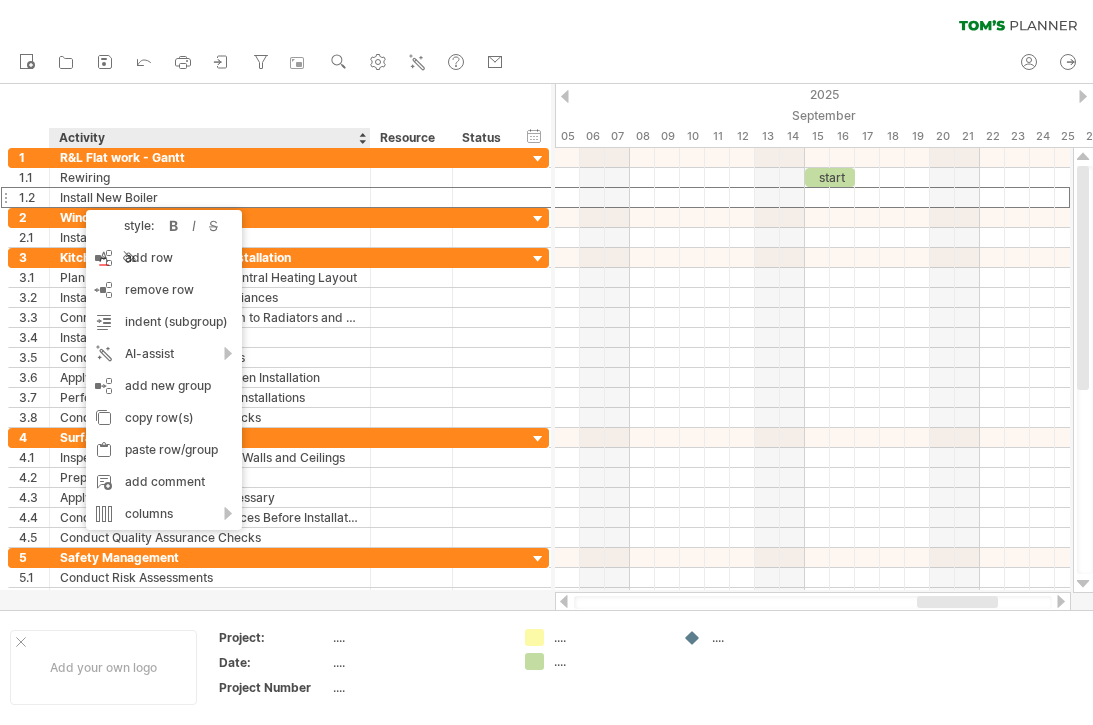 click on "...." at bounding box center (417, 637) 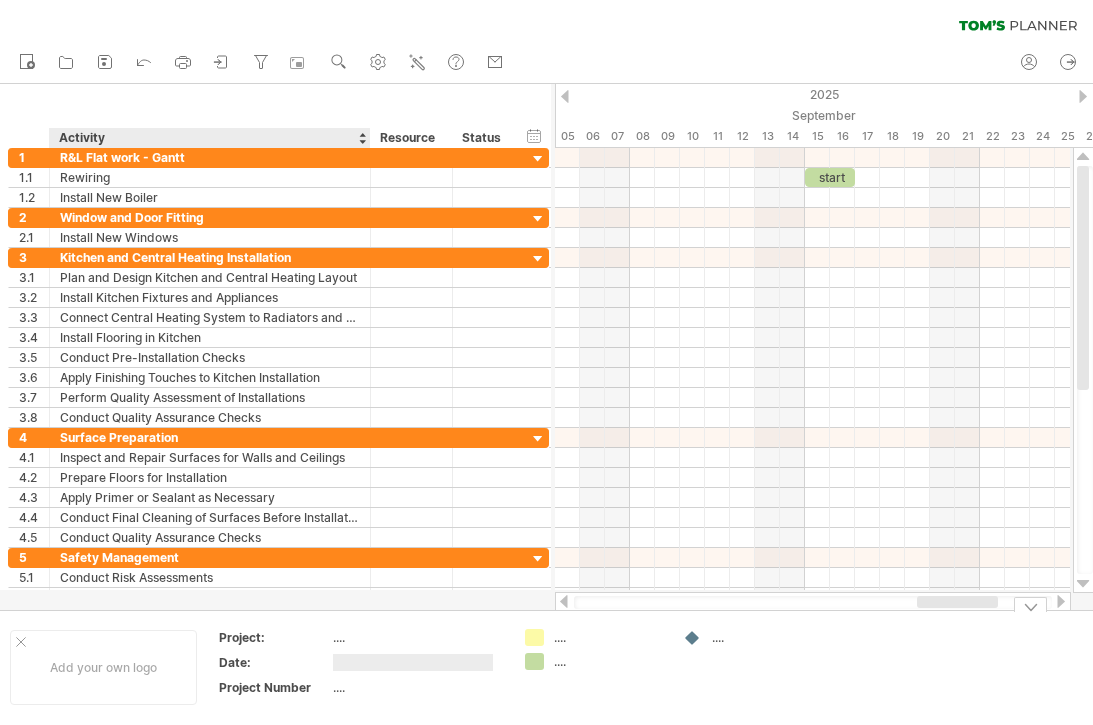 scroll, scrollTop: 53, scrollLeft: 0, axis: vertical 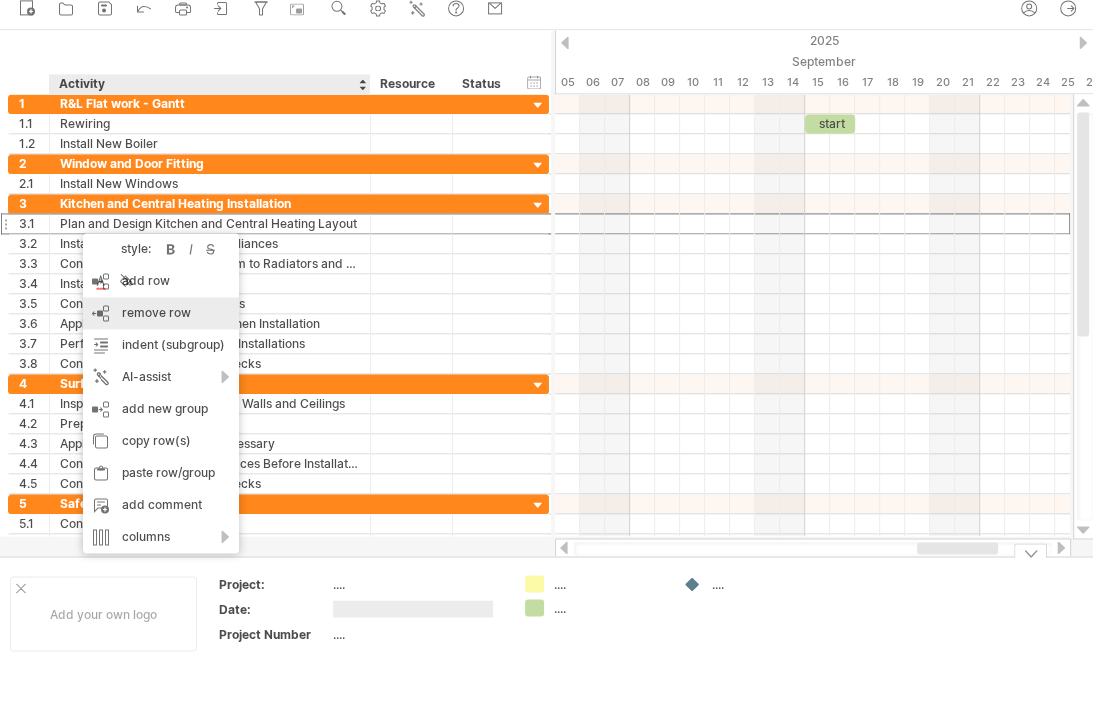 click on "remove row" at bounding box center (156, 313) 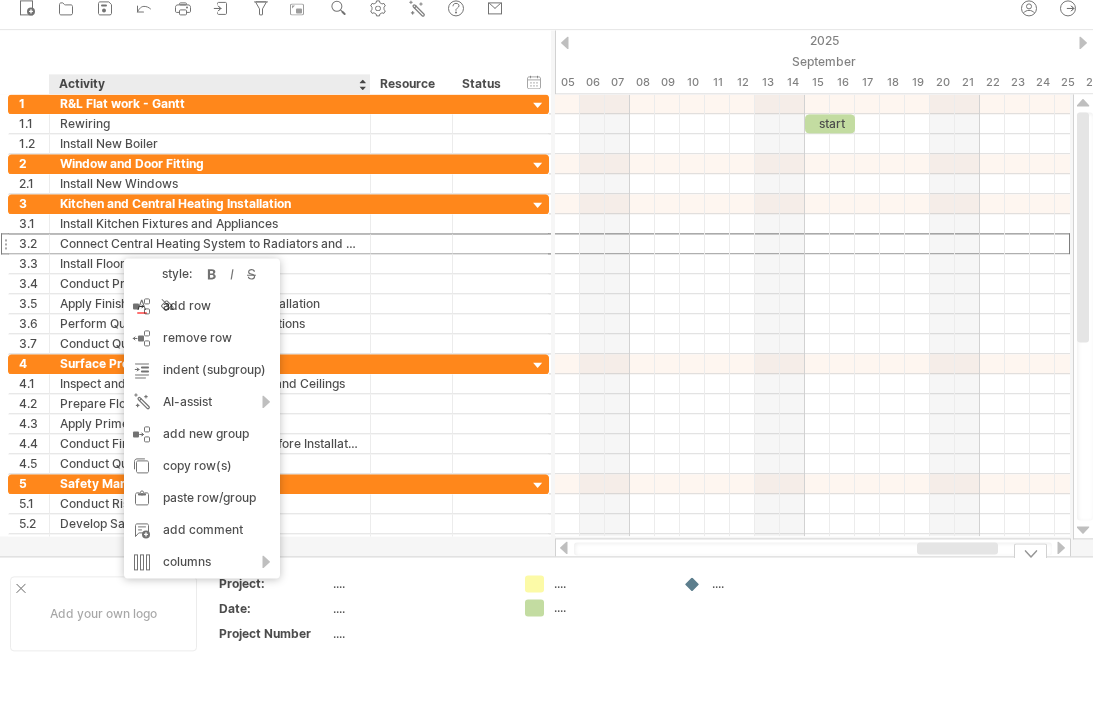 scroll, scrollTop: 0, scrollLeft: 0, axis: both 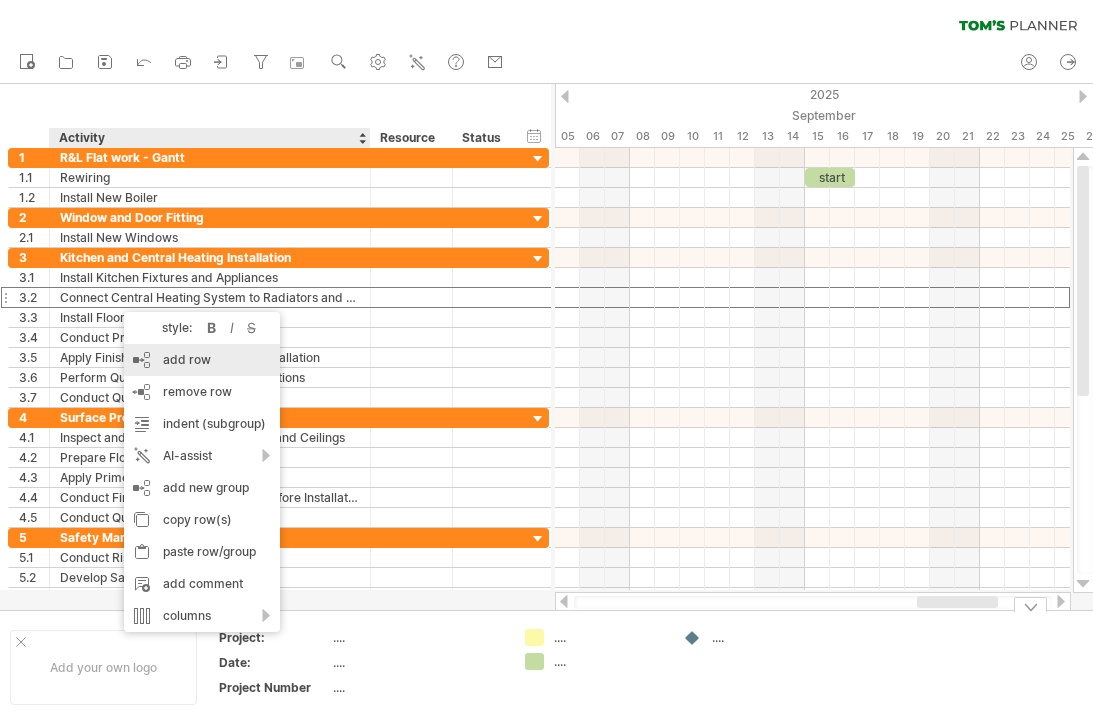 click on "remove row" at bounding box center (197, 391) 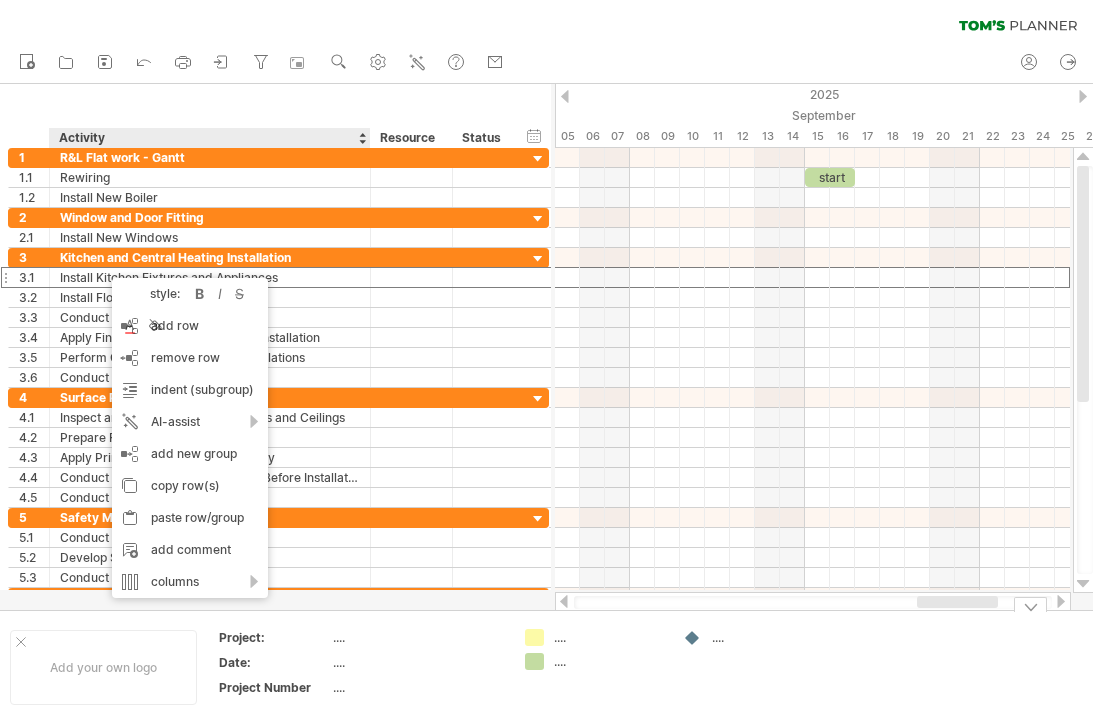 click on "remove row" at bounding box center [185, 357] 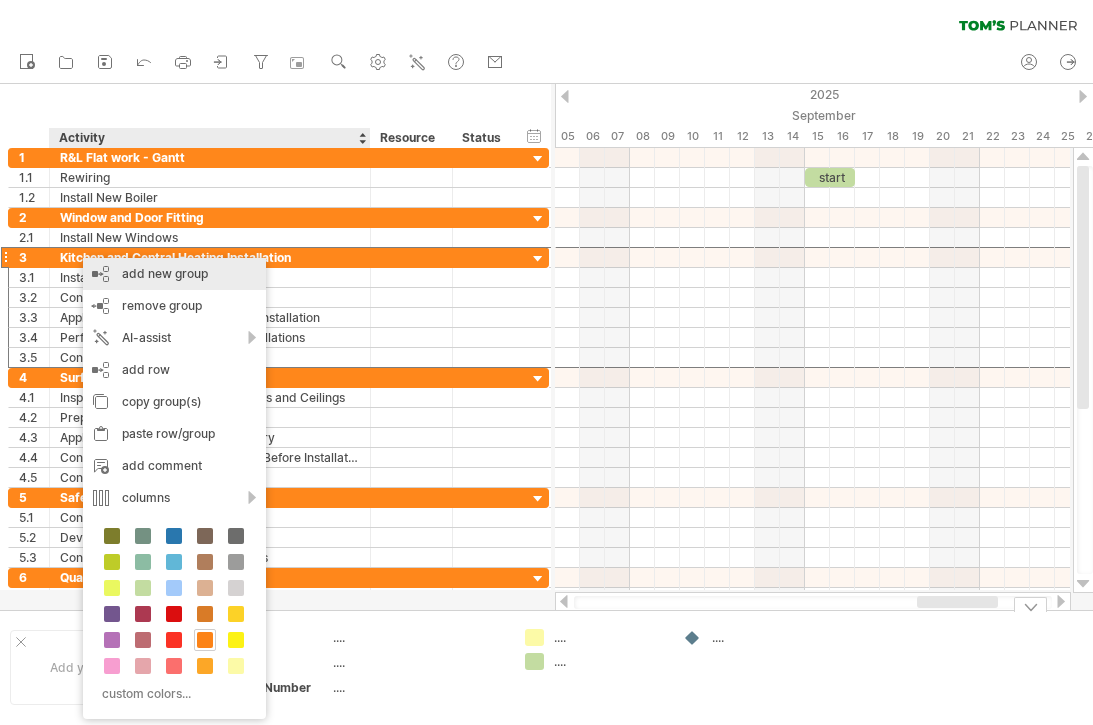 click on "remove group remove selected groups" at bounding box center [174, 306] 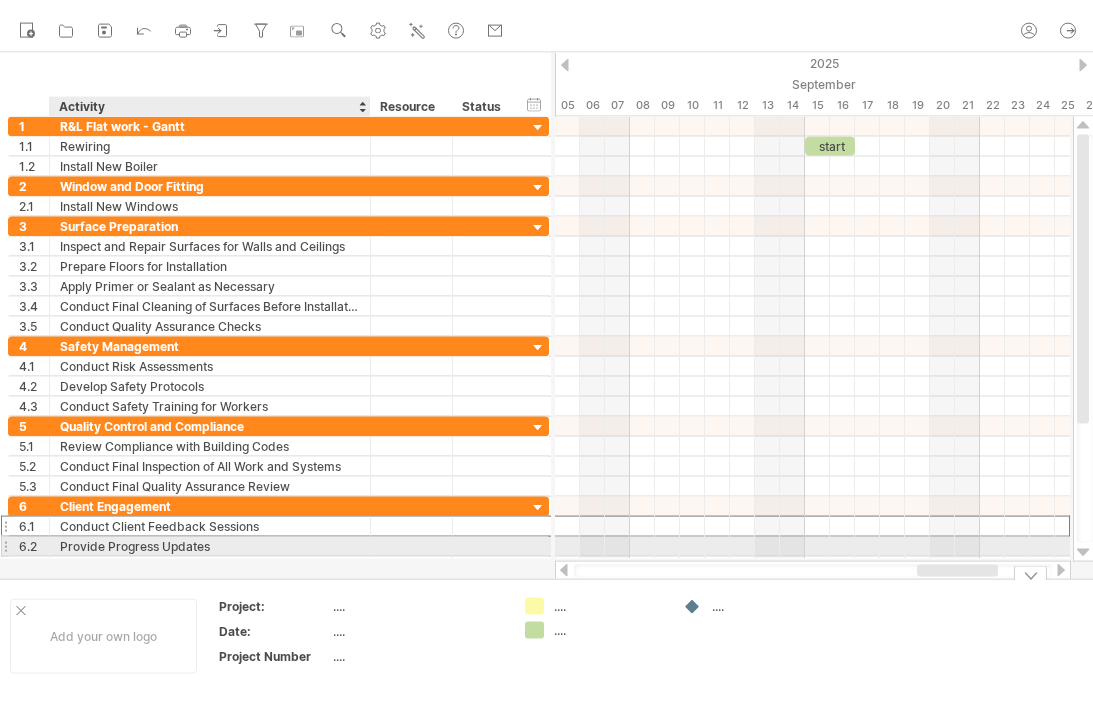 scroll, scrollTop: 0, scrollLeft: 0, axis: both 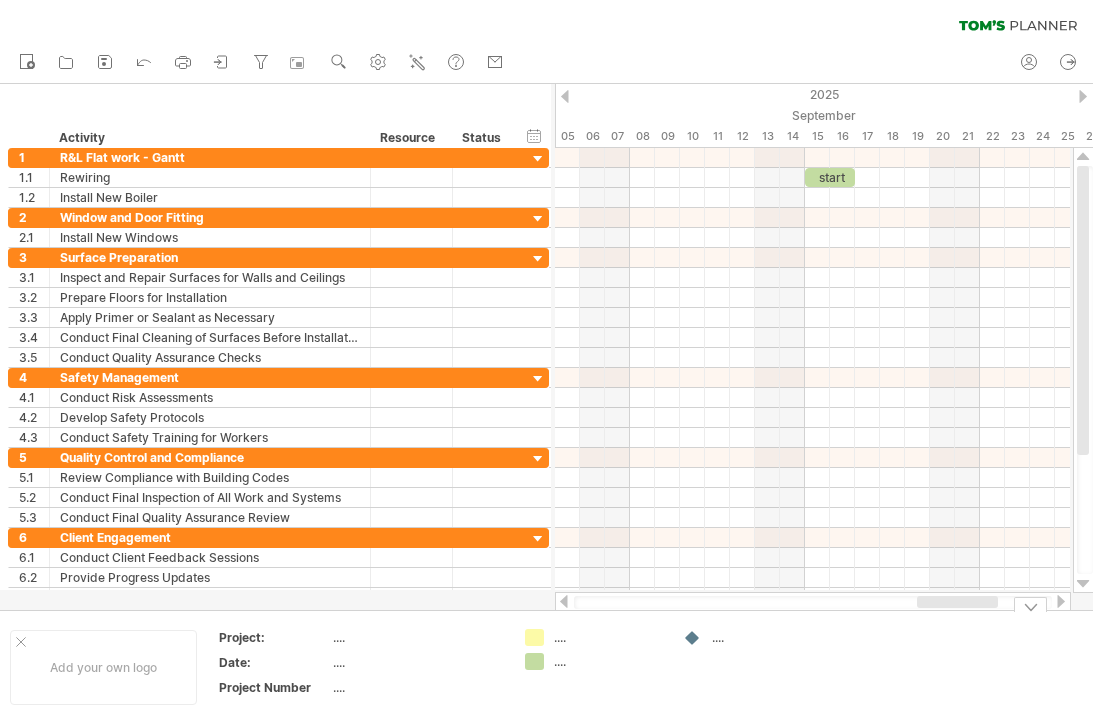 click at bounding box center (144, 61) 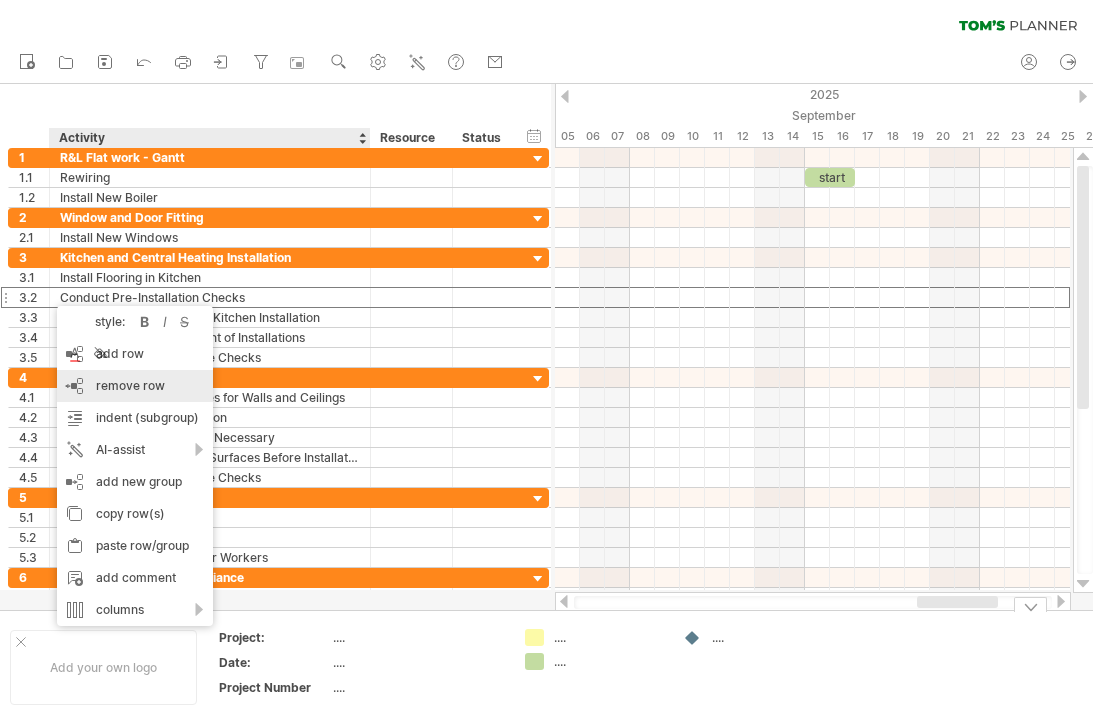 click on "remove row" at bounding box center (130, 385) 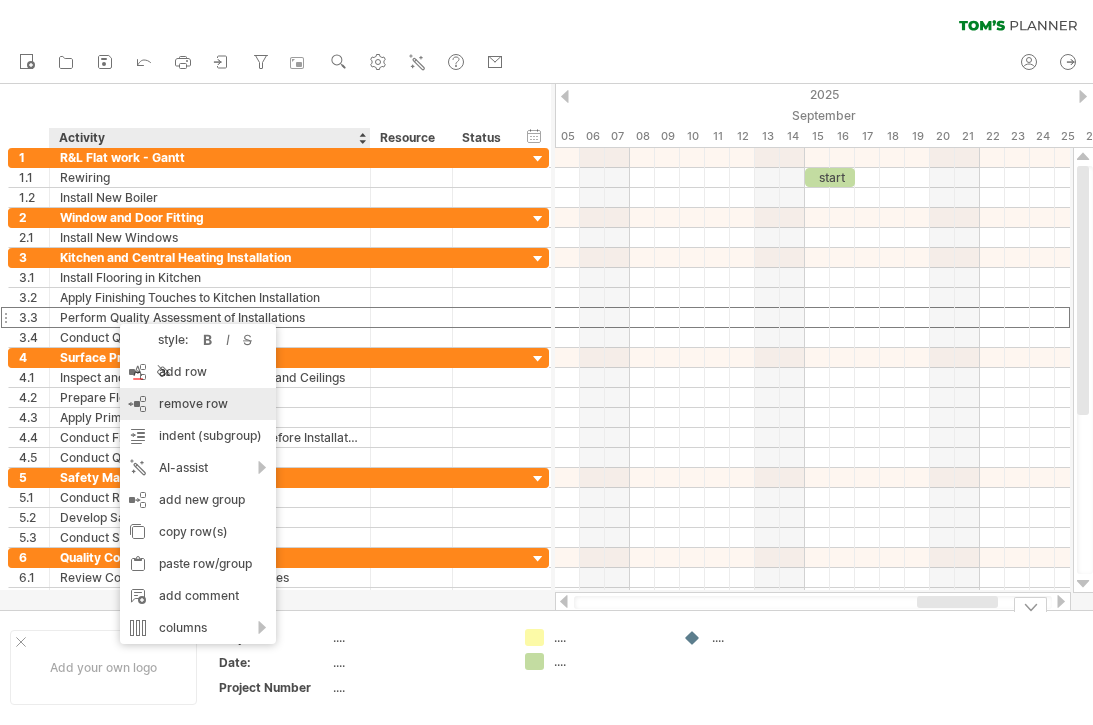 click on "remove row" at bounding box center [193, 403] 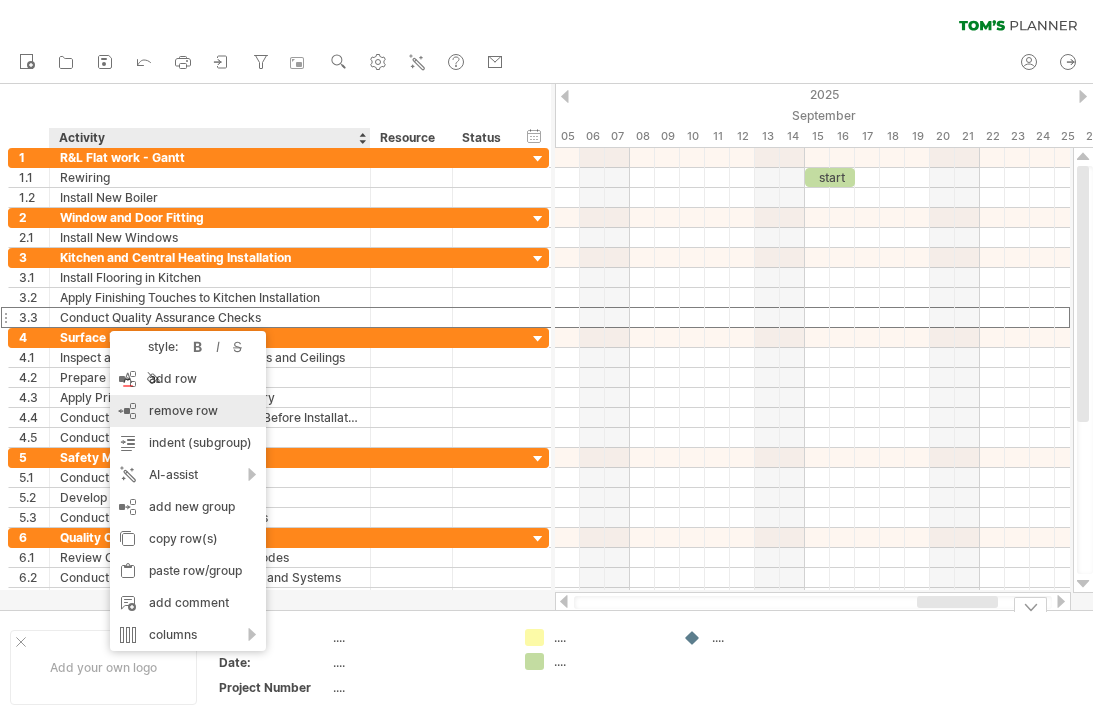 click on "remove row remove selected rows" at bounding box center [188, 411] 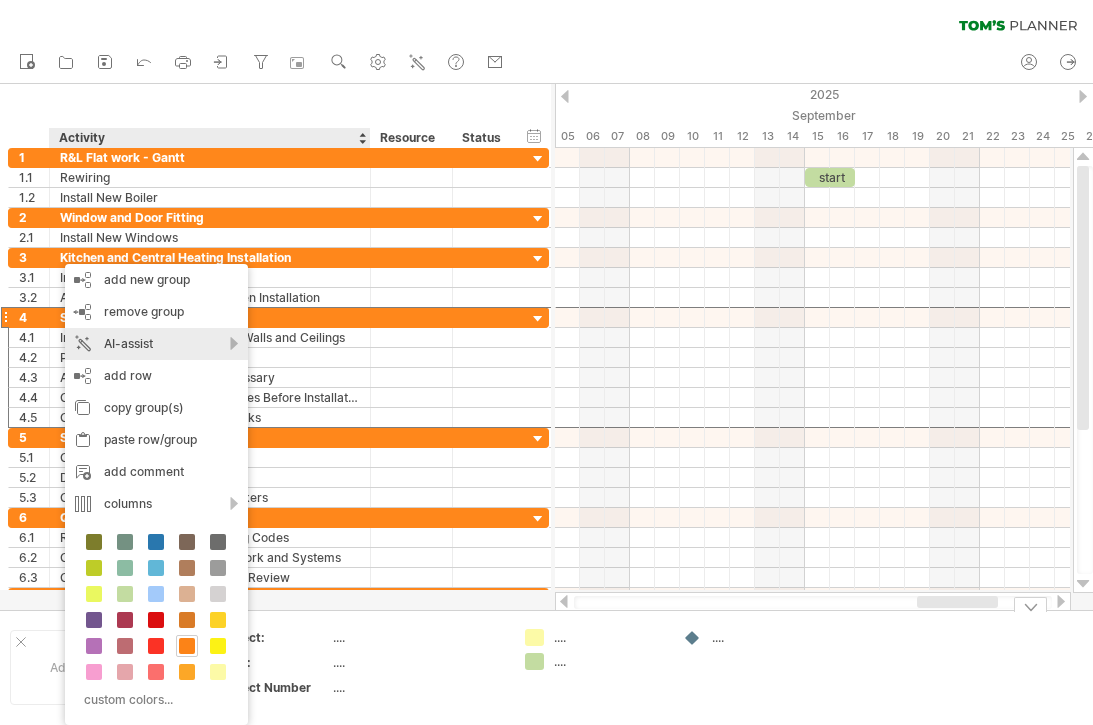 click on "AI-assist" at bounding box center [156, 344] 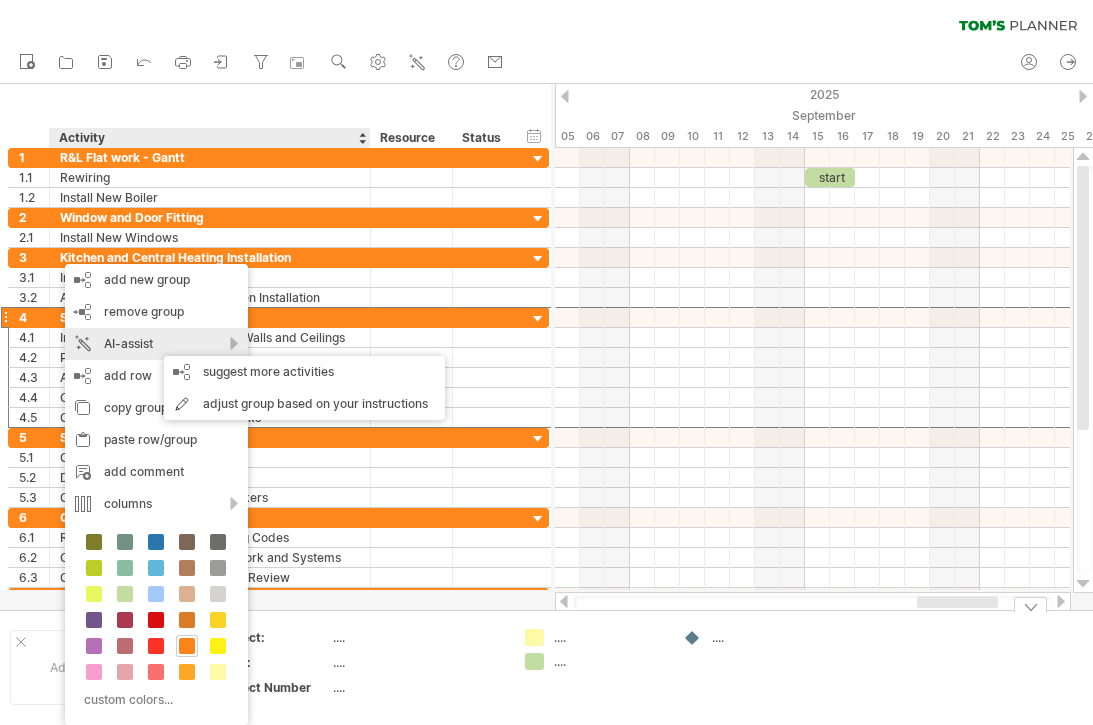 click on "adjust group based on your instructions" at bounding box center (304, 404) 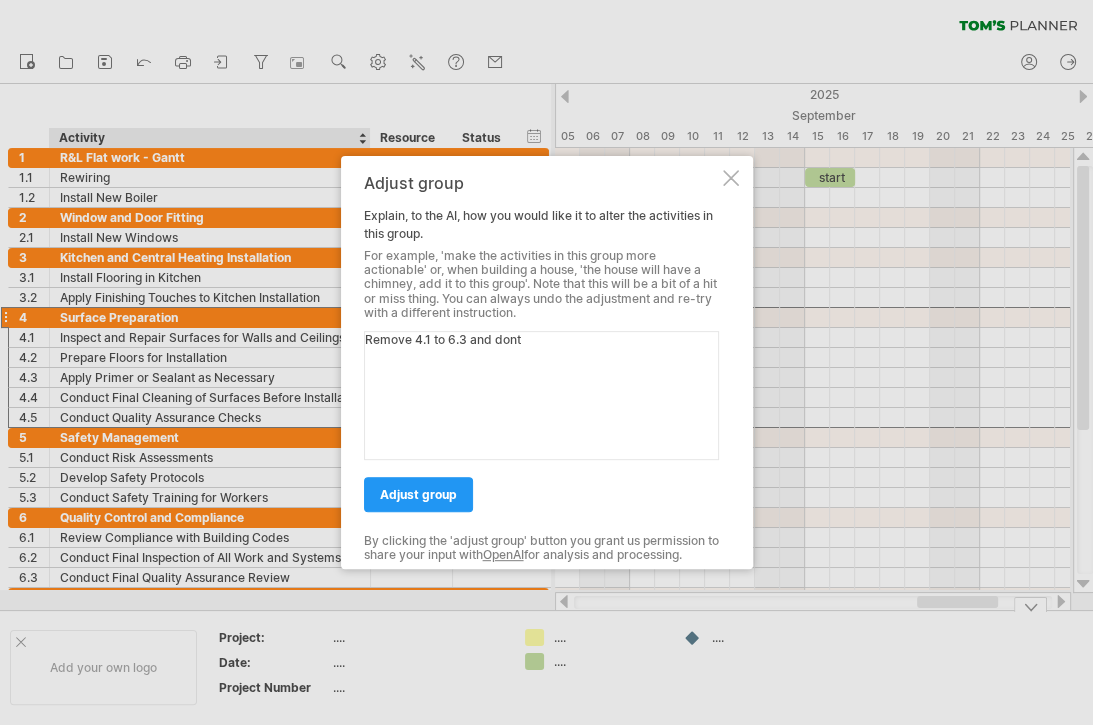 type on "Remove 4.1 to 6.3 and dont" 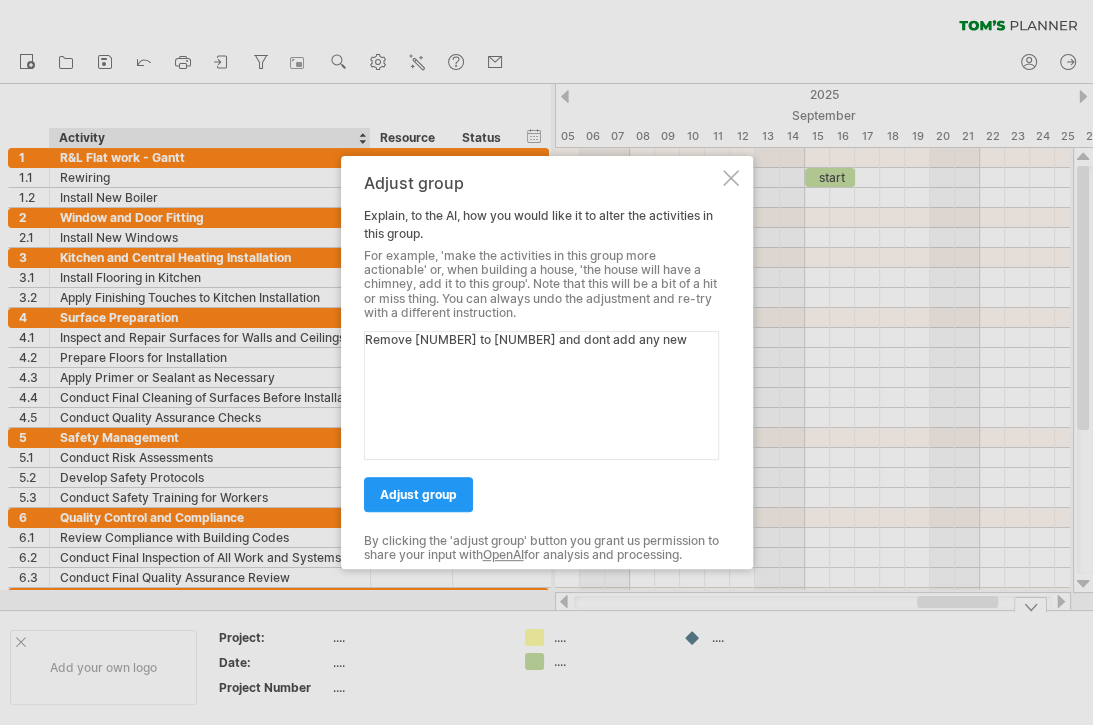click on "adjust group" at bounding box center (418, 494) 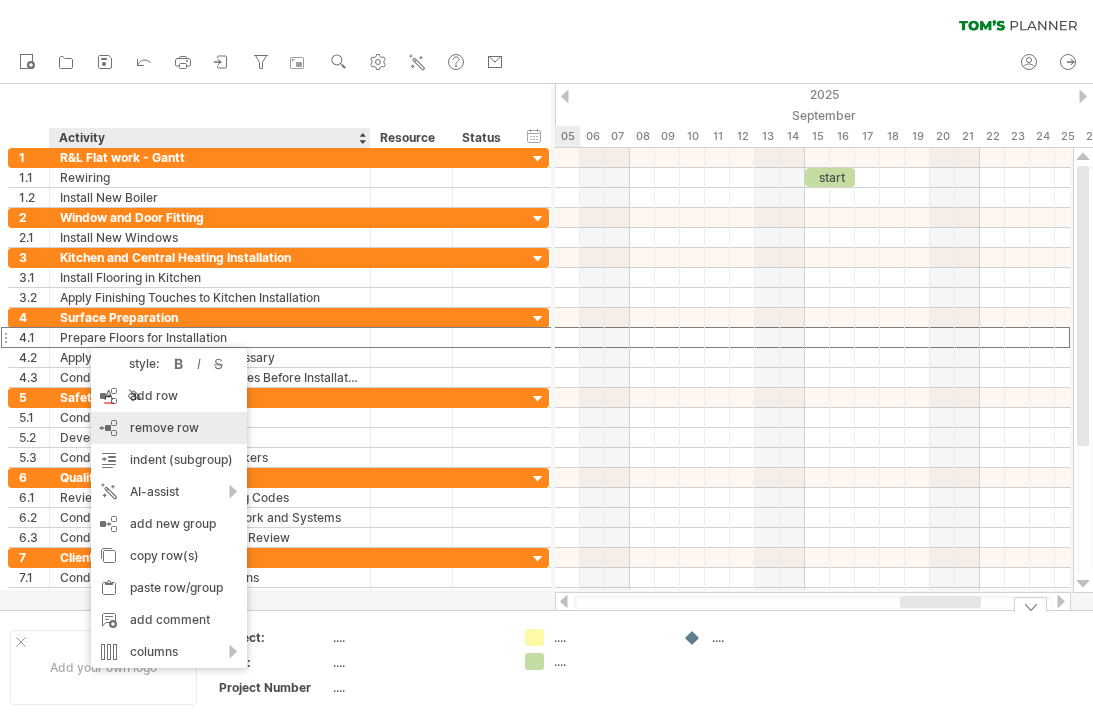 click on "remove row" at bounding box center (164, 427) 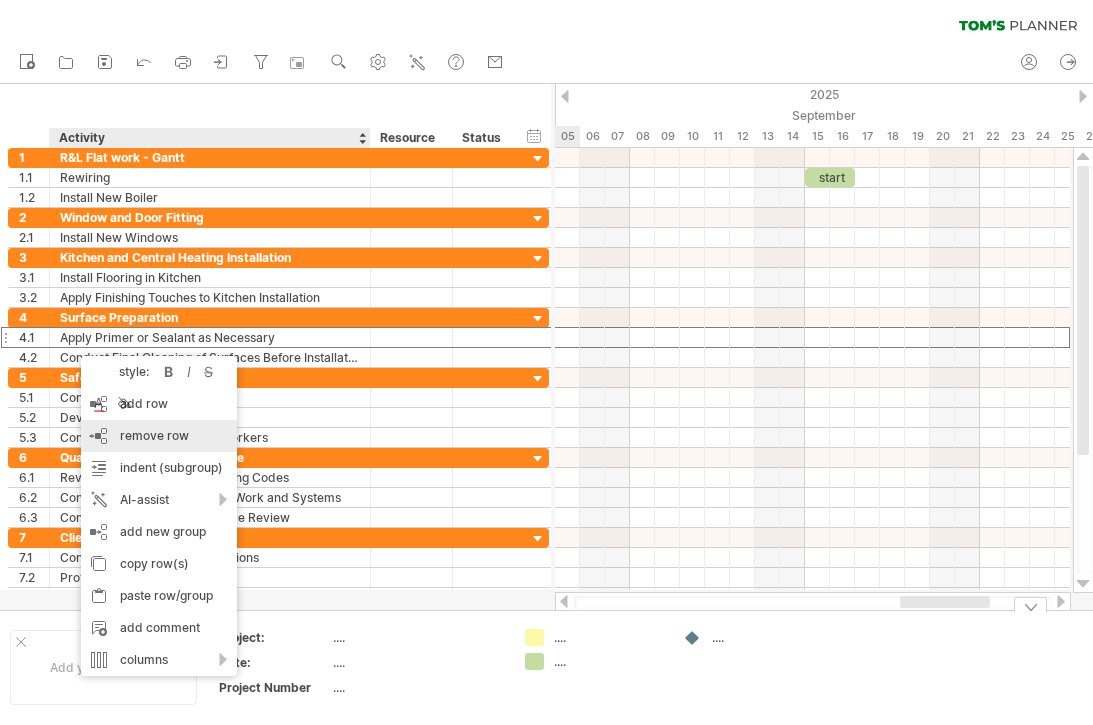 click on "remove row" at bounding box center [154, 435] 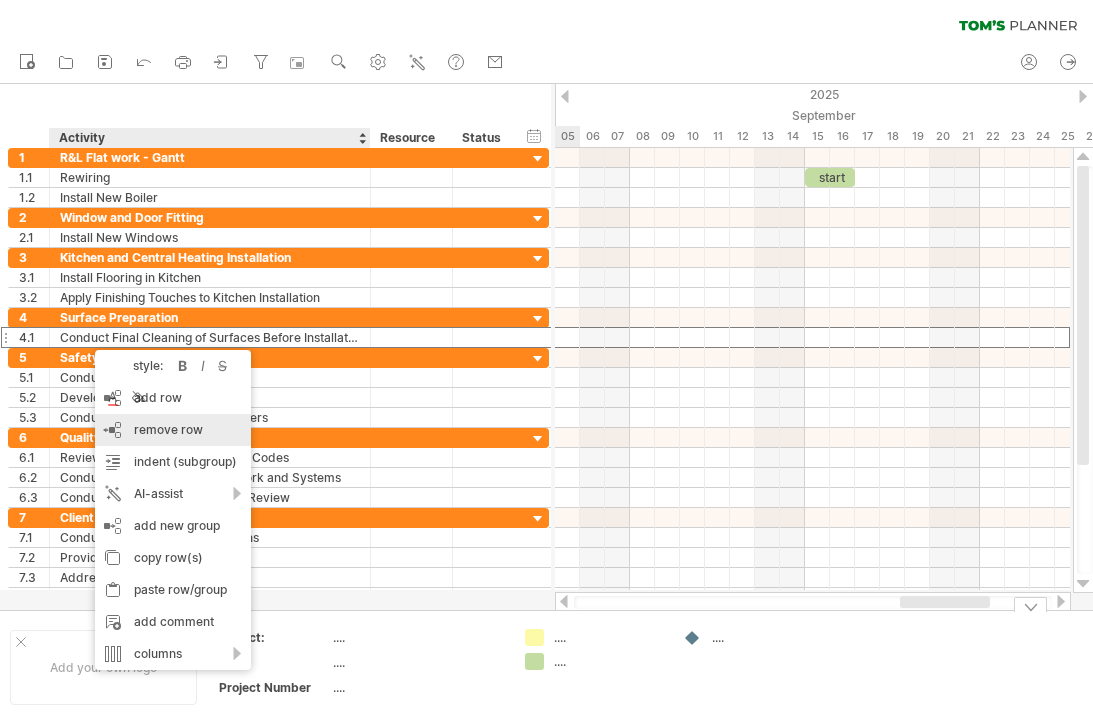 click on "remove row" at bounding box center (168, 429) 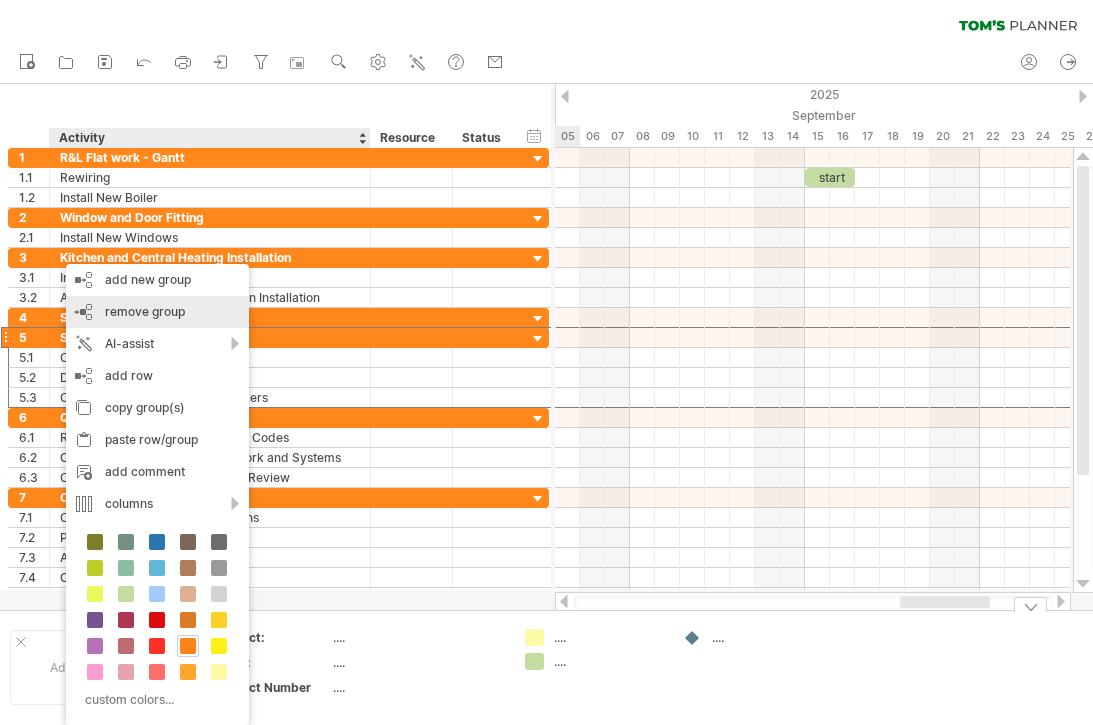 click on "remove group remove selected groups" at bounding box center [157, 312] 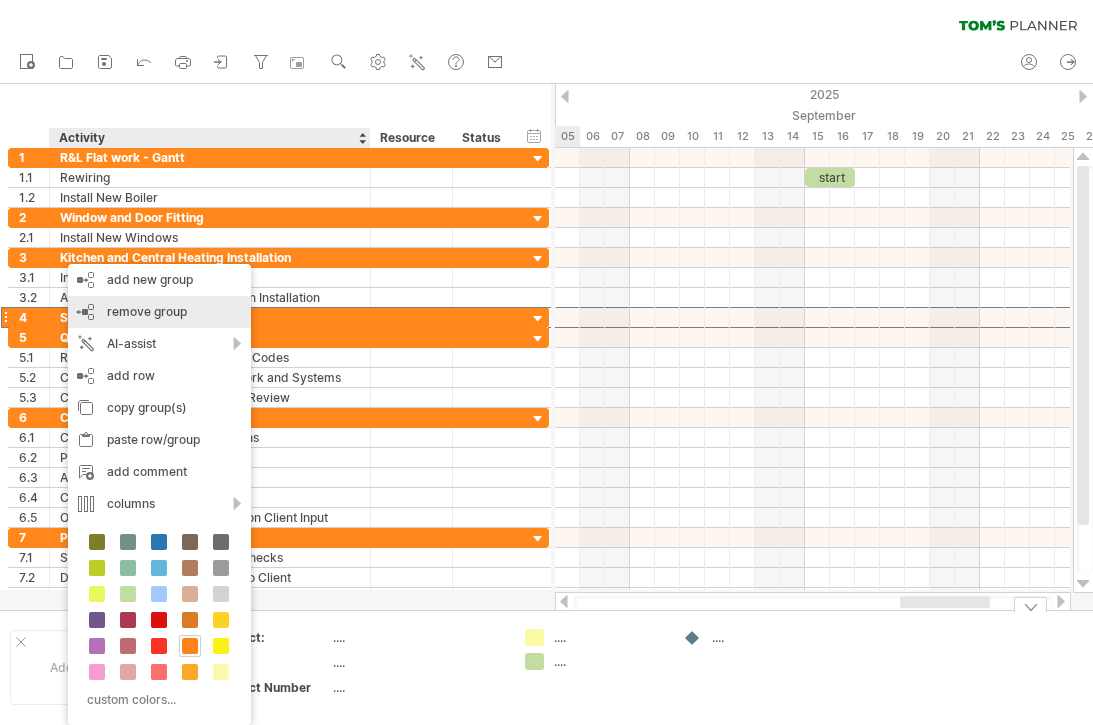 click on "remove group remove selected groups" at bounding box center [159, 312] 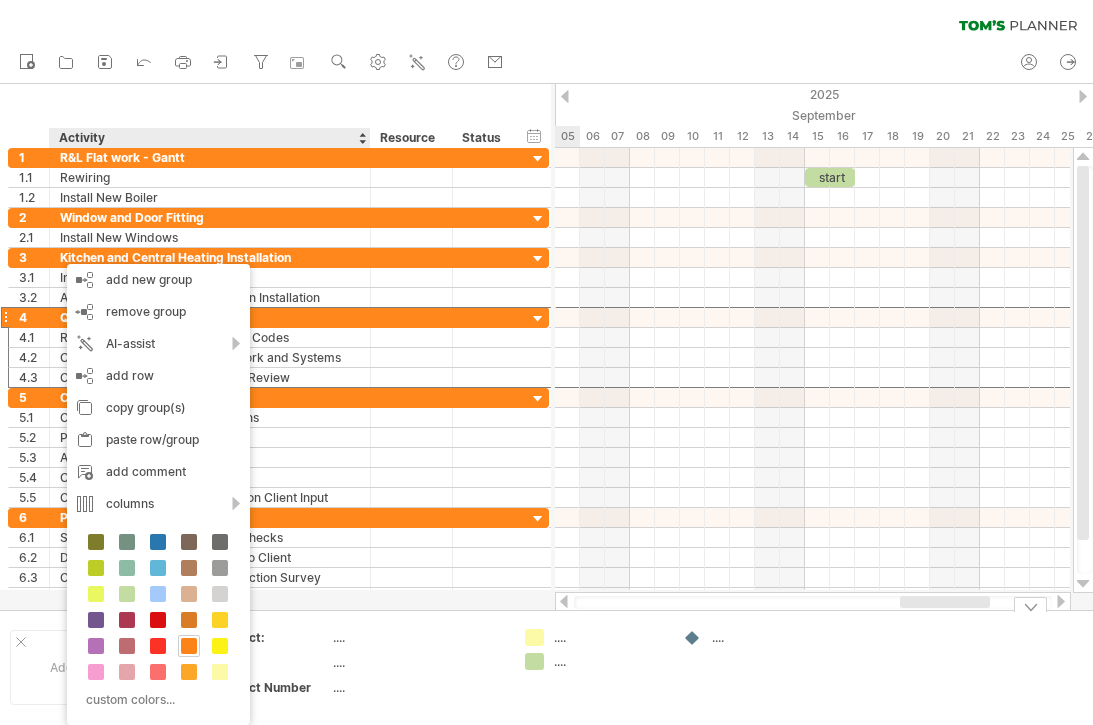 click on "remove group remove selected groups" at bounding box center (158, 312) 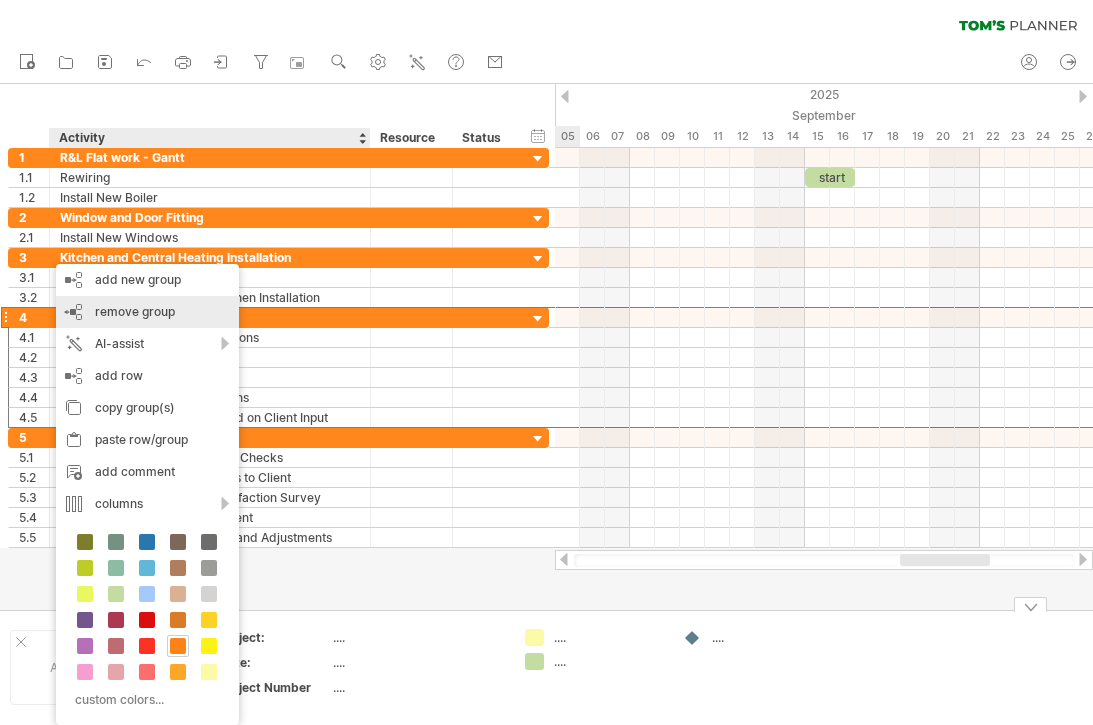 click on "remove group" at bounding box center [135, 311] 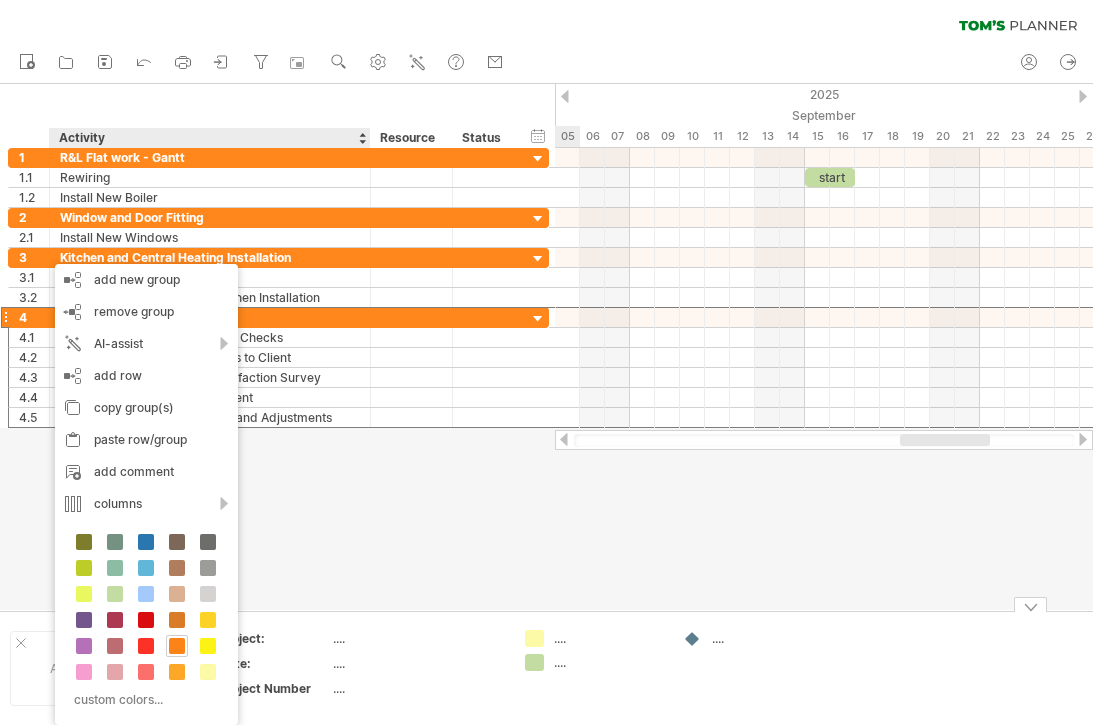 click on "remove group" at bounding box center (134, 311) 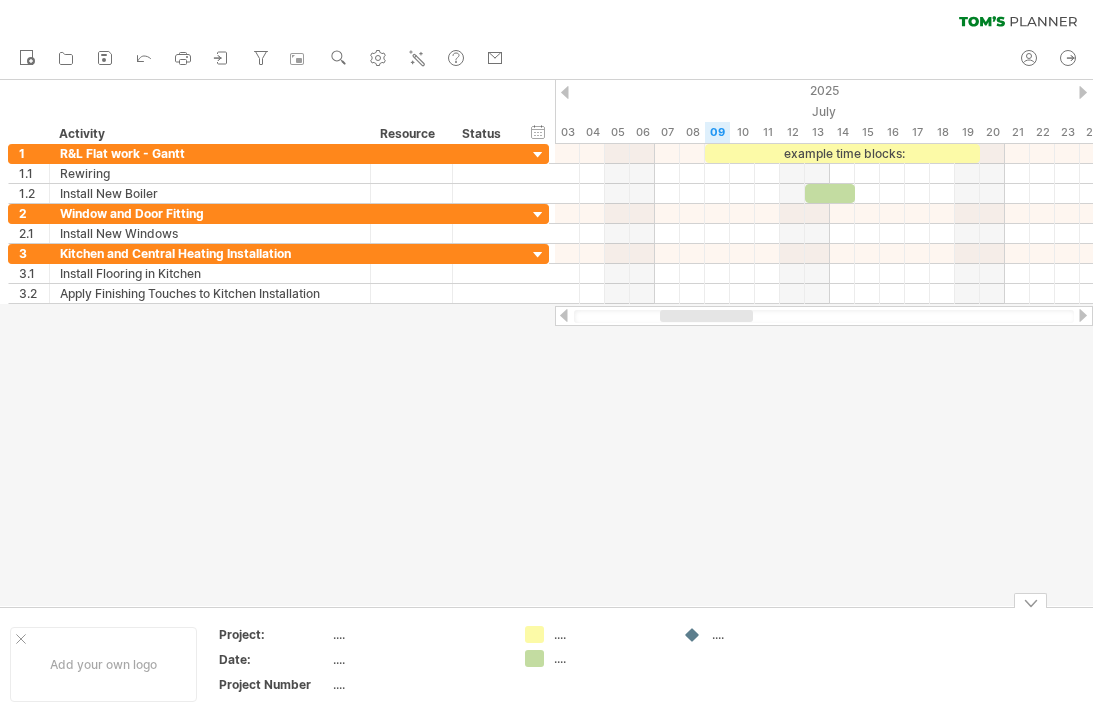 scroll, scrollTop: 0, scrollLeft: 0, axis: both 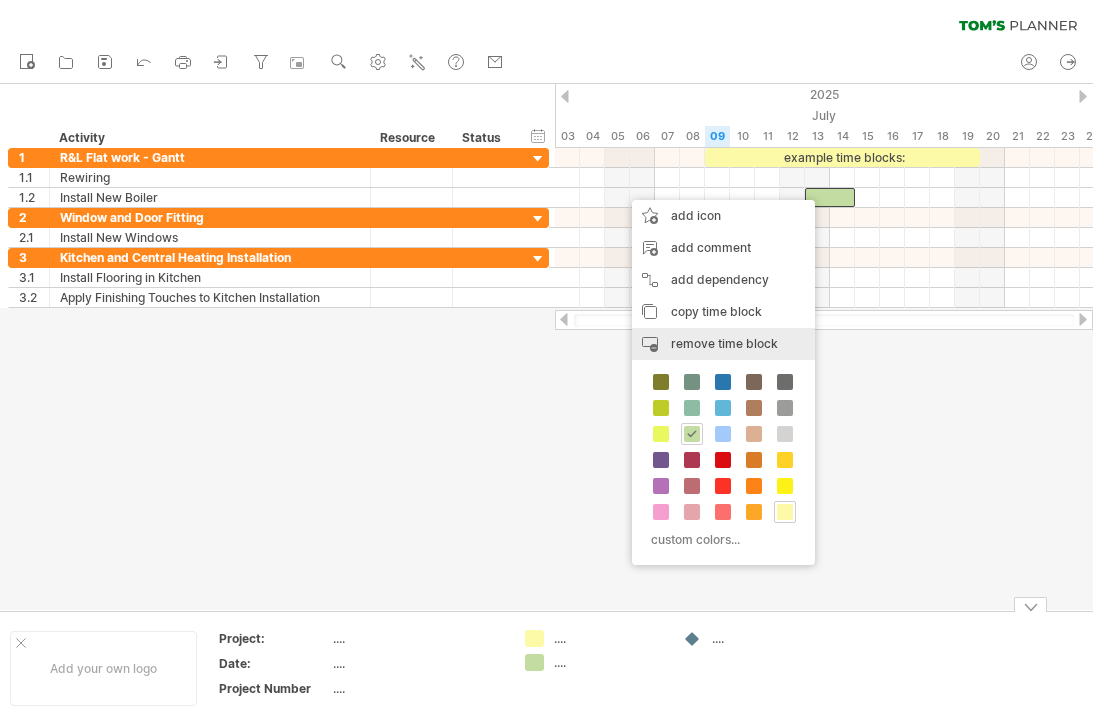 click on "remove time block" at bounding box center (724, 343) 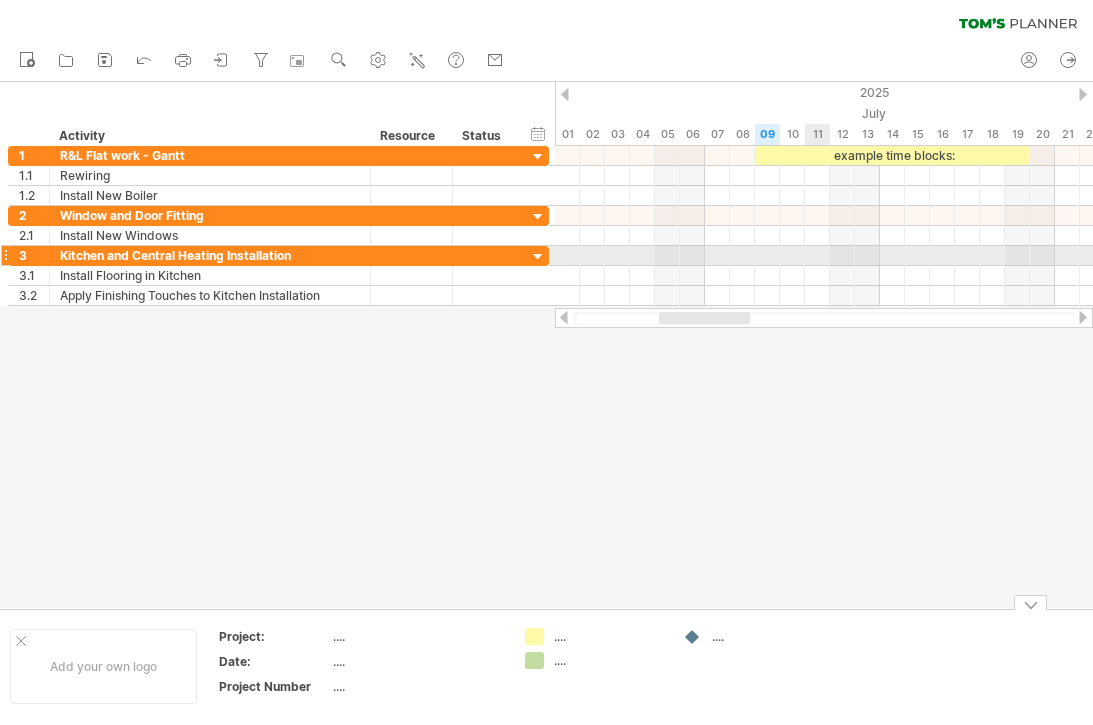 scroll, scrollTop: 0, scrollLeft: 0, axis: both 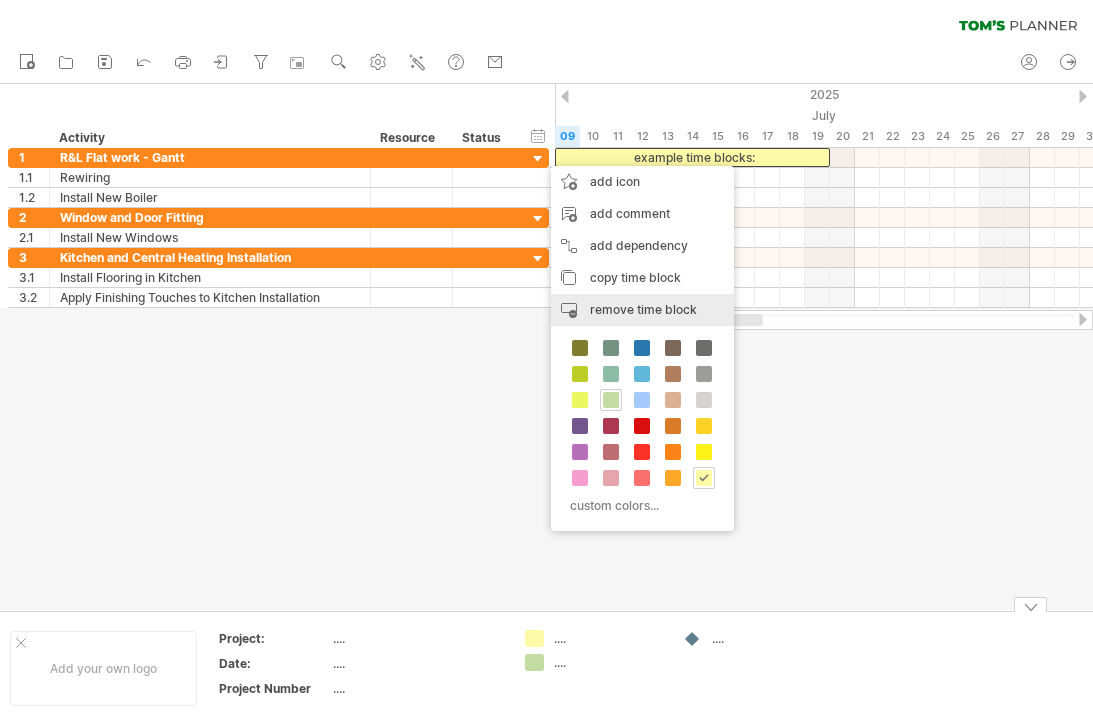 click on "remove time block" at bounding box center [643, 309] 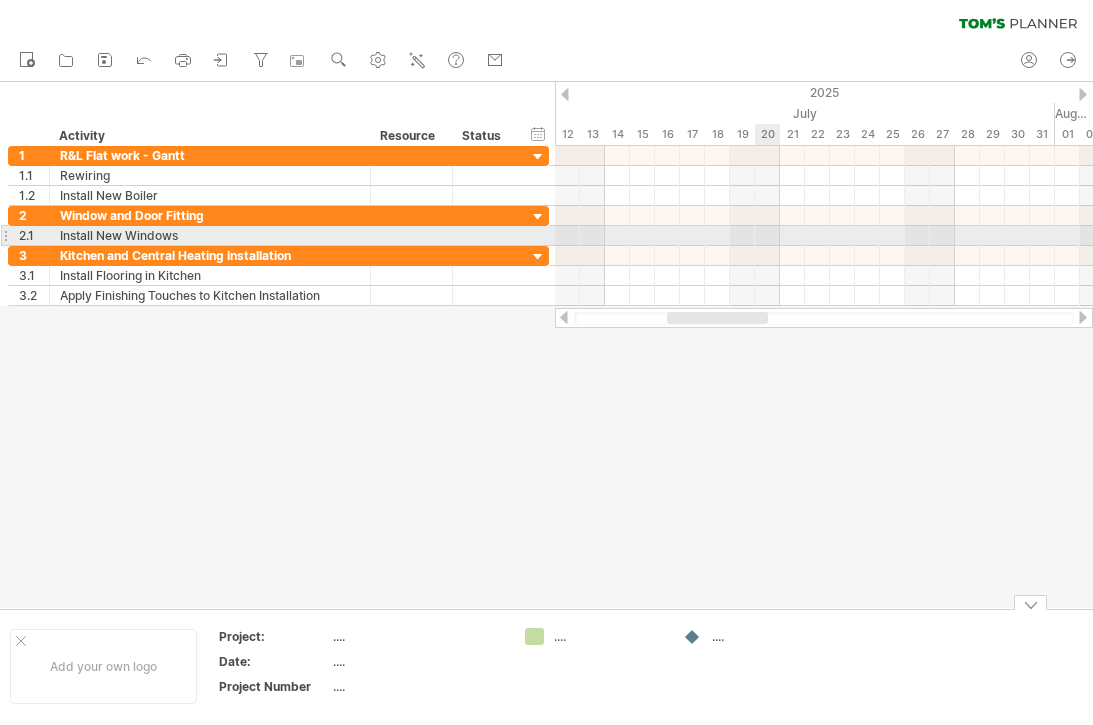 scroll, scrollTop: 0, scrollLeft: 0, axis: both 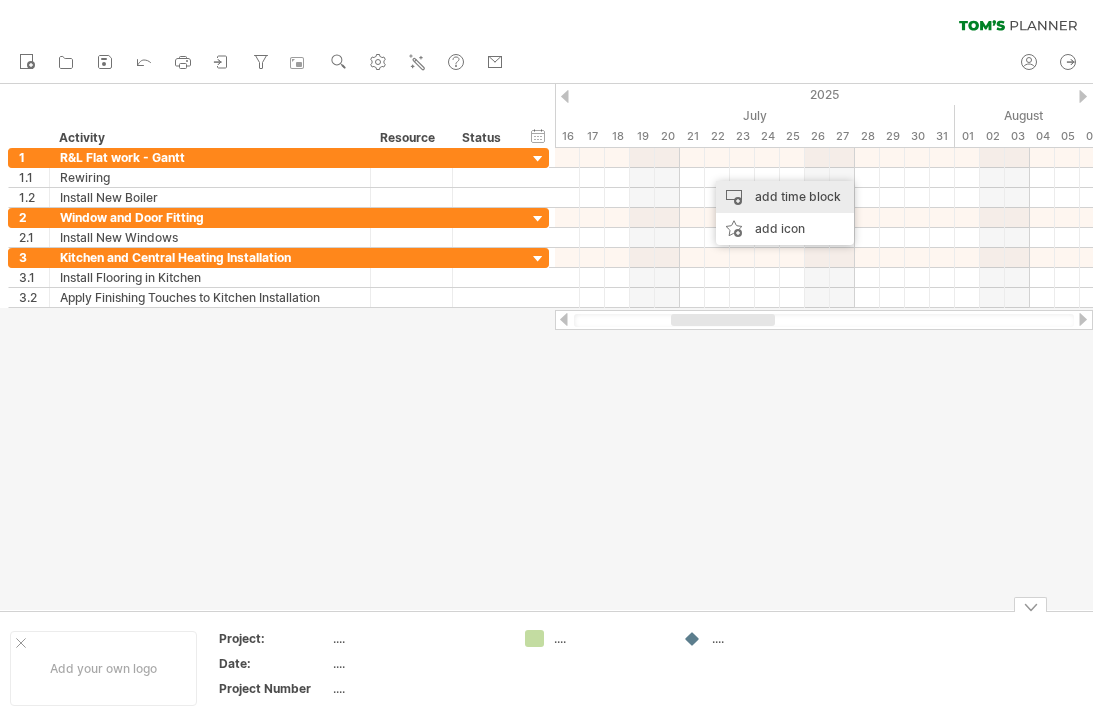 click on "add time block" at bounding box center [785, 197] 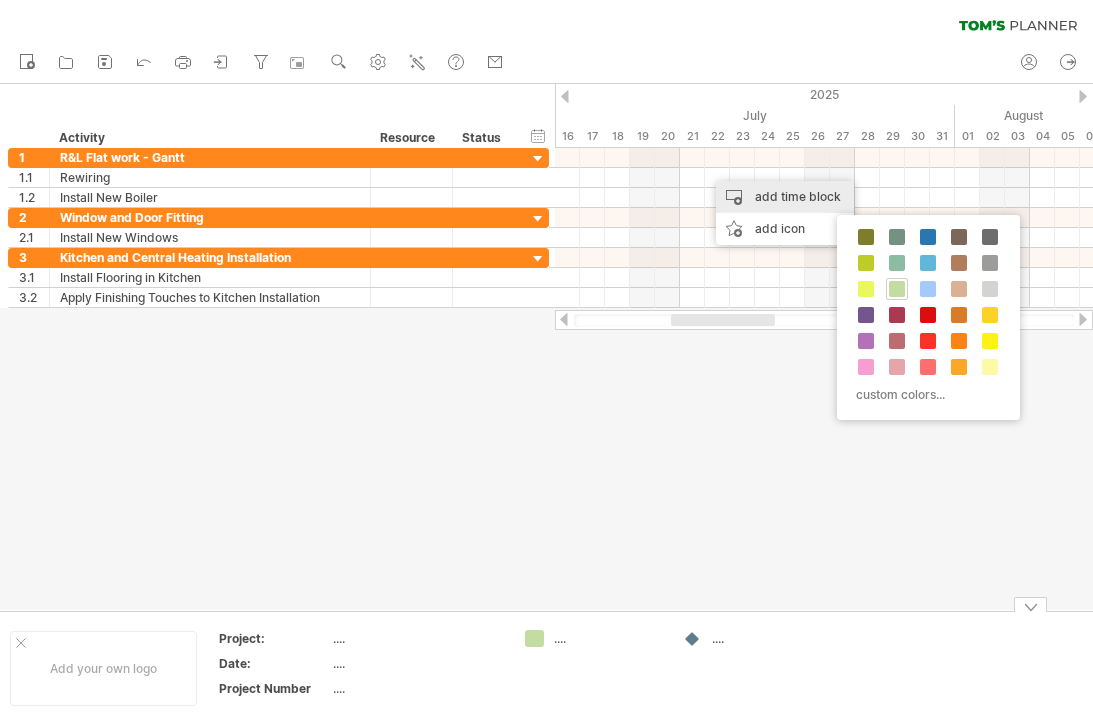 click at bounding box center (928, 263) 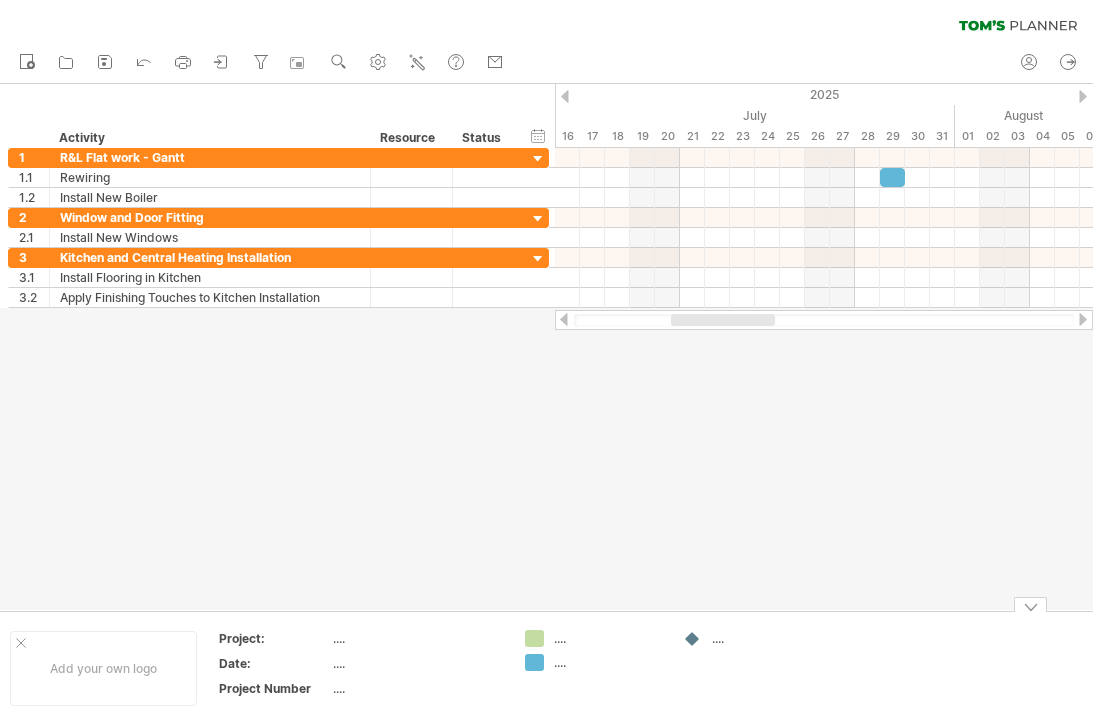 click on "undo" at bounding box center (145, 63) 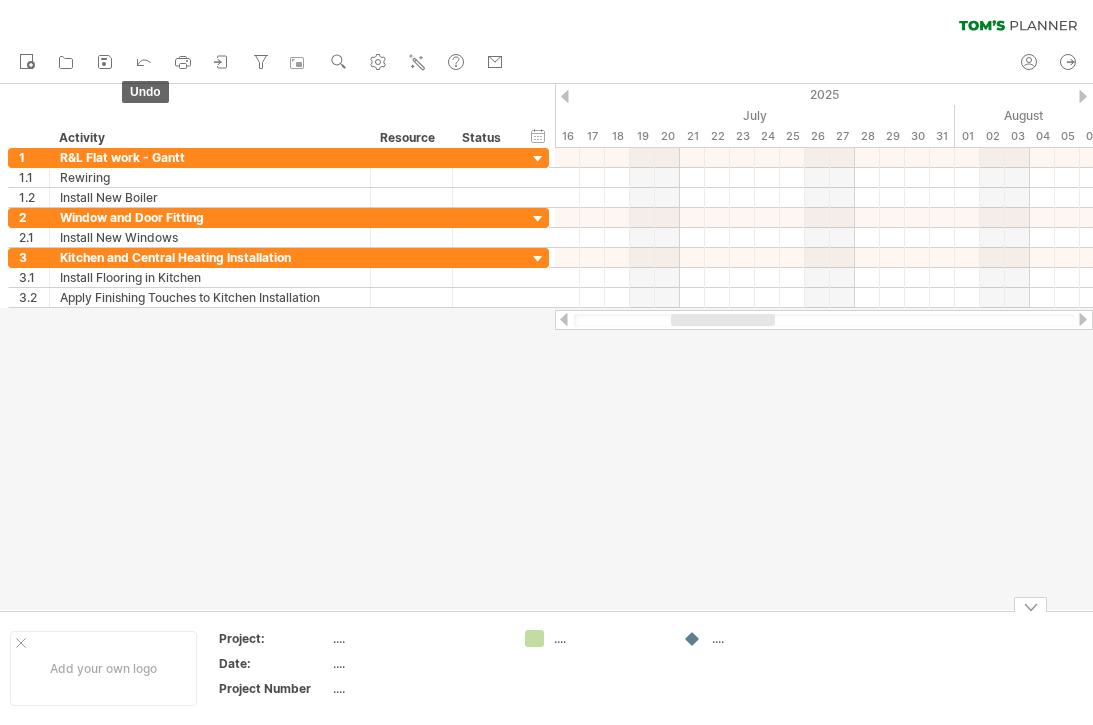 click at bounding box center (824, 198) 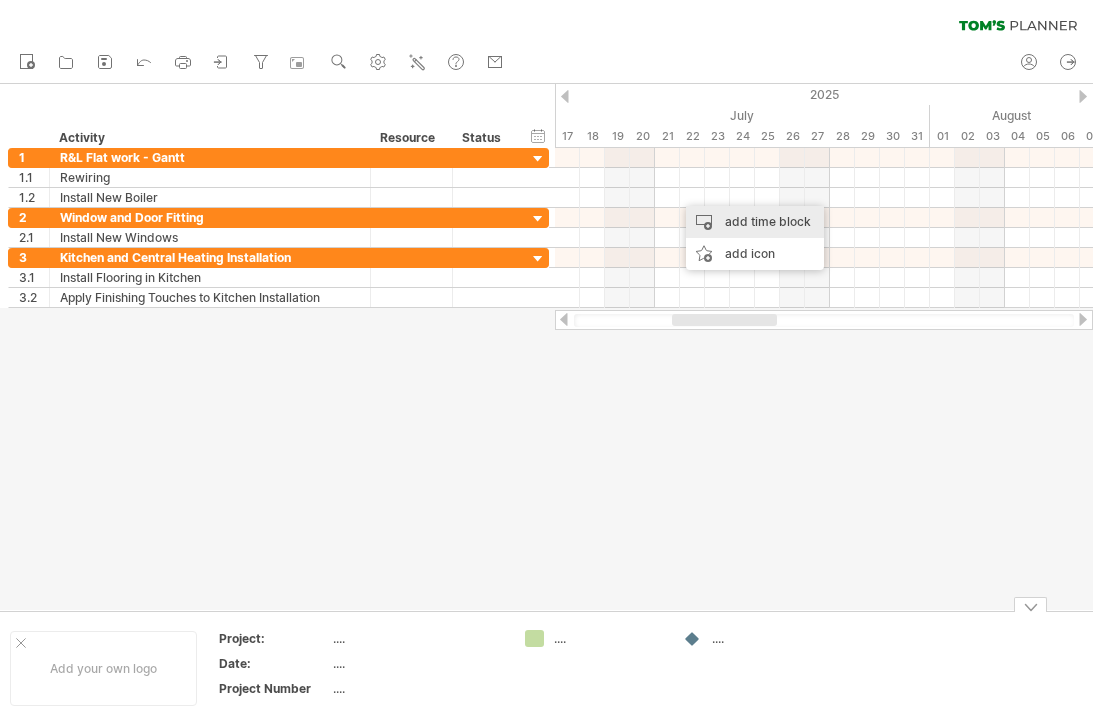click on "add time block" at bounding box center (755, 222) 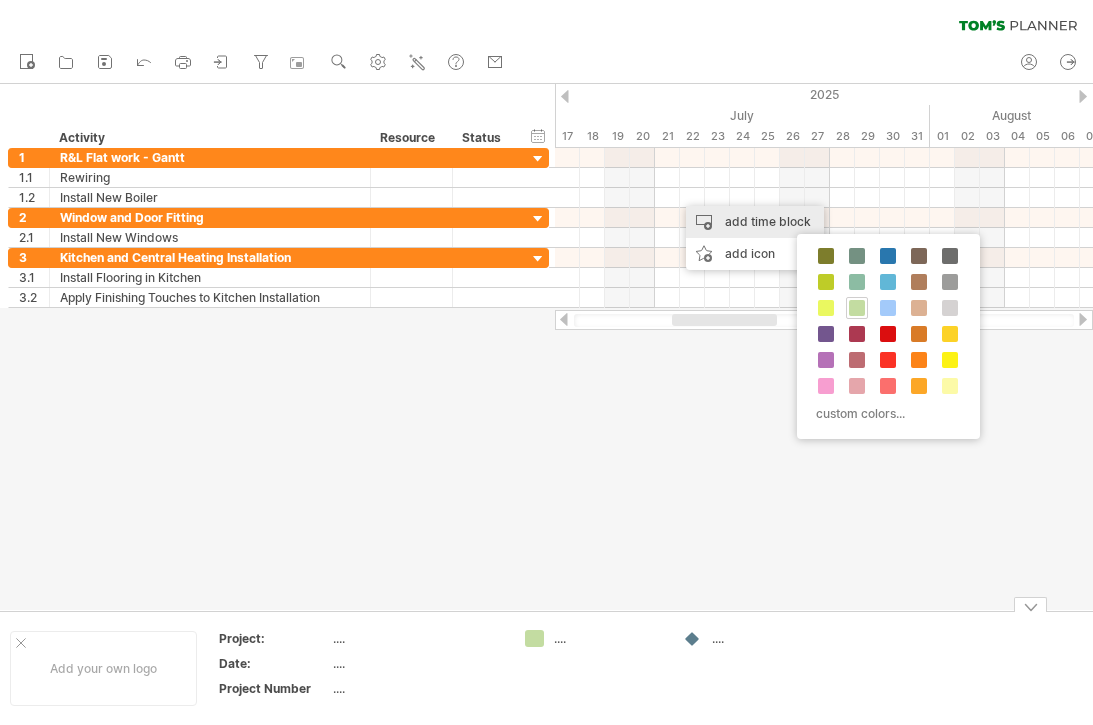 click at bounding box center (888, 256) 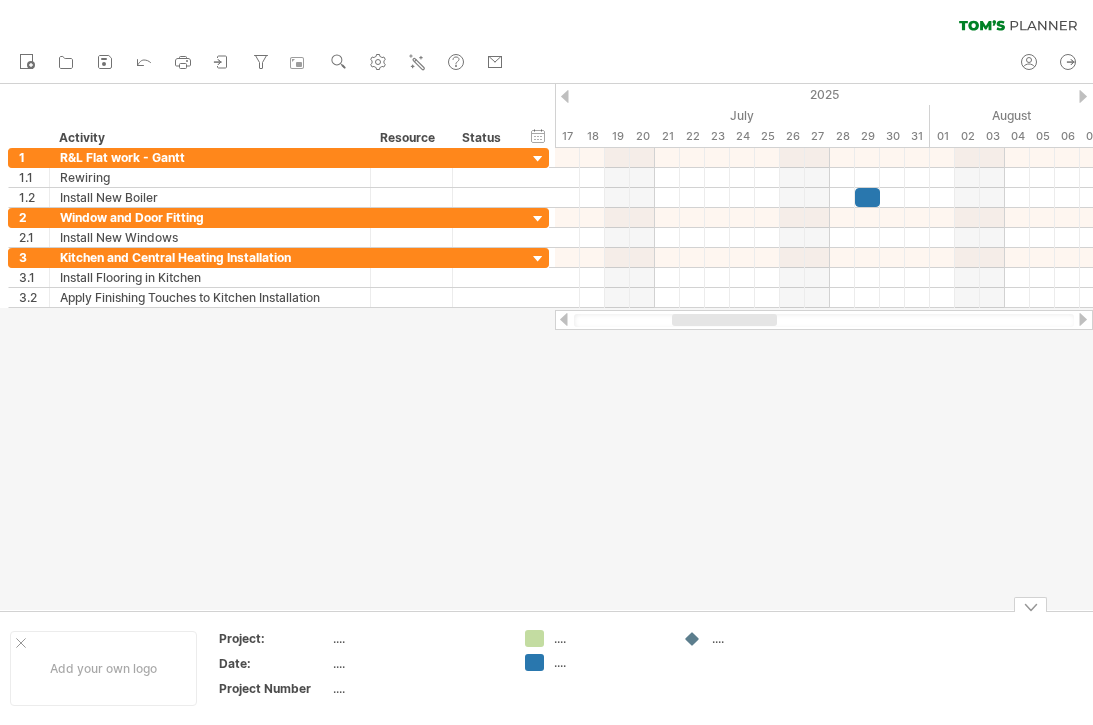 click at bounding box center [880, 197] 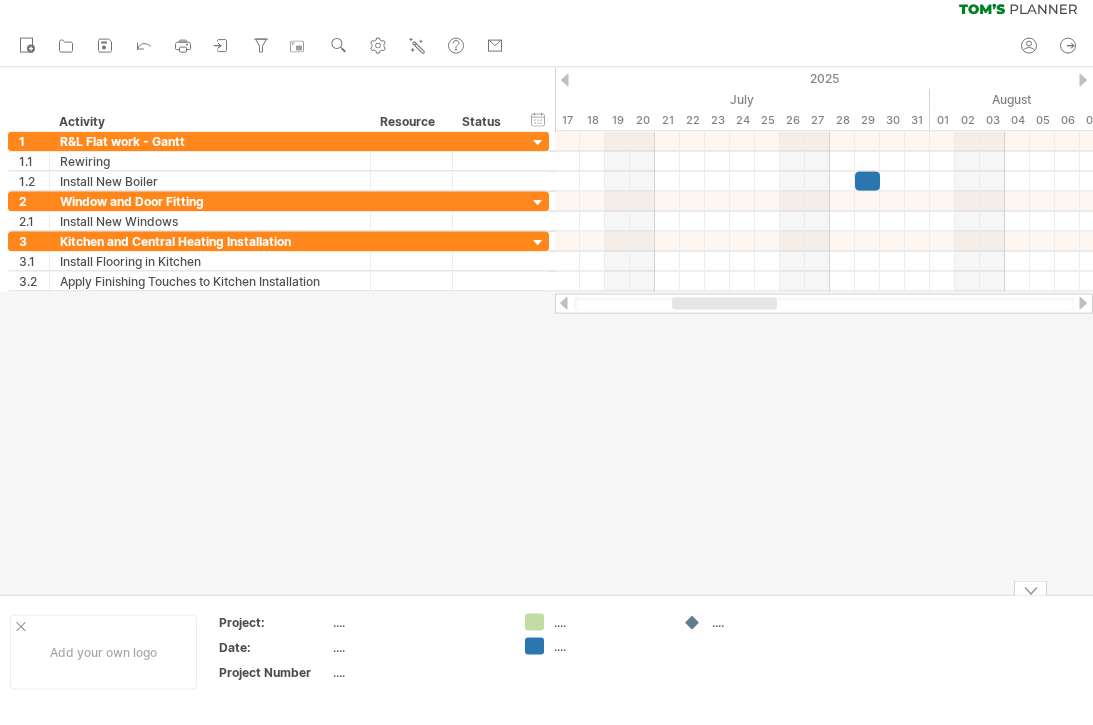 scroll, scrollTop: 0, scrollLeft: 0, axis: both 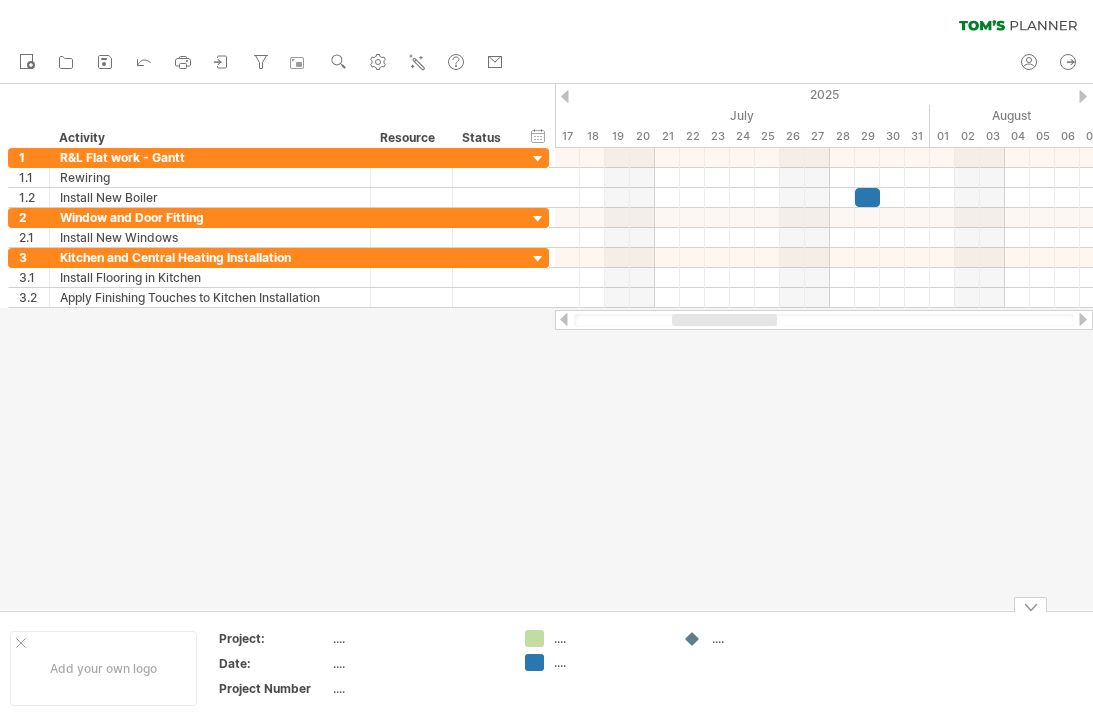 click at bounding box center [0, 0] 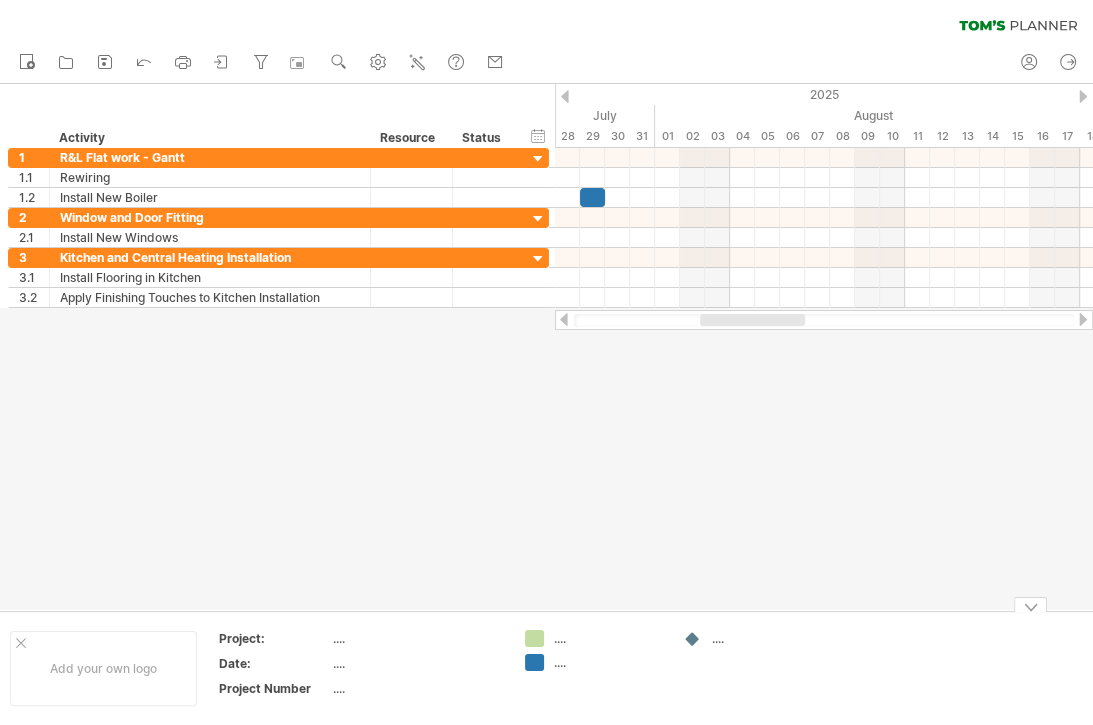 click at bounding box center (592, 197) 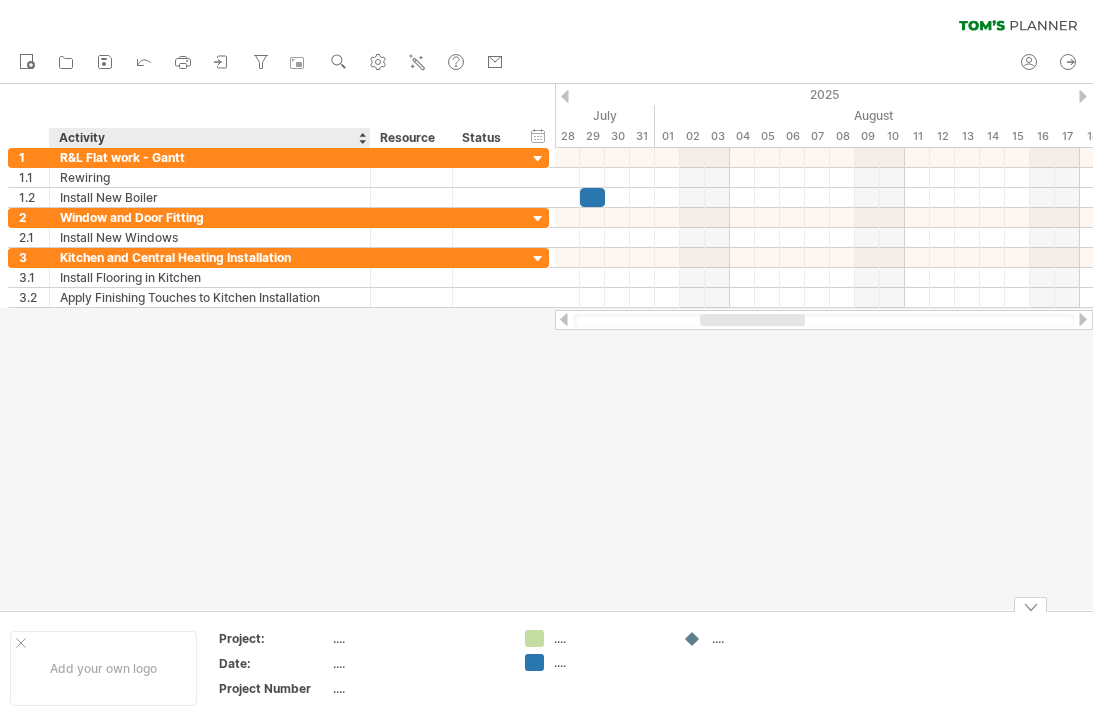 click at bounding box center (546, 347) 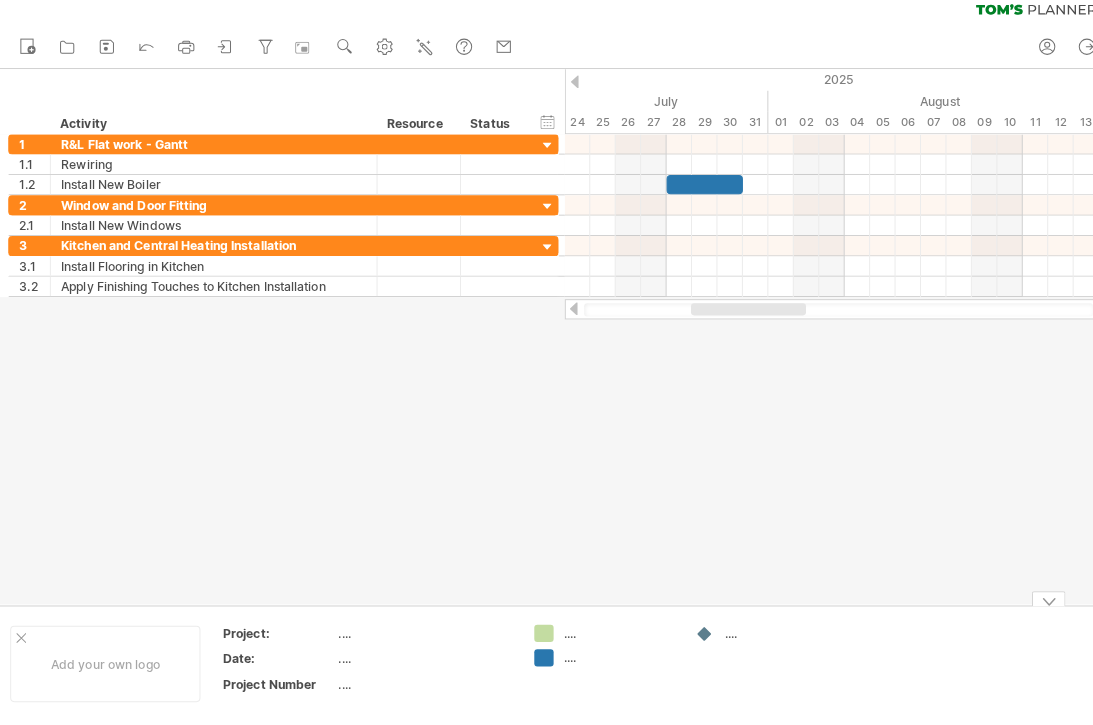 scroll, scrollTop: 0, scrollLeft: 0, axis: both 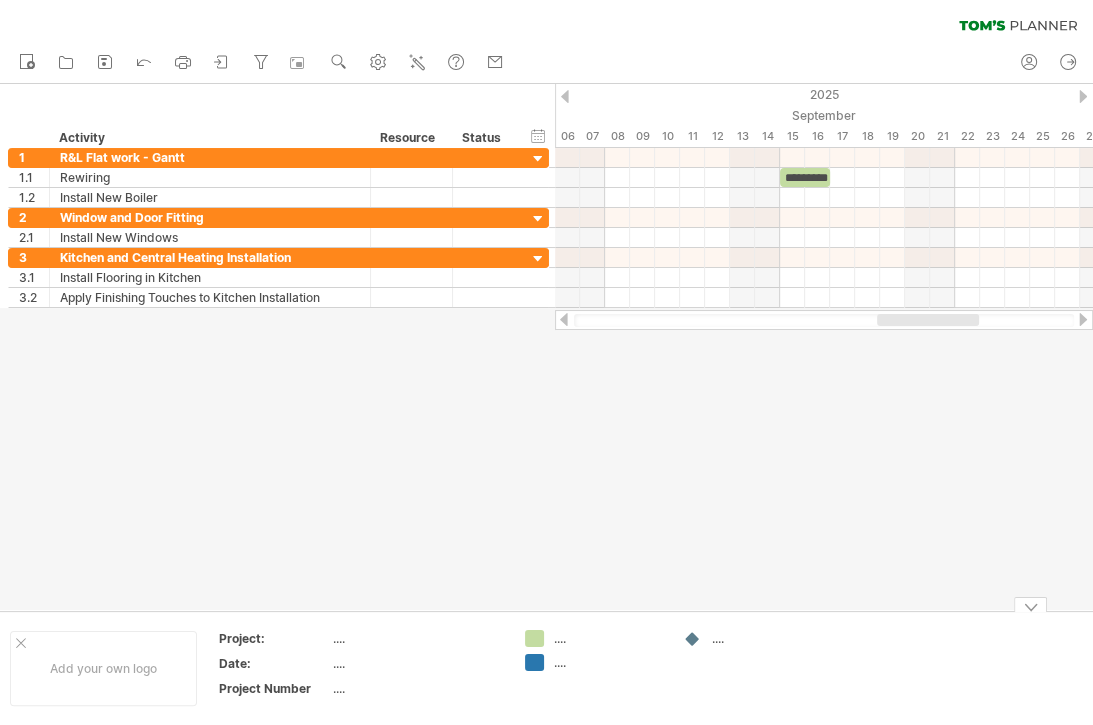 click on "*********" at bounding box center [805, 177] 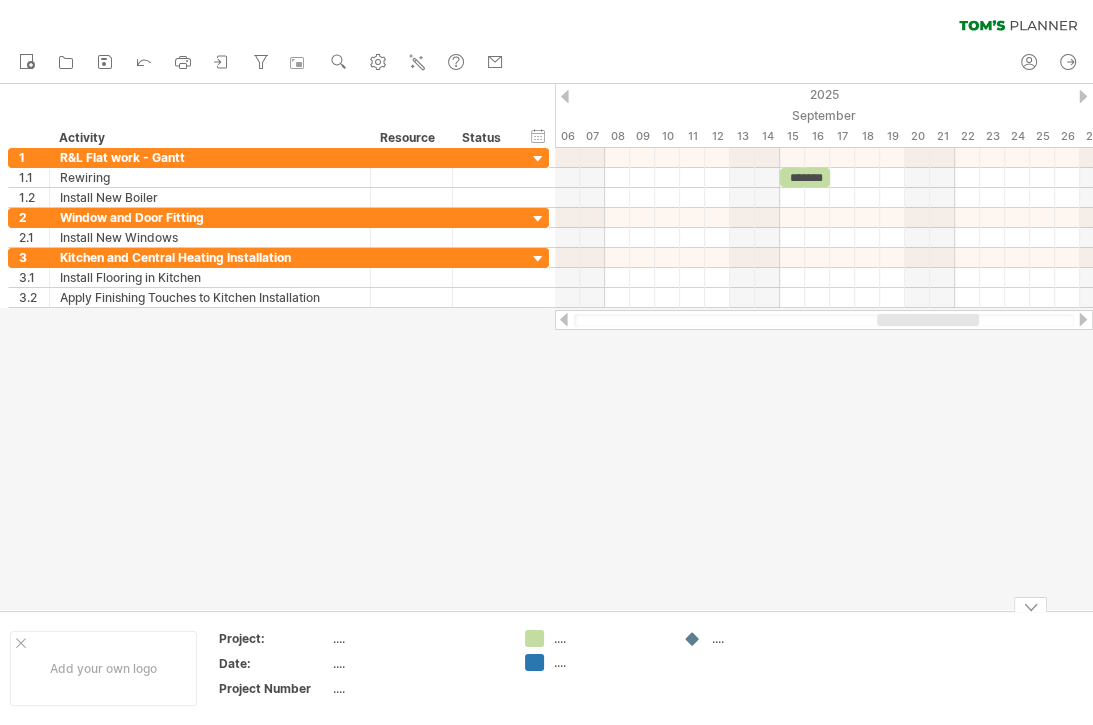 scroll, scrollTop: 0, scrollLeft: 0, axis: both 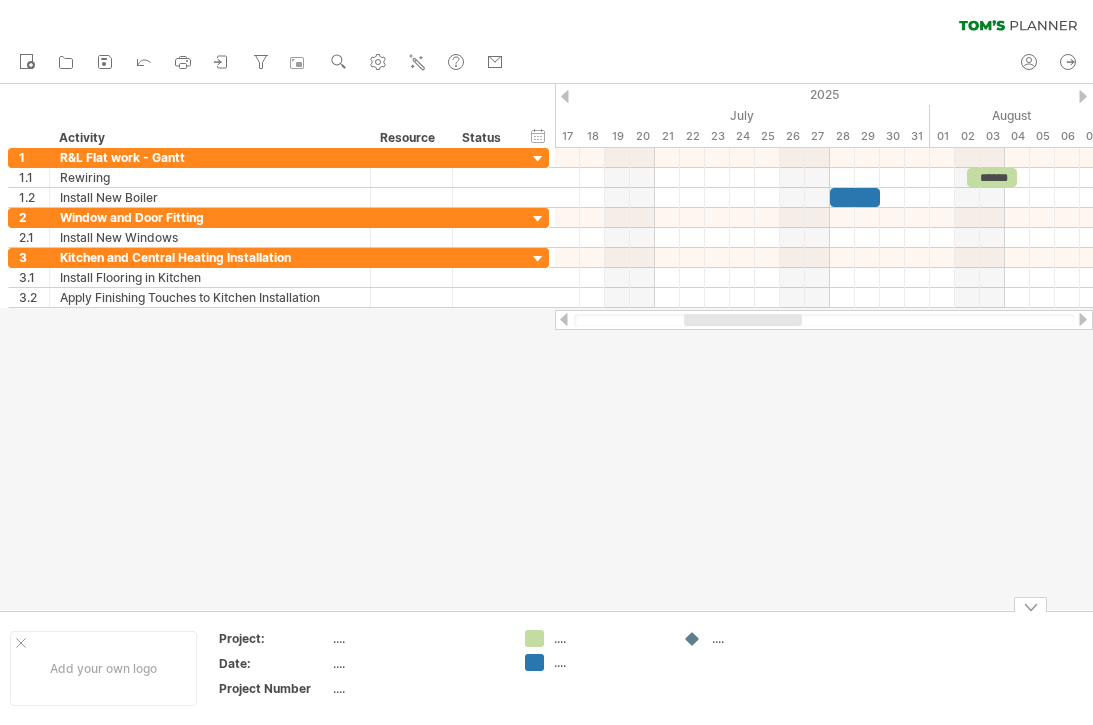 click on "******" at bounding box center [992, 177] 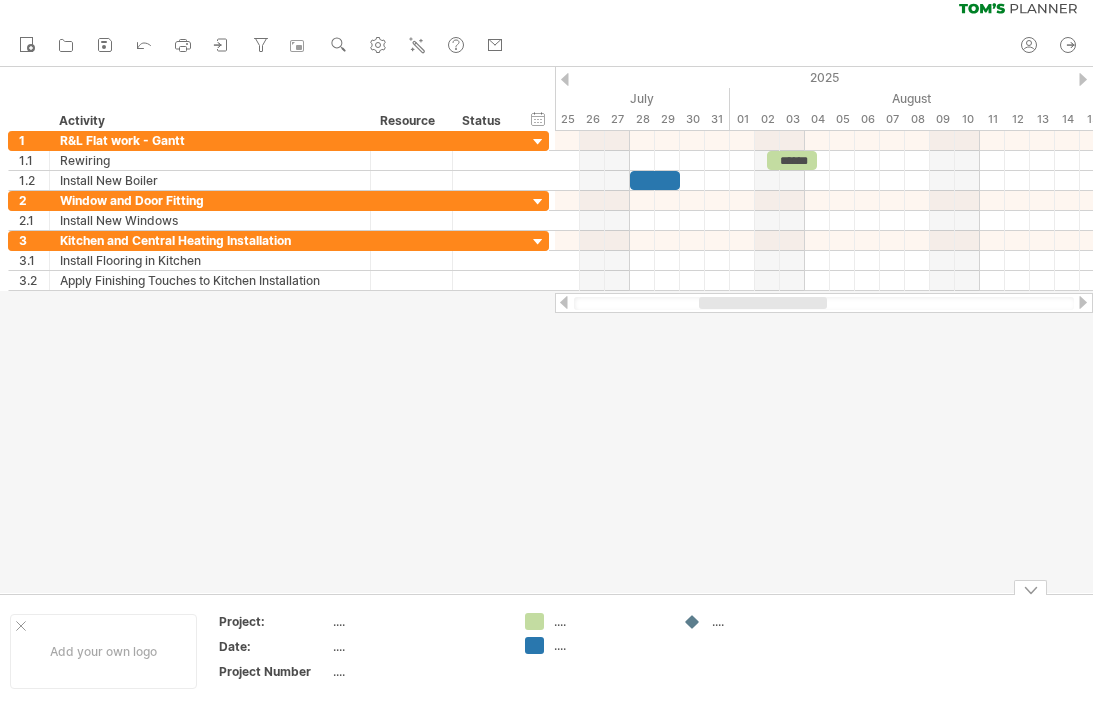 scroll, scrollTop: 0, scrollLeft: 0, axis: both 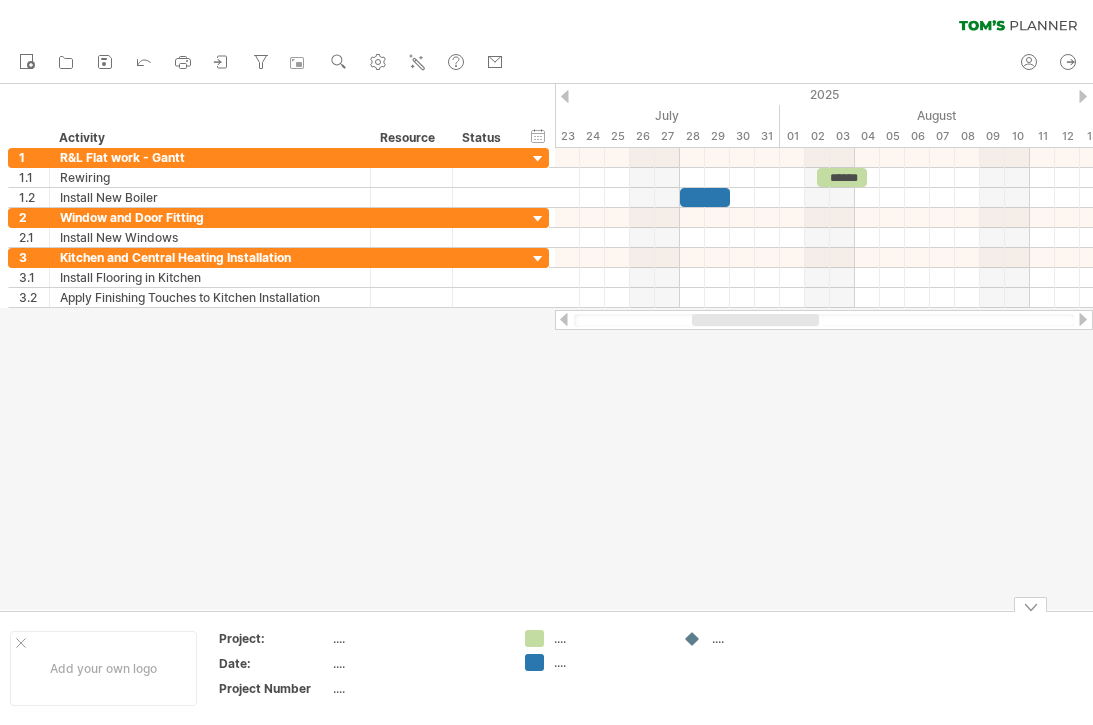 click on "******" at bounding box center [842, 177] 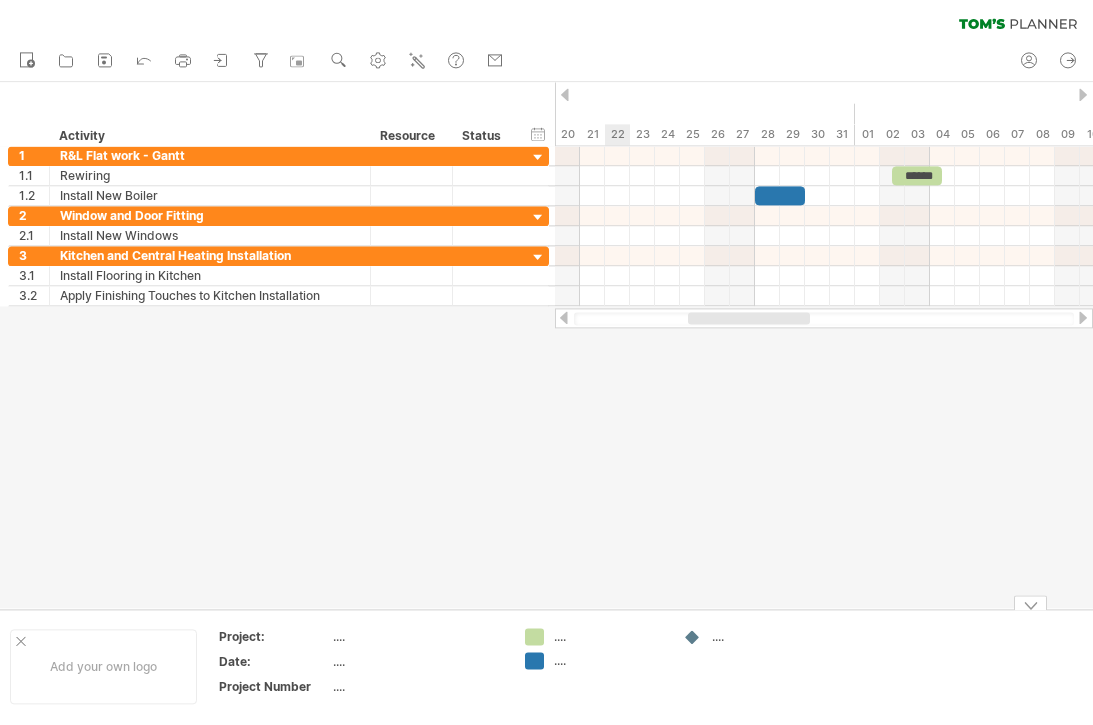 scroll, scrollTop: 0, scrollLeft: 0, axis: both 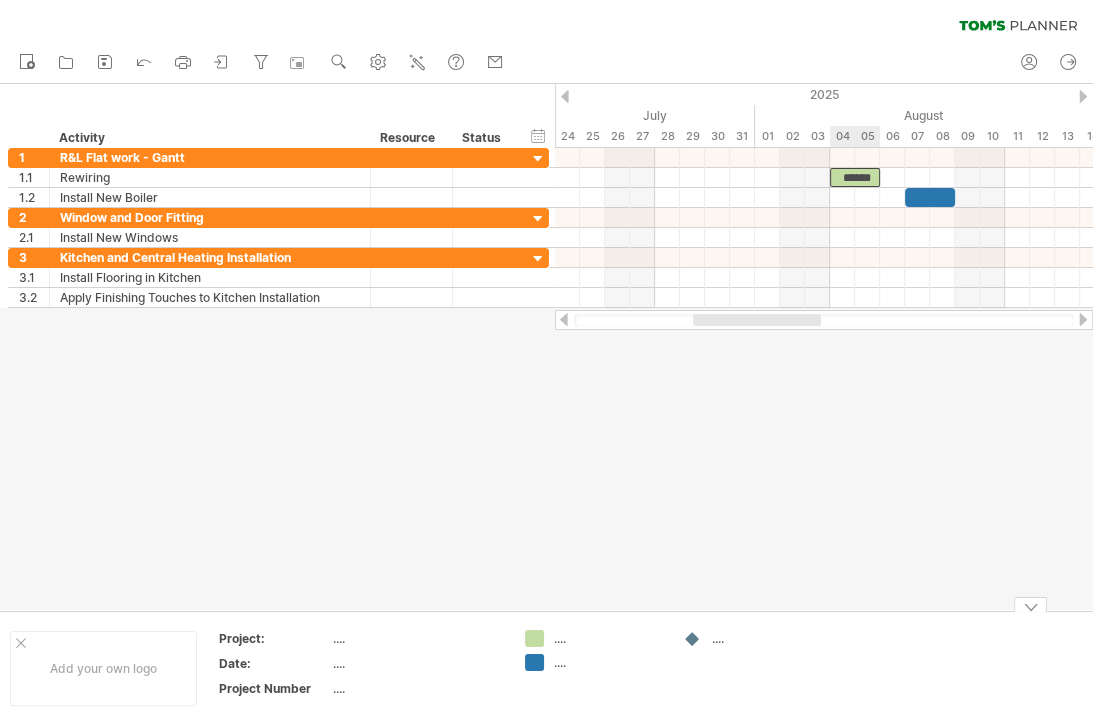 click on "******" at bounding box center (855, 177) 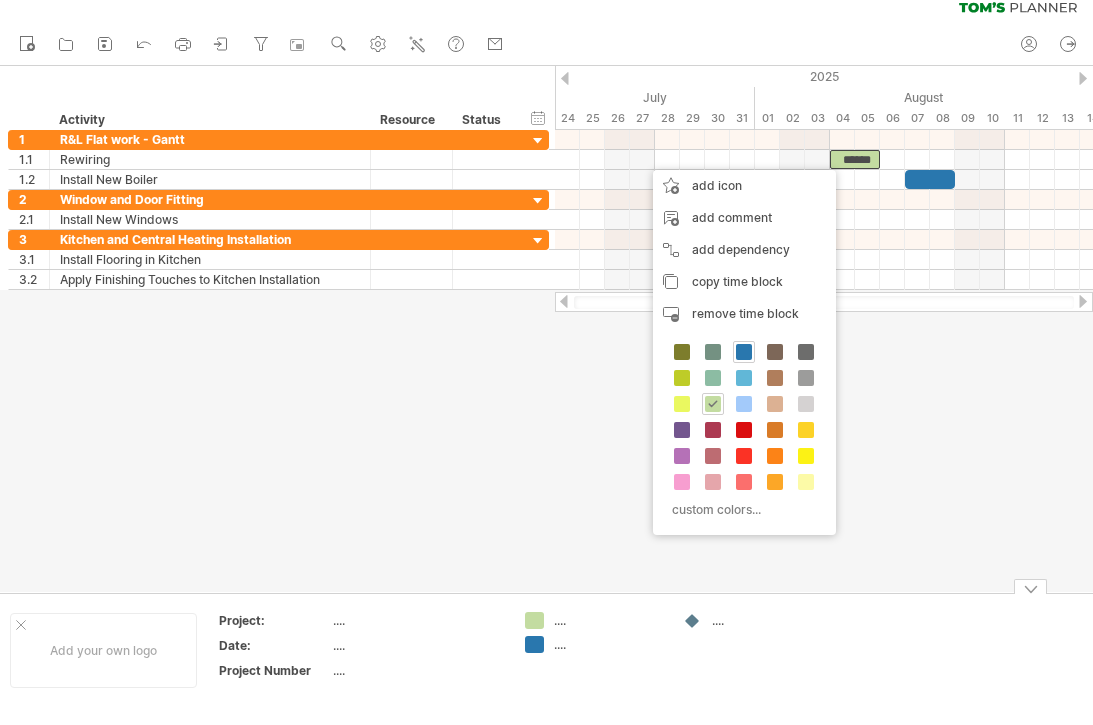 scroll, scrollTop: 0, scrollLeft: 0, axis: both 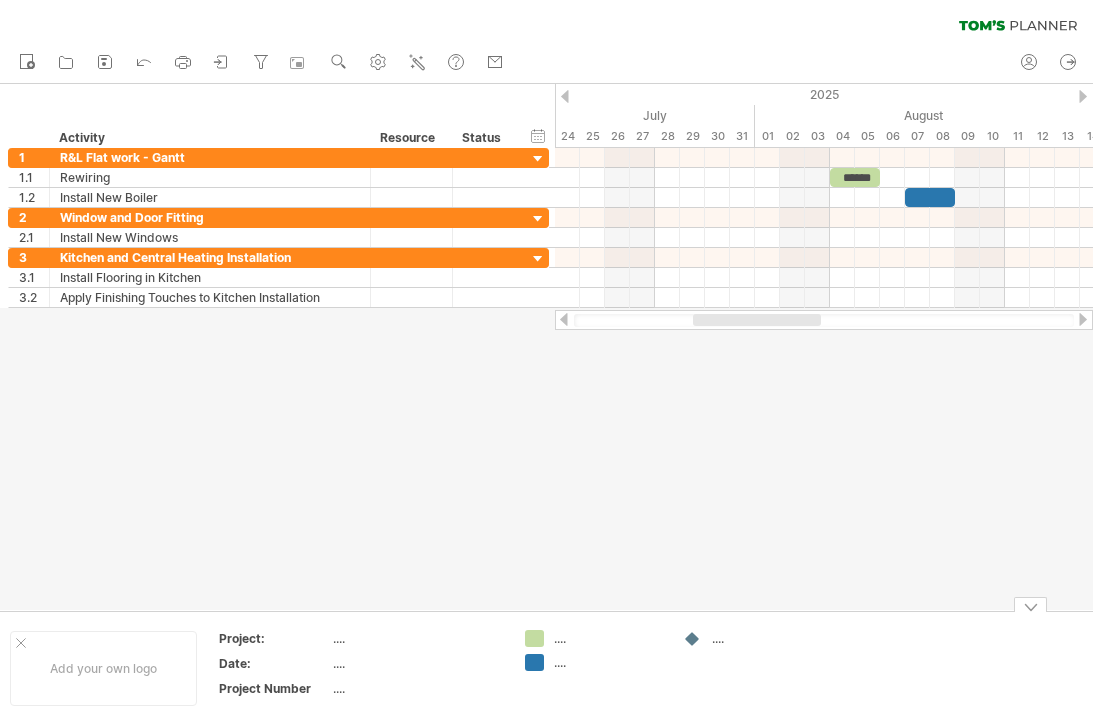 click on "******" at bounding box center (855, 177) 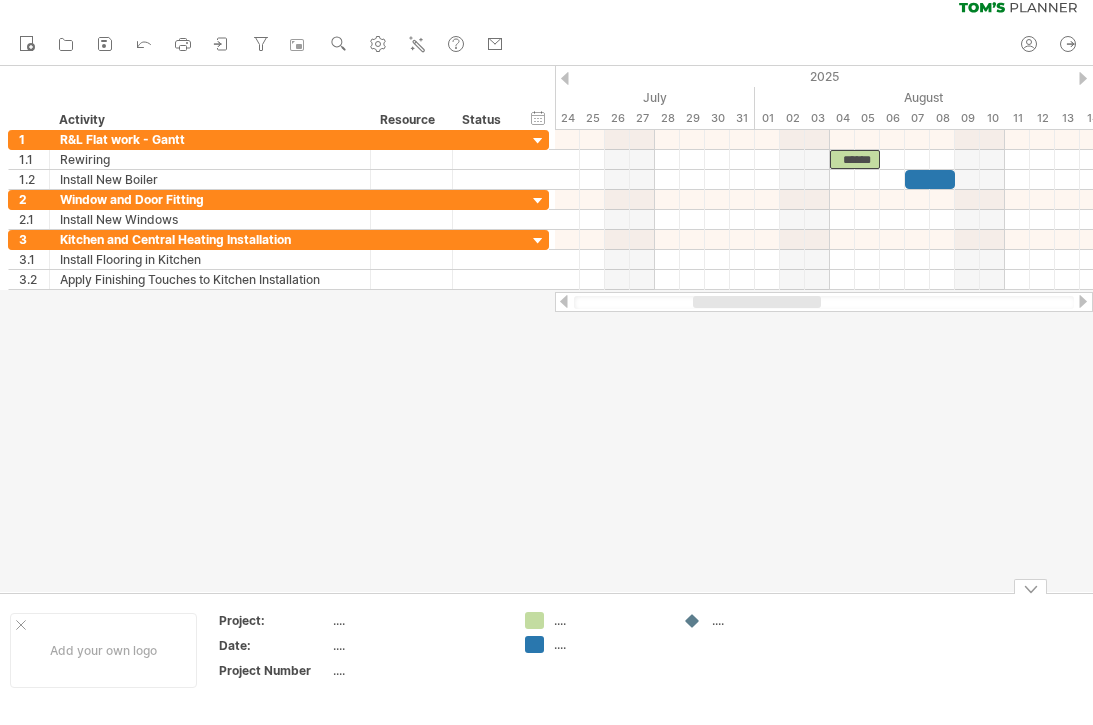 scroll, scrollTop: 17, scrollLeft: 0, axis: vertical 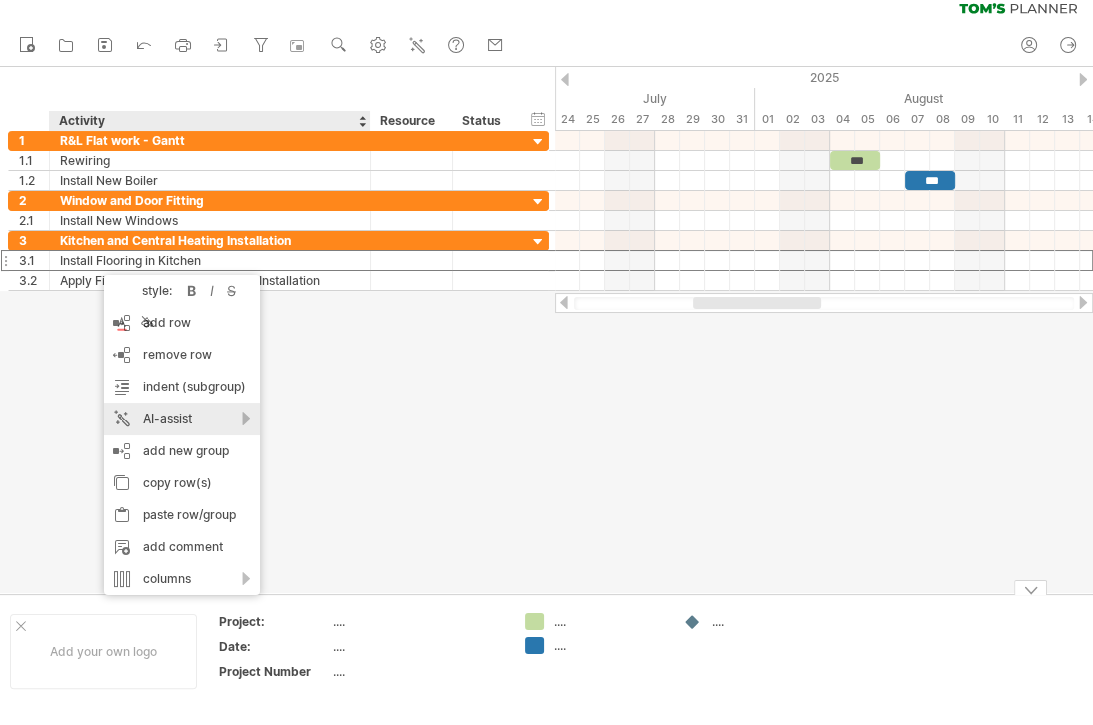 click on "AI-assist" at bounding box center [182, 419] 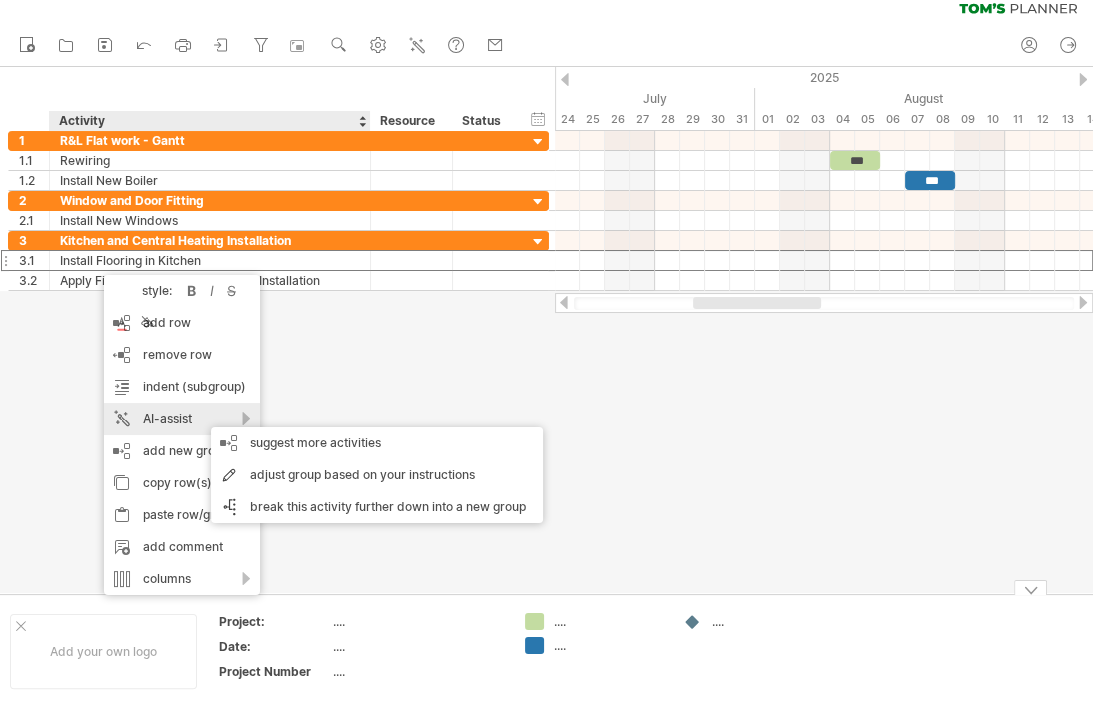 click on "adjust group based on your instructions" at bounding box center [377, 475] 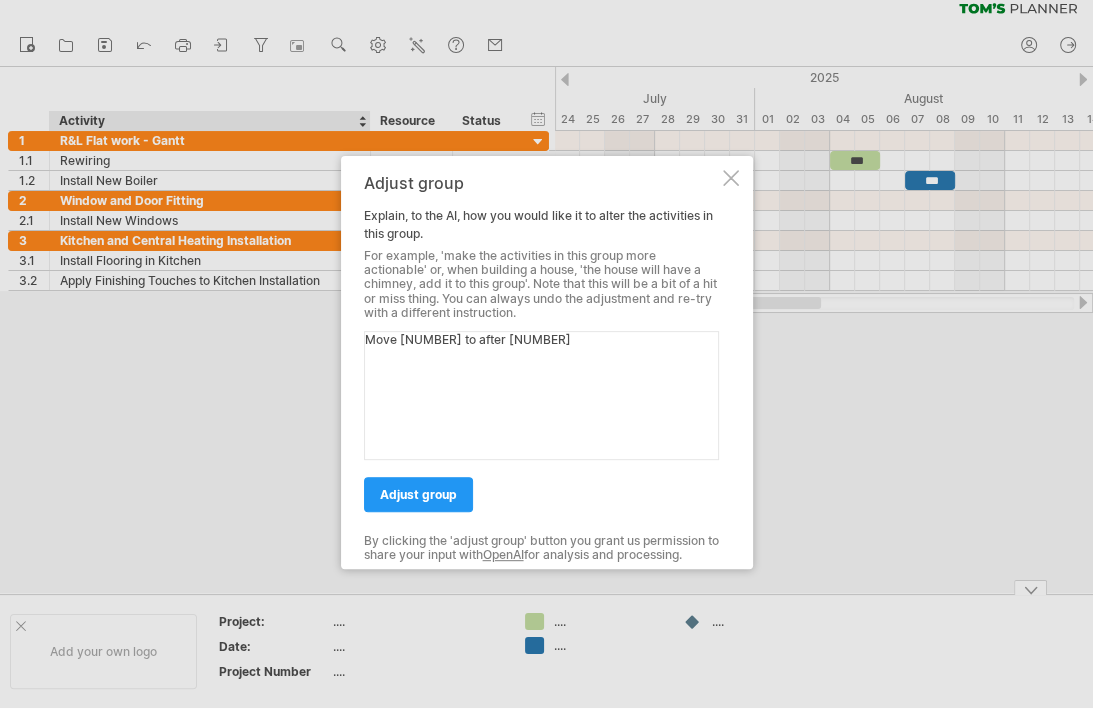 click on "adjust group" at bounding box center (418, 494) 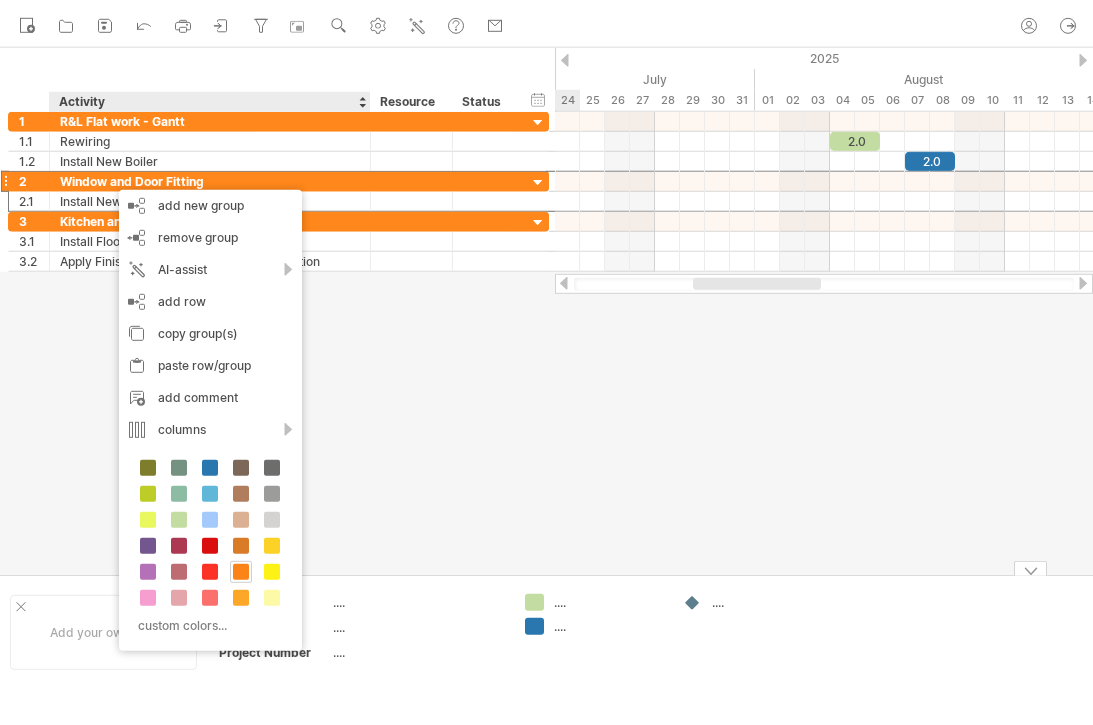 scroll, scrollTop: 0, scrollLeft: 0, axis: both 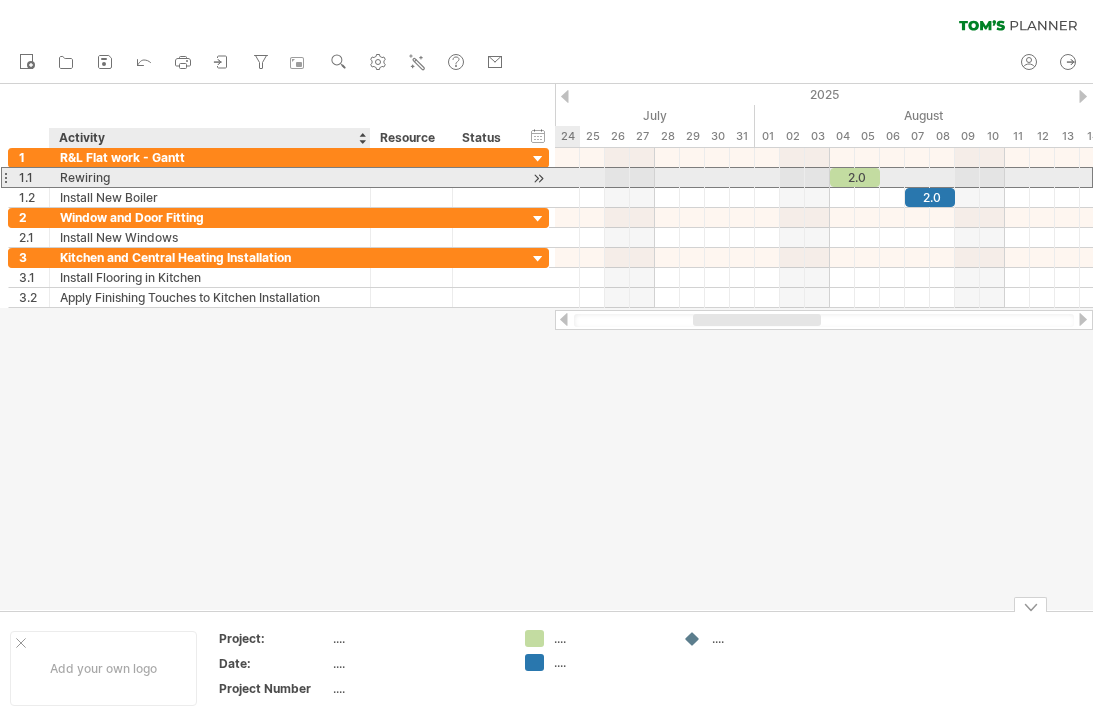 click on "2" at bounding box center (29, 217) 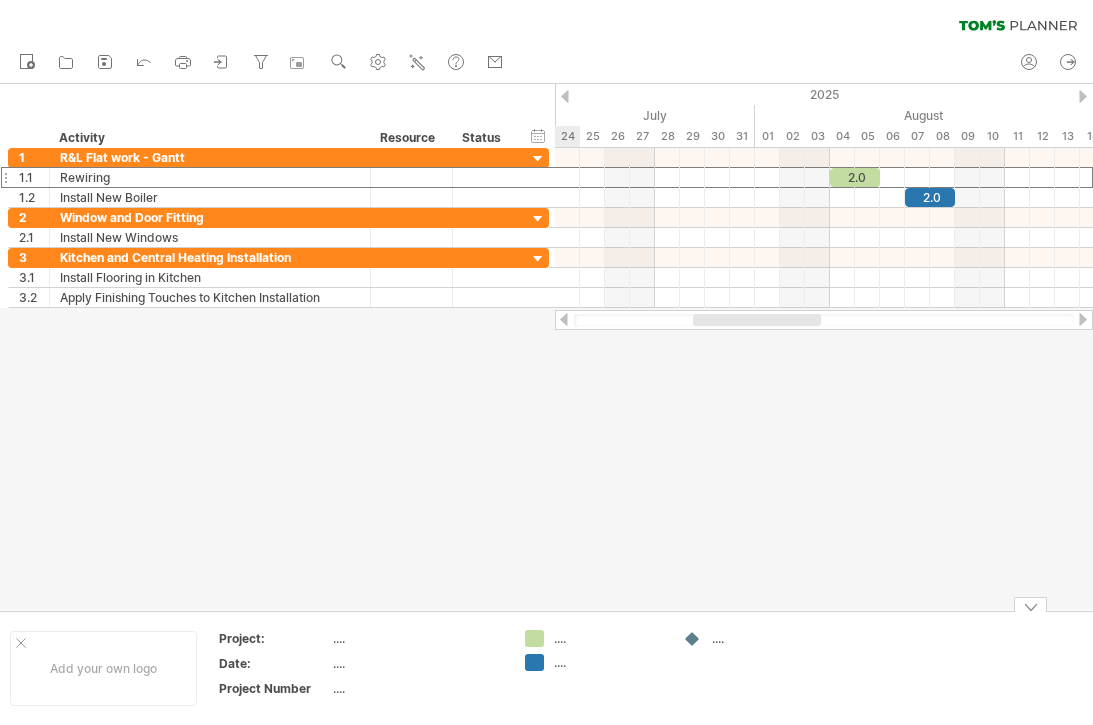 click on "2" at bounding box center [29, 217] 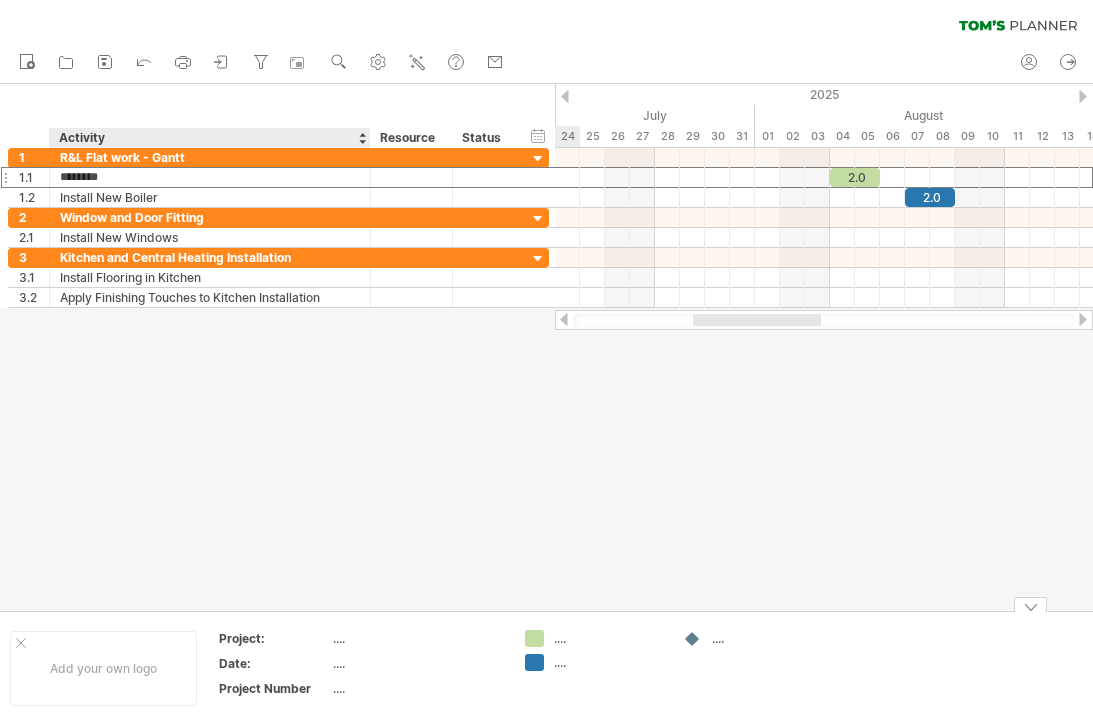 scroll, scrollTop: 36, scrollLeft: 0, axis: vertical 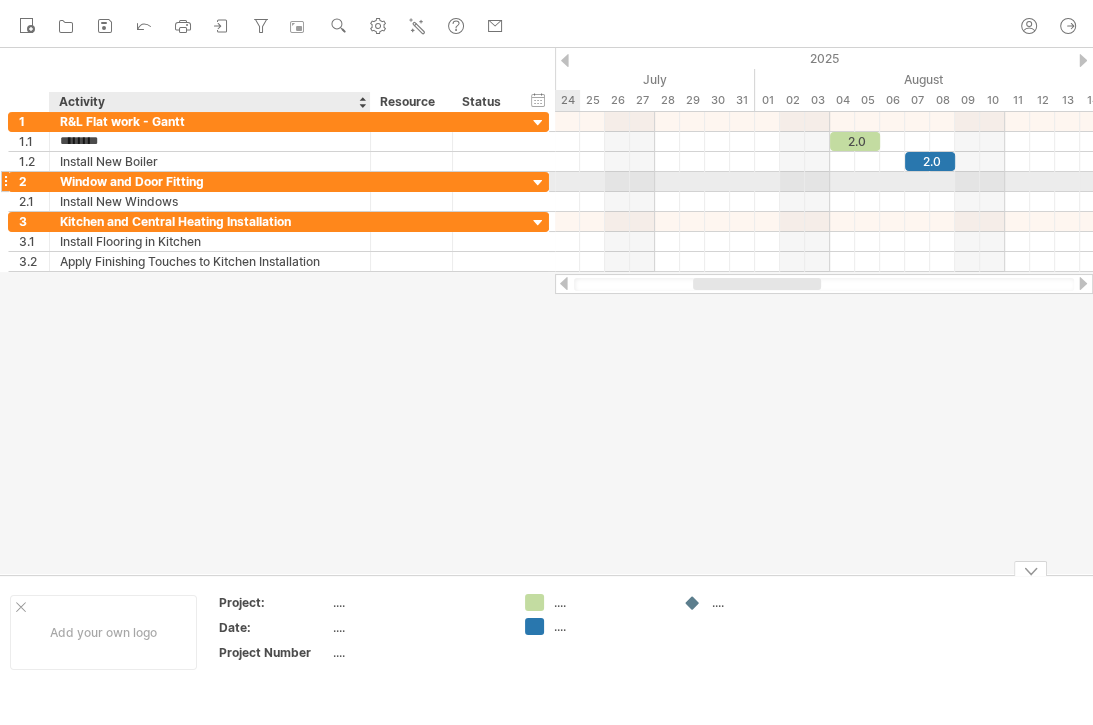 click at bounding box center [538, 183] 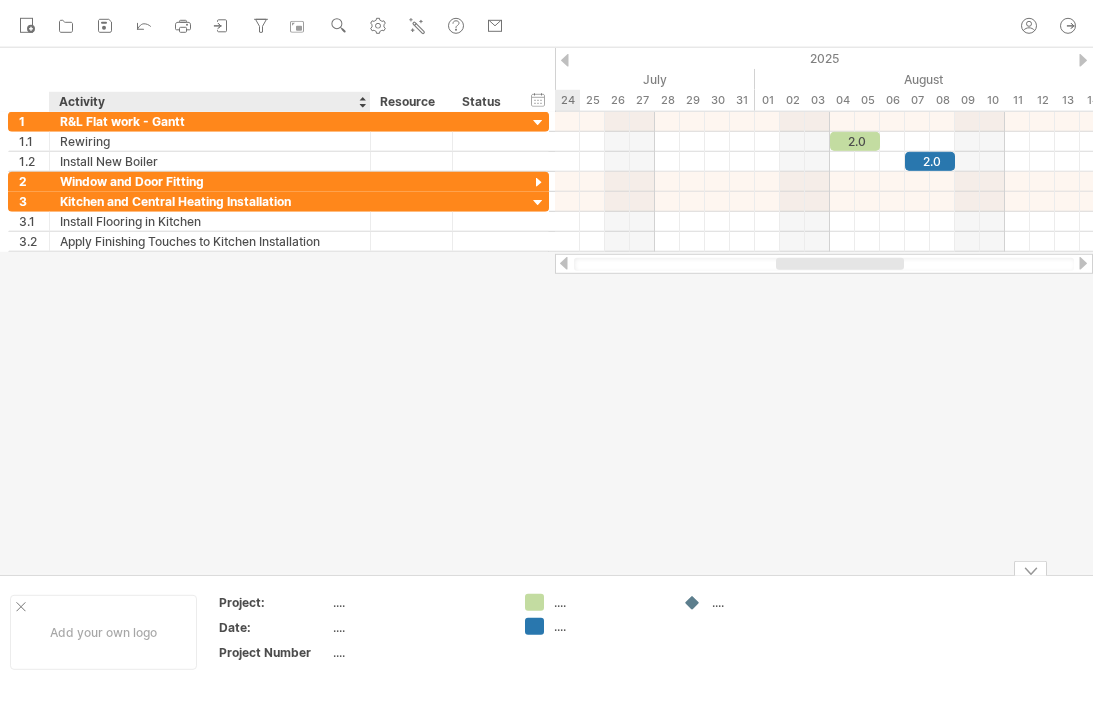 click at bounding box center [538, 183] 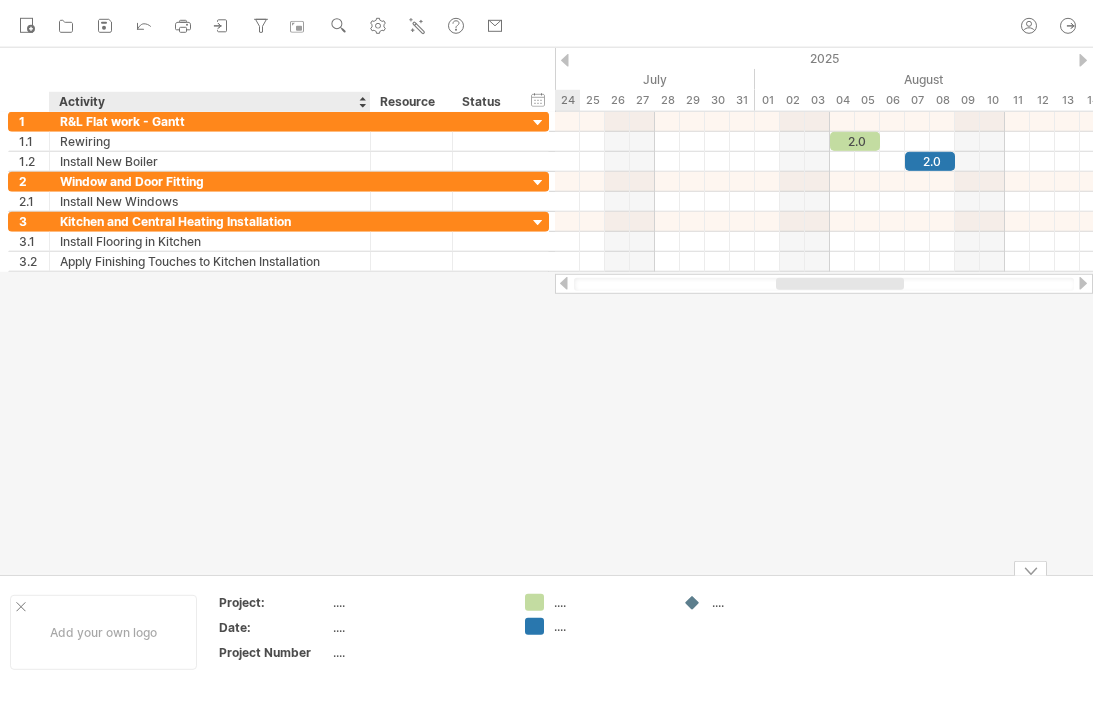 scroll, scrollTop: 0, scrollLeft: 0, axis: both 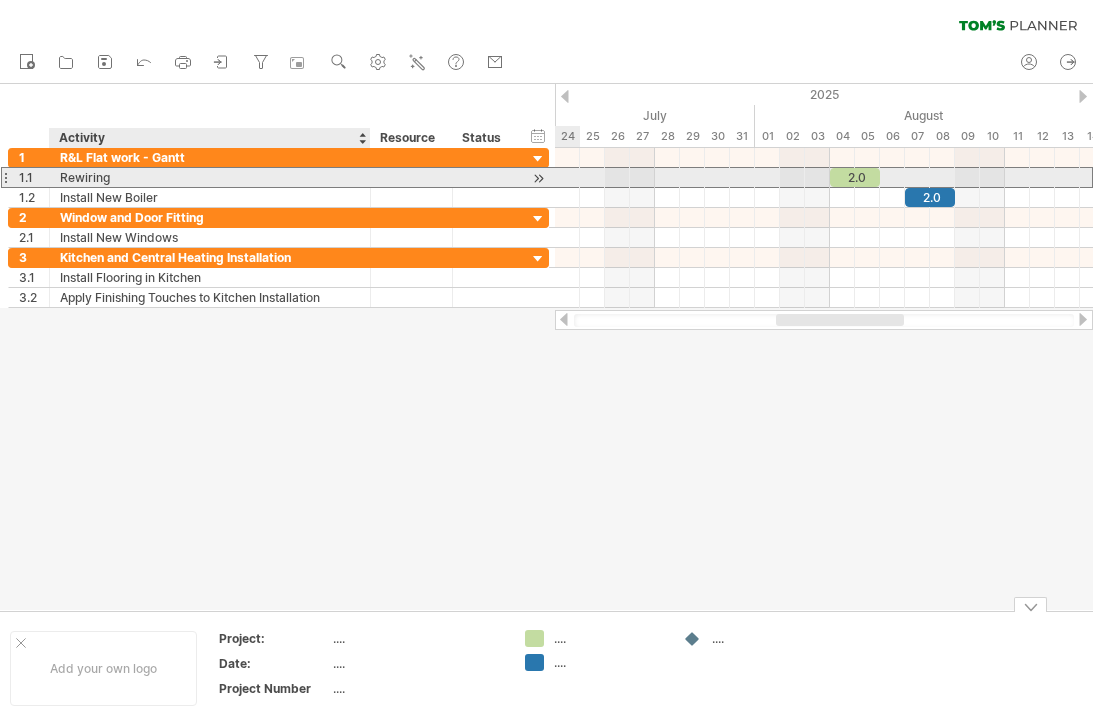 click on "Window and Door Fitting" at bounding box center (210, 217) 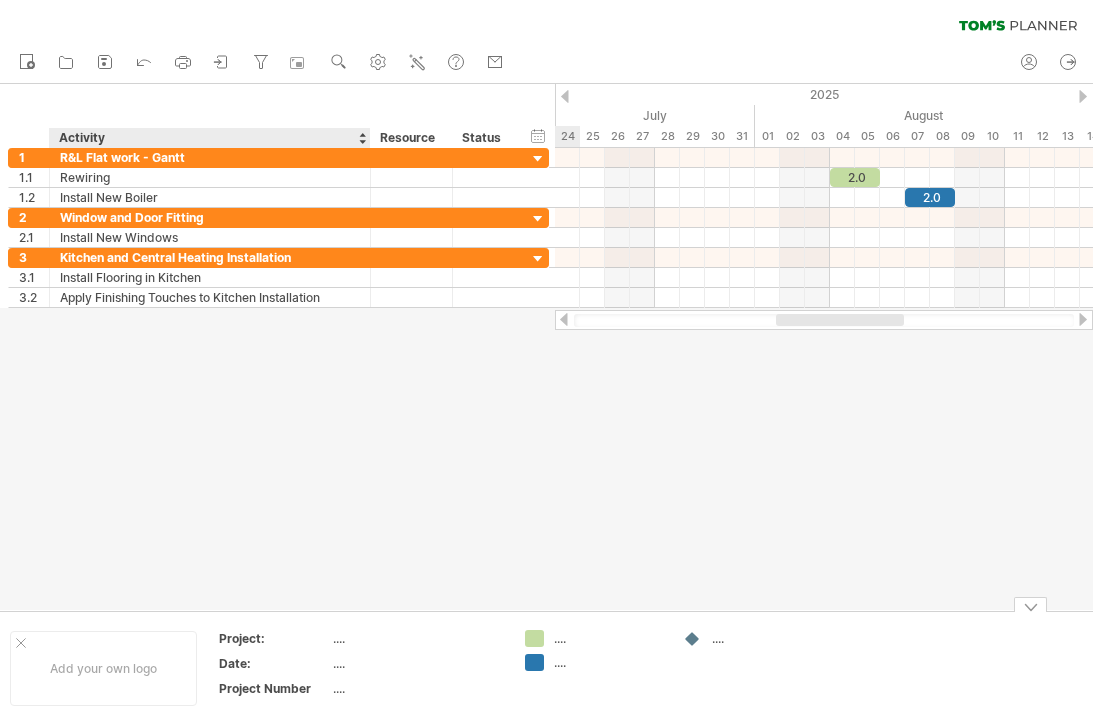 scroll, scrollTop: 36, scrollLeft: 0, axis: vertical 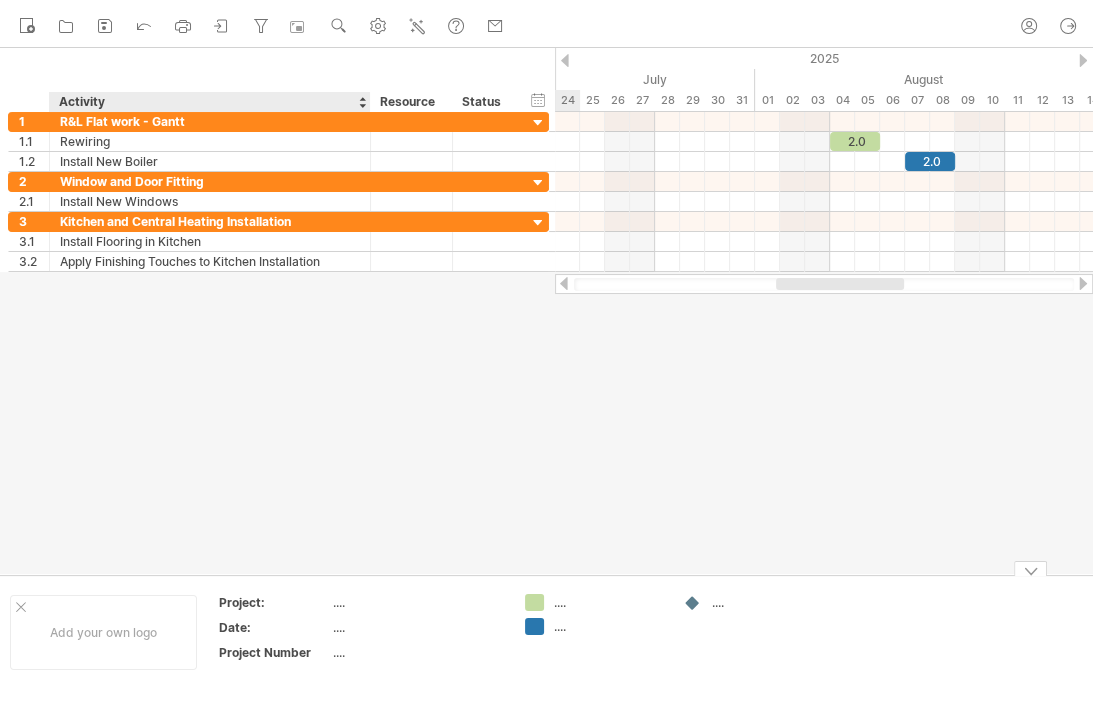 click on "Window and Door Fitting" at bounding box center [210, 181] 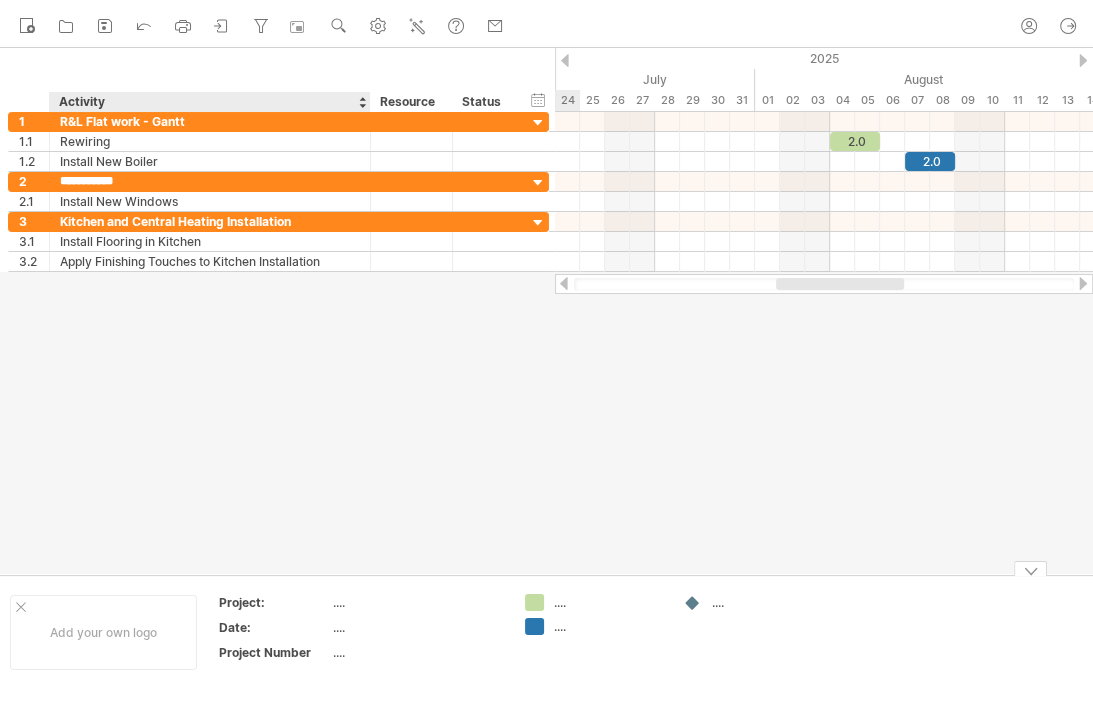 click at bounding box center [105, 26] 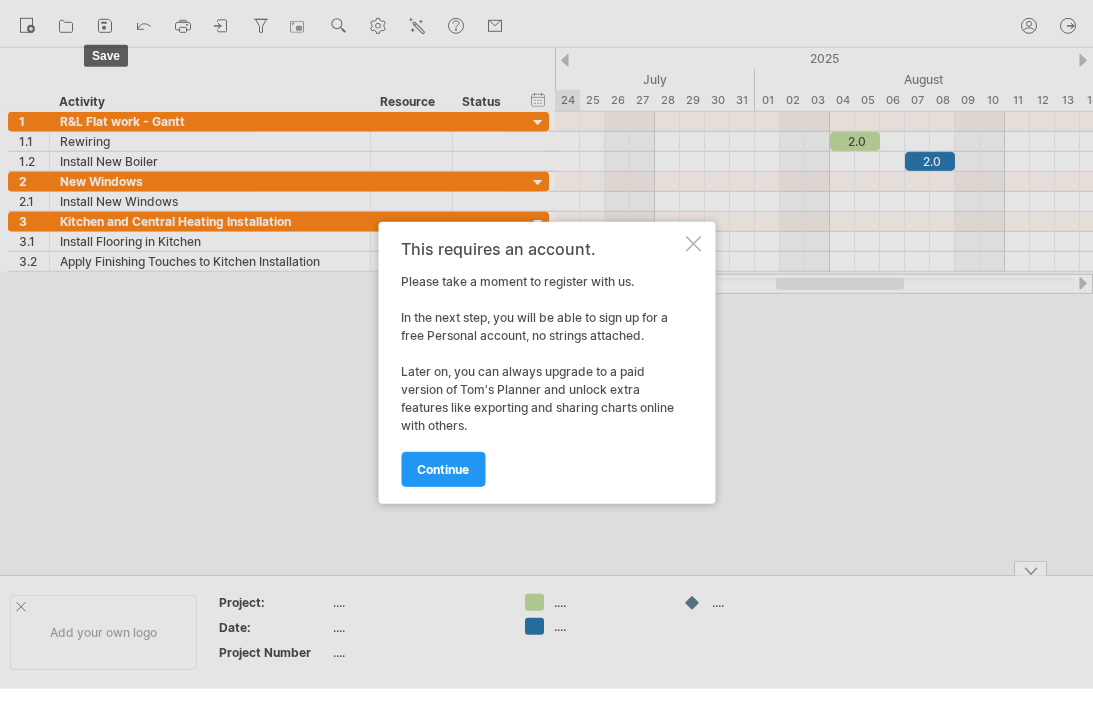 click on "continue" at bounding box center (443, 469) 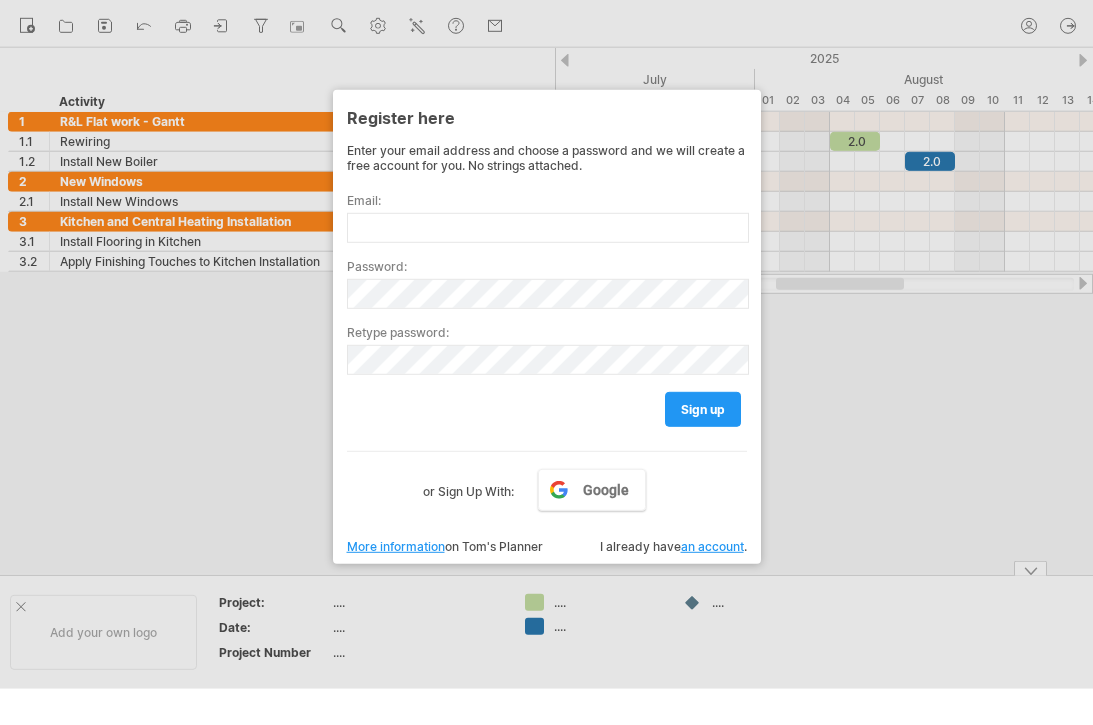 scroll, scrollTop: 0, scrollLeft: 0, axis: both 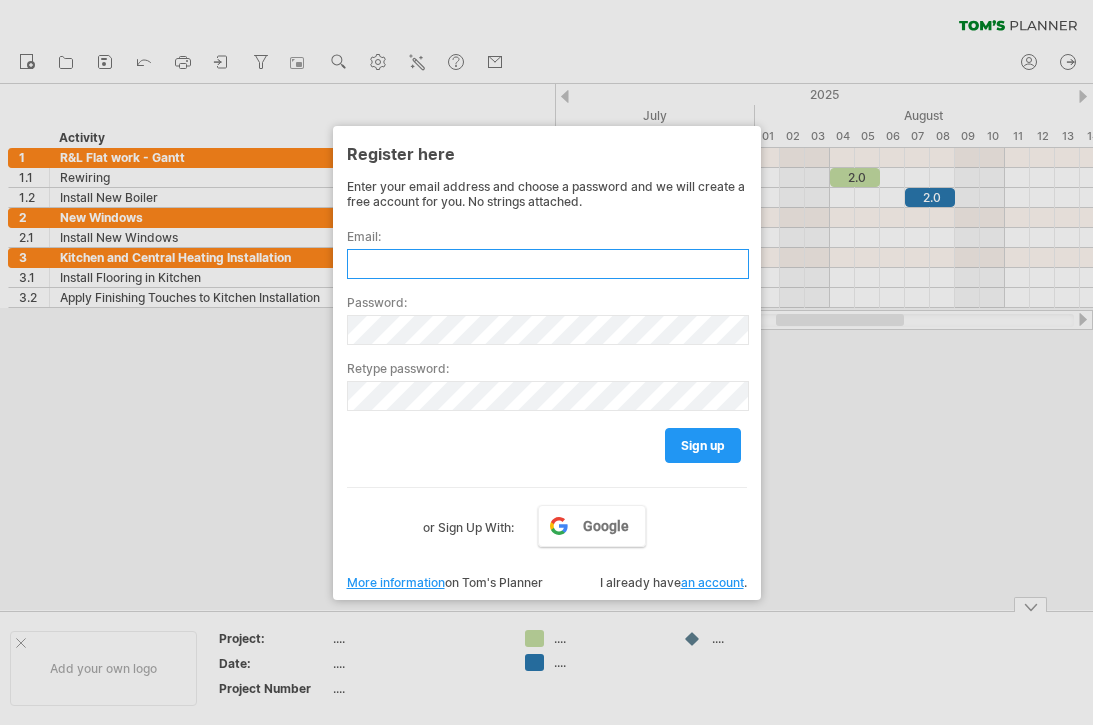 click at bounding box center (548, 264) 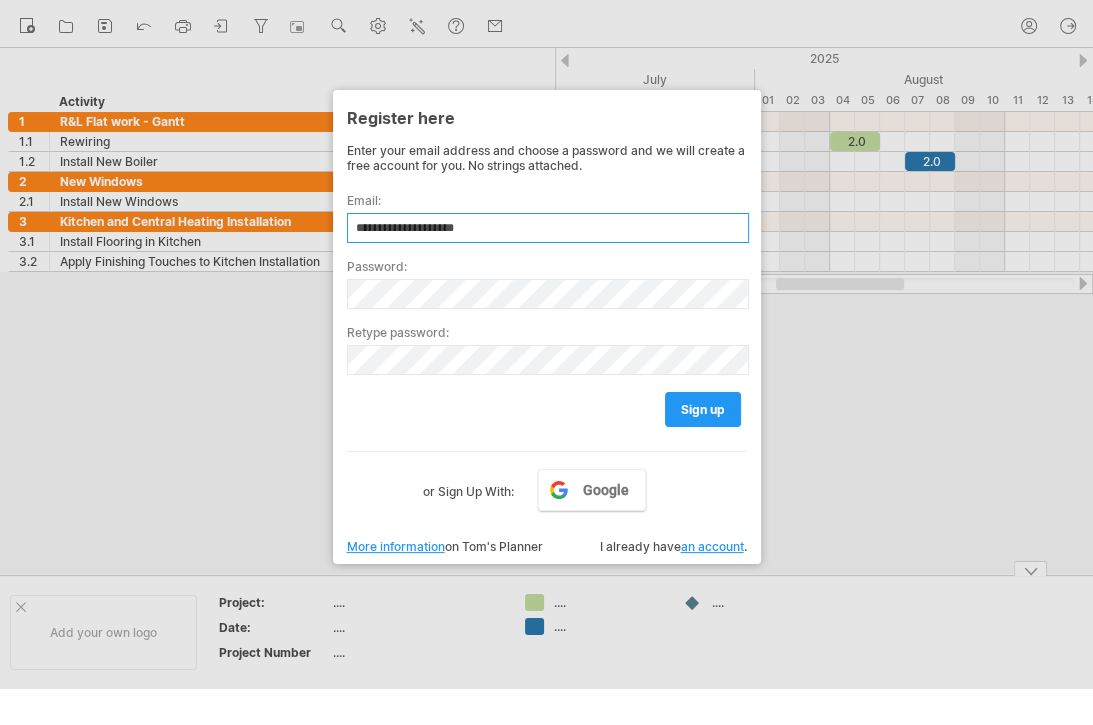 type on "**********" 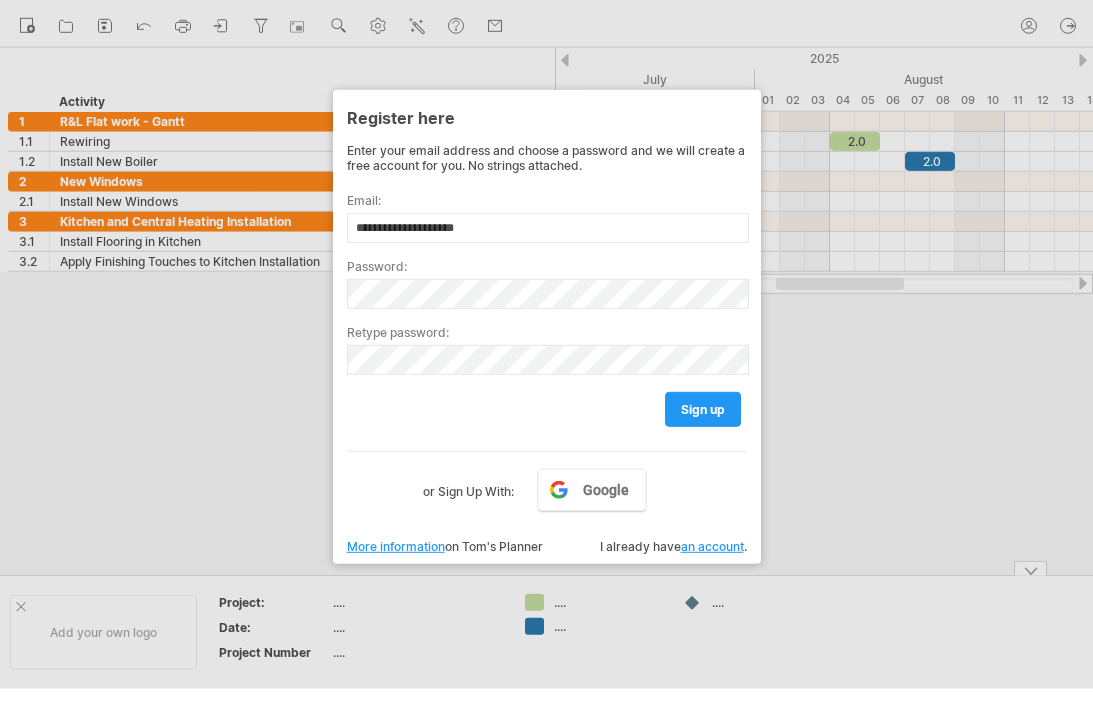 click on "sign up" at bounding box center (703, 409) 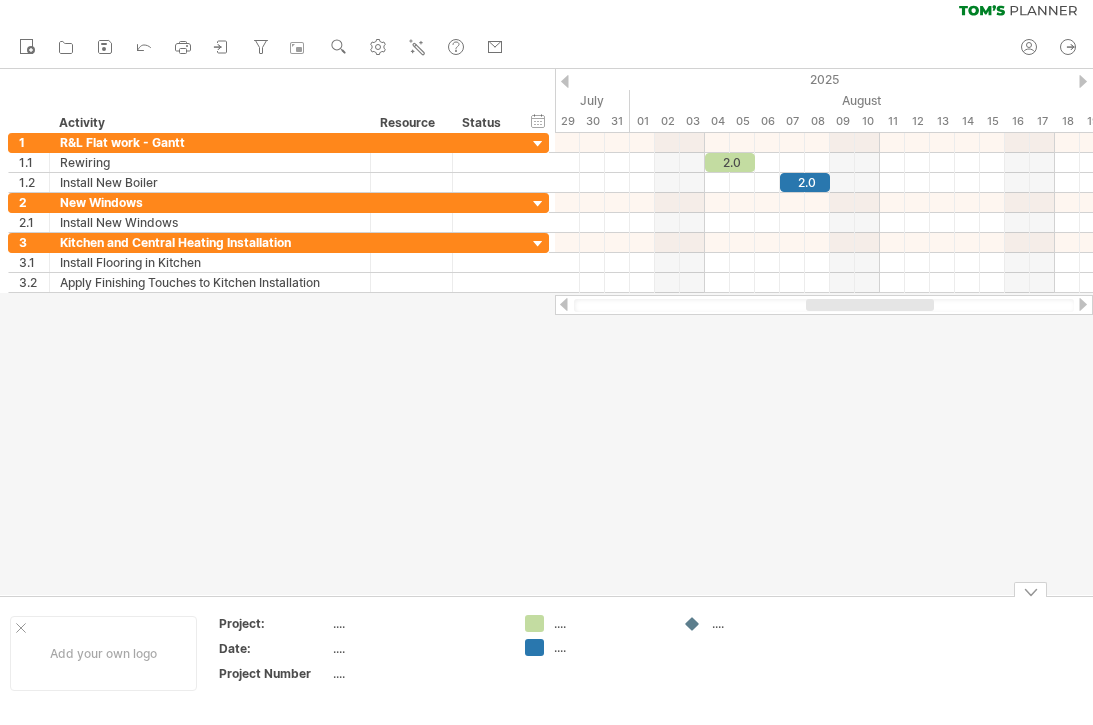 scroll, scrollTop: 34, scrollLeft: 0, axis: vertical 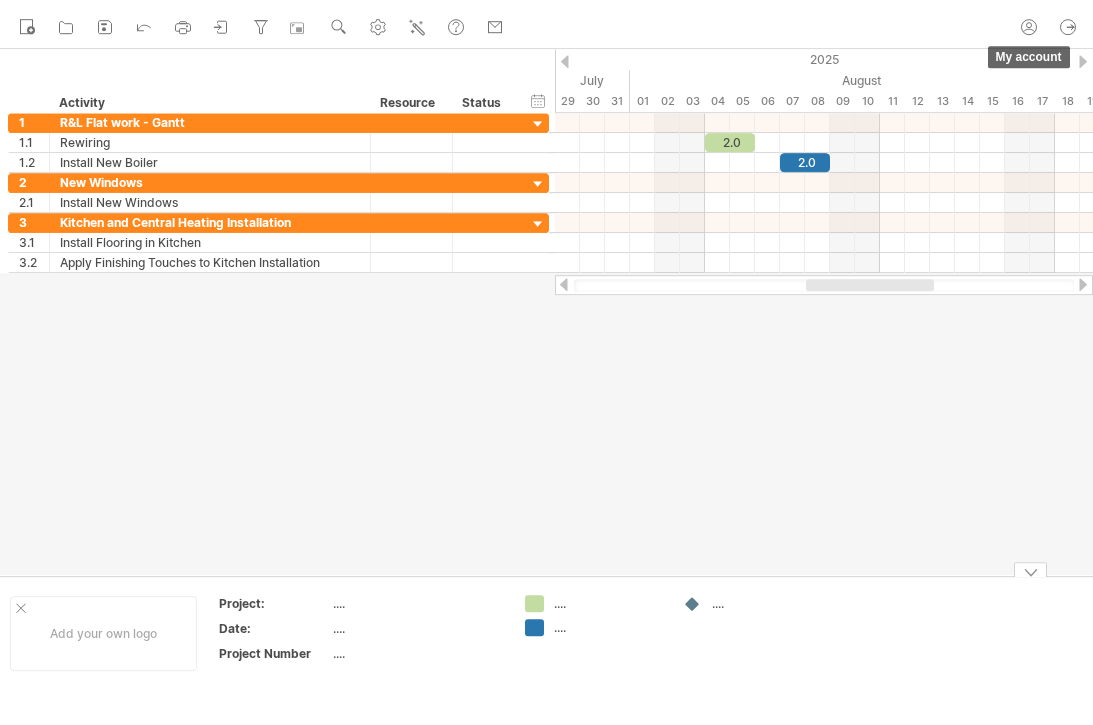 click at bounding box center [1029, 28] 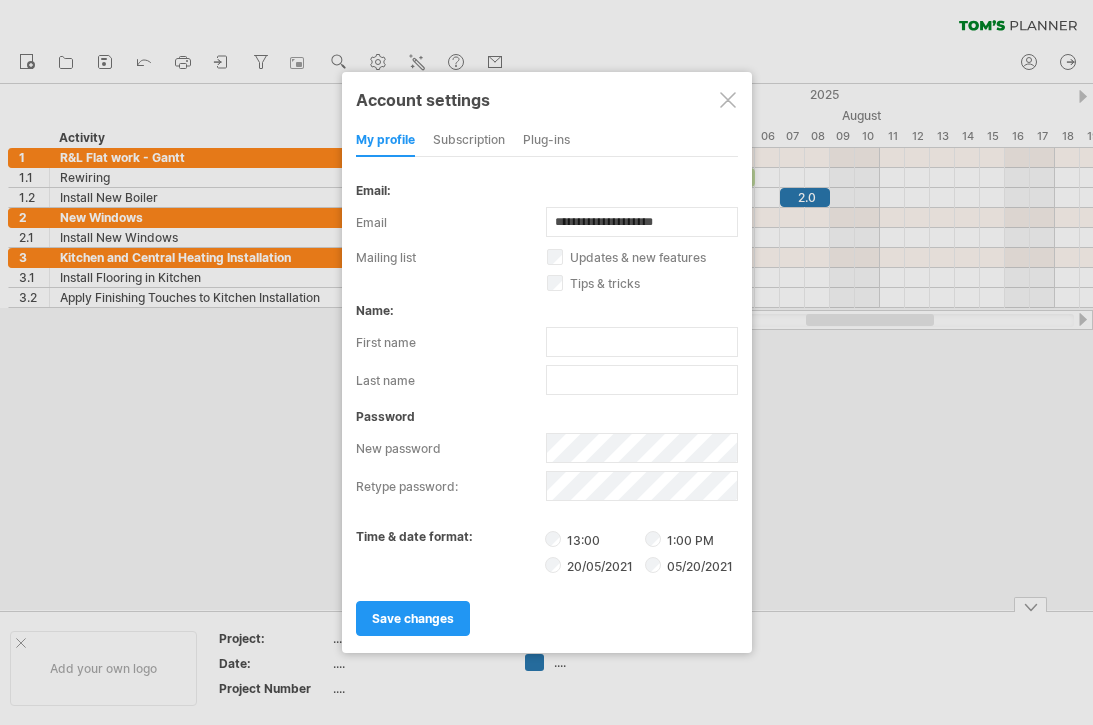 click on "save changes" at bounding box center (413, 618) 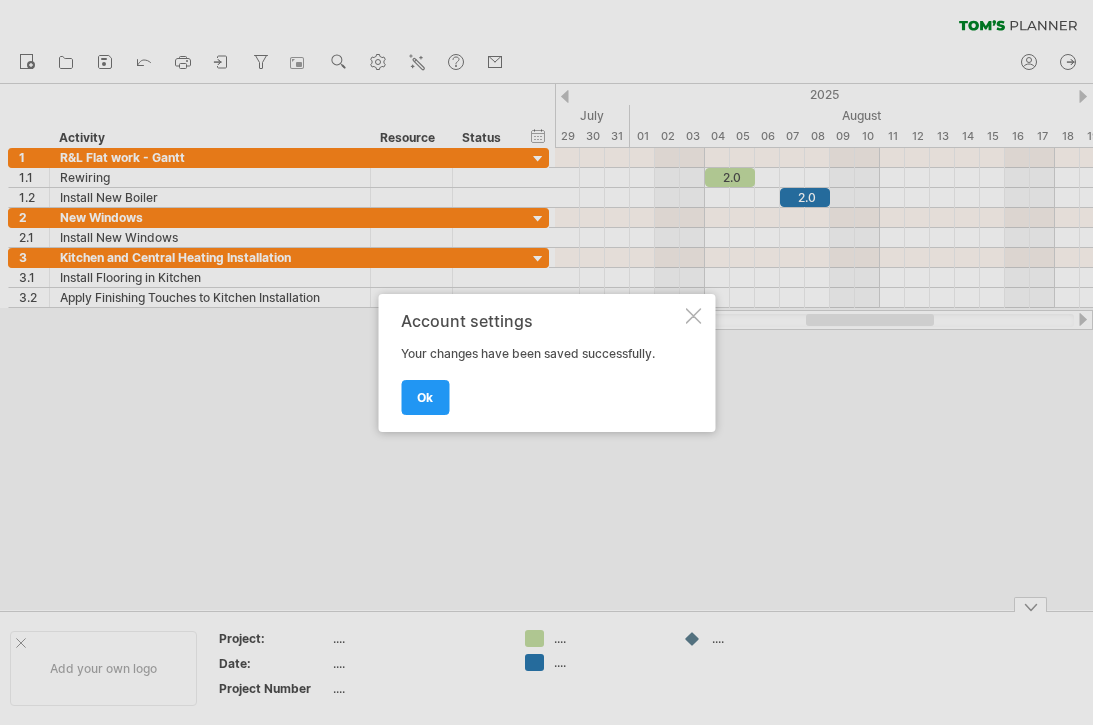 click on "Account settings Your changes have been saved successfully. ok" at bounding box center [546, 363] 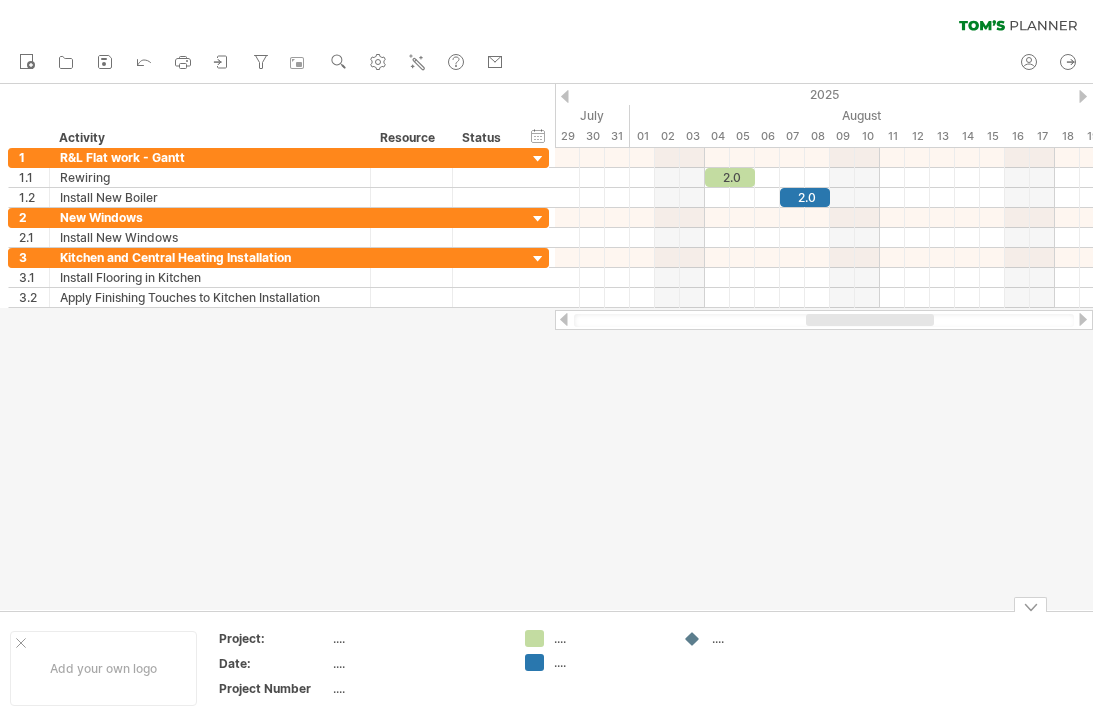 click on "log out" at bounding box center [1030, 63] 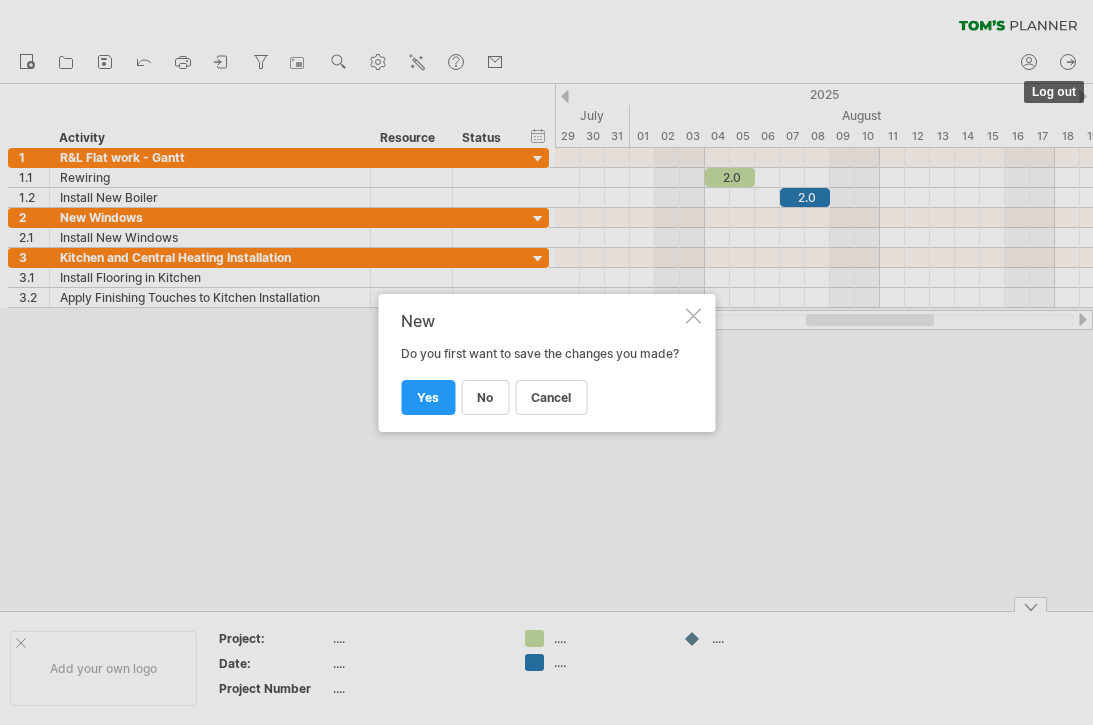 click at bounding box center [546, 362] 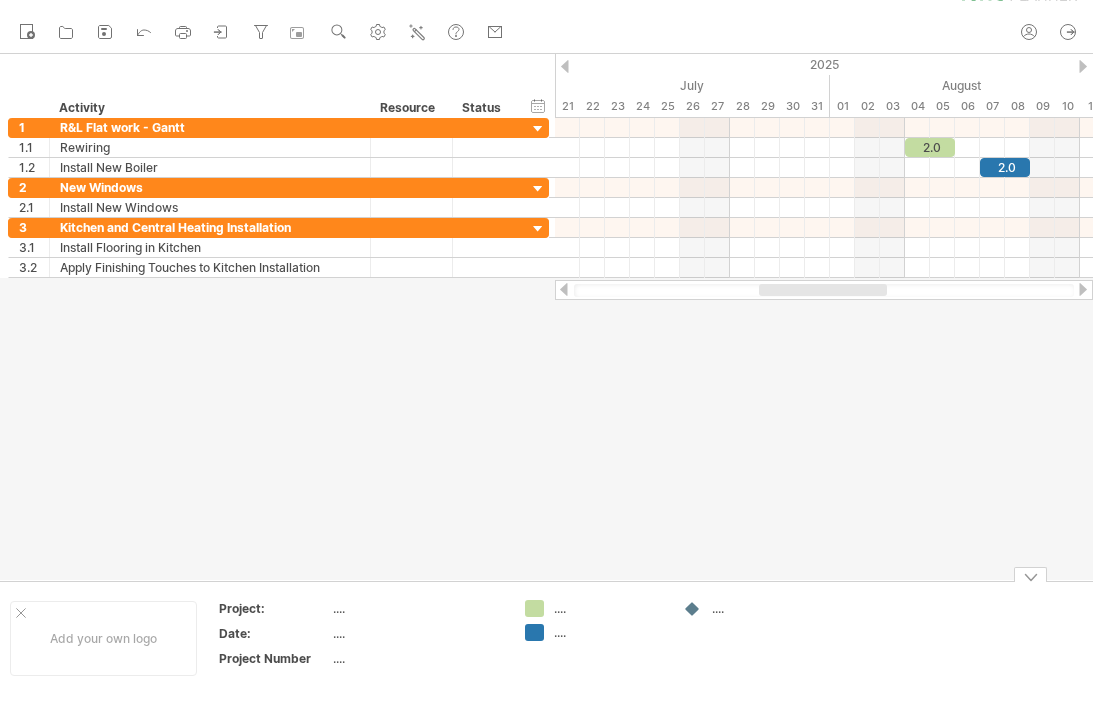 scroll, scrollTop: 0, scrollLeft: 0, axis: both 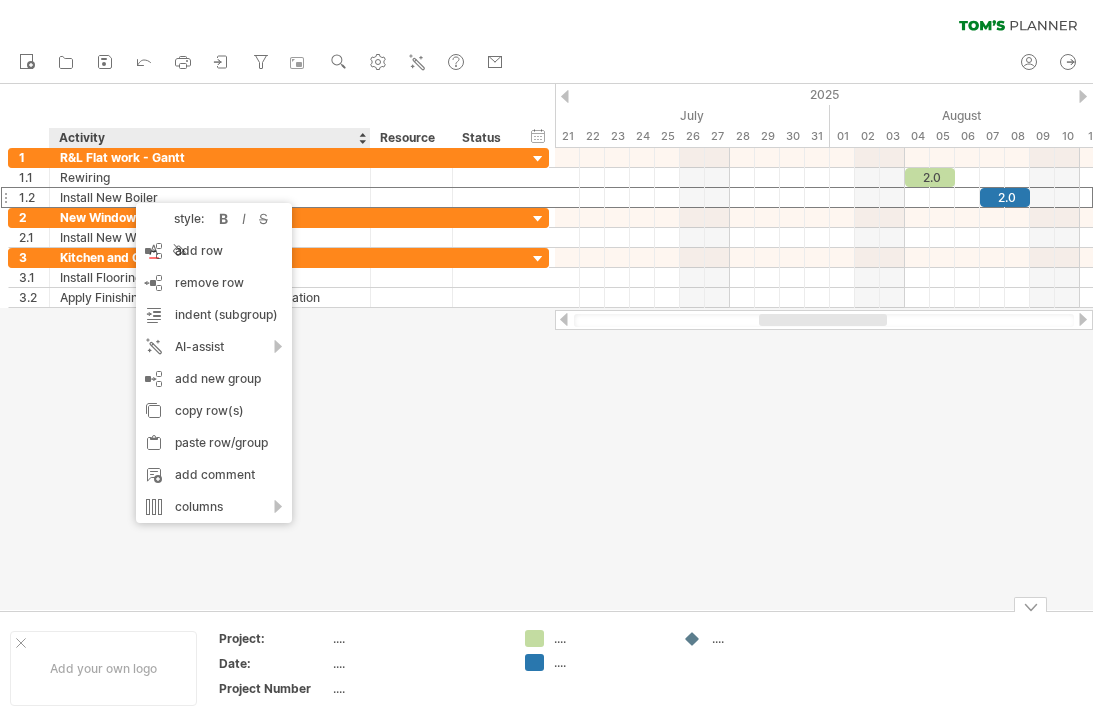 click on "add row Ctrl+Enter Cmd+Enter" at bounding box center [214, 251] 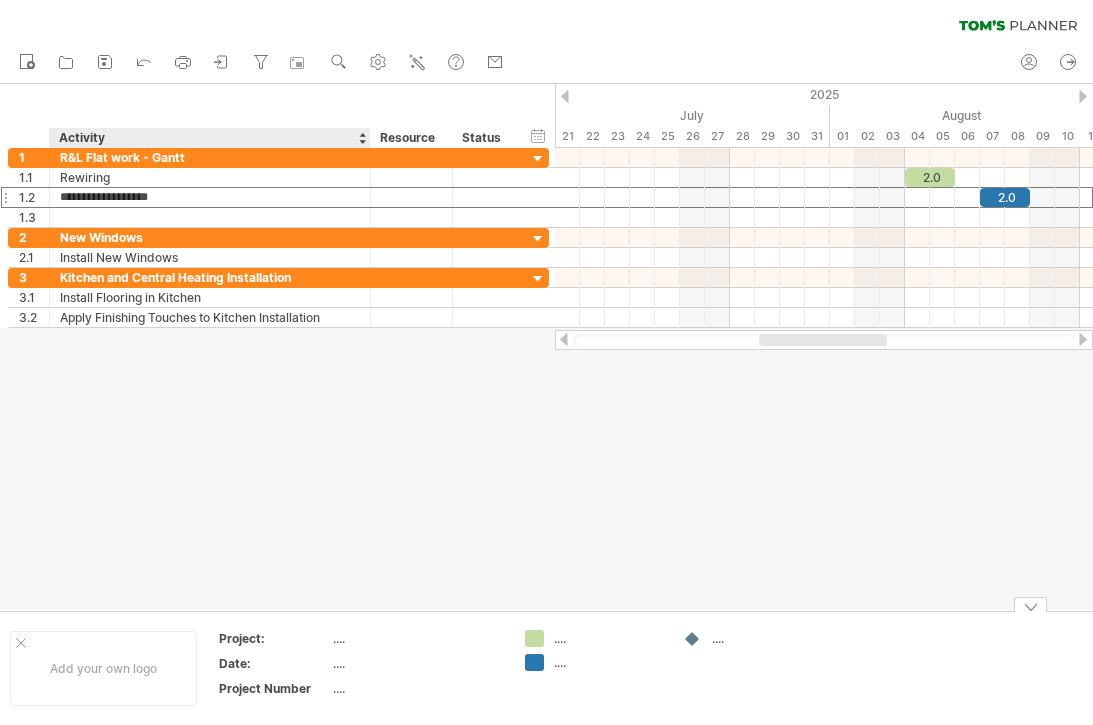 scroll, scrollTop: 30, scrollLeft: 0, axis: vertical 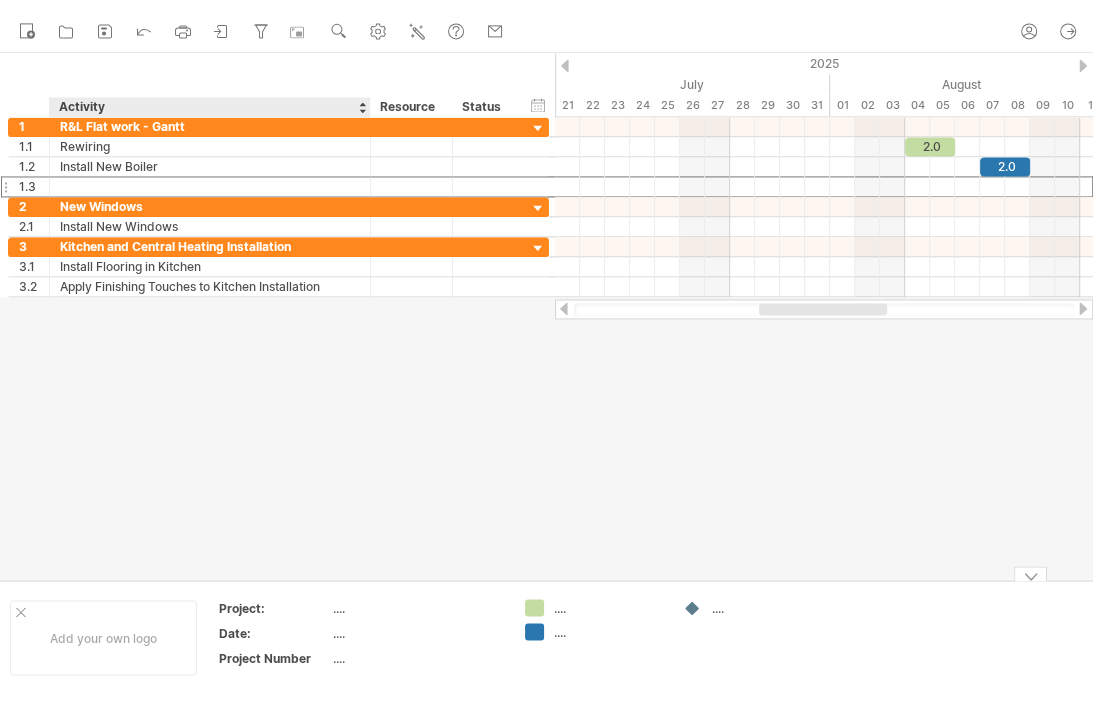click at bounding box center [210, 187] 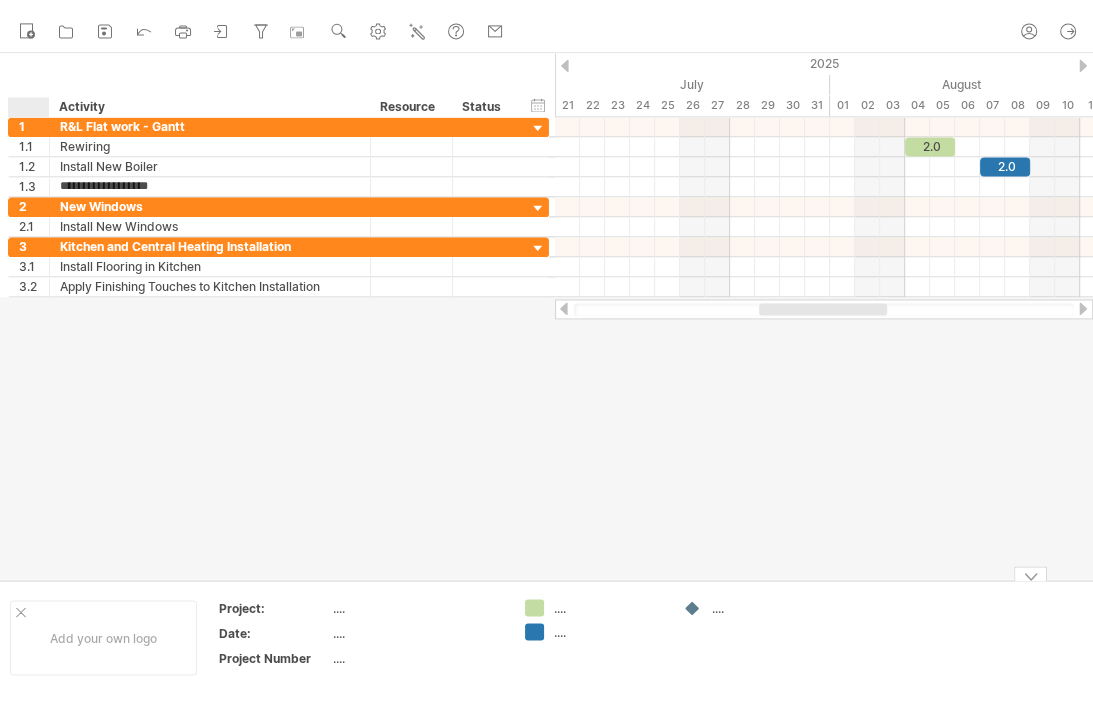 click on "Add your own logo Project: .... Date: .... Project Number .... .... .... ...." at bounding box center [546, 638] 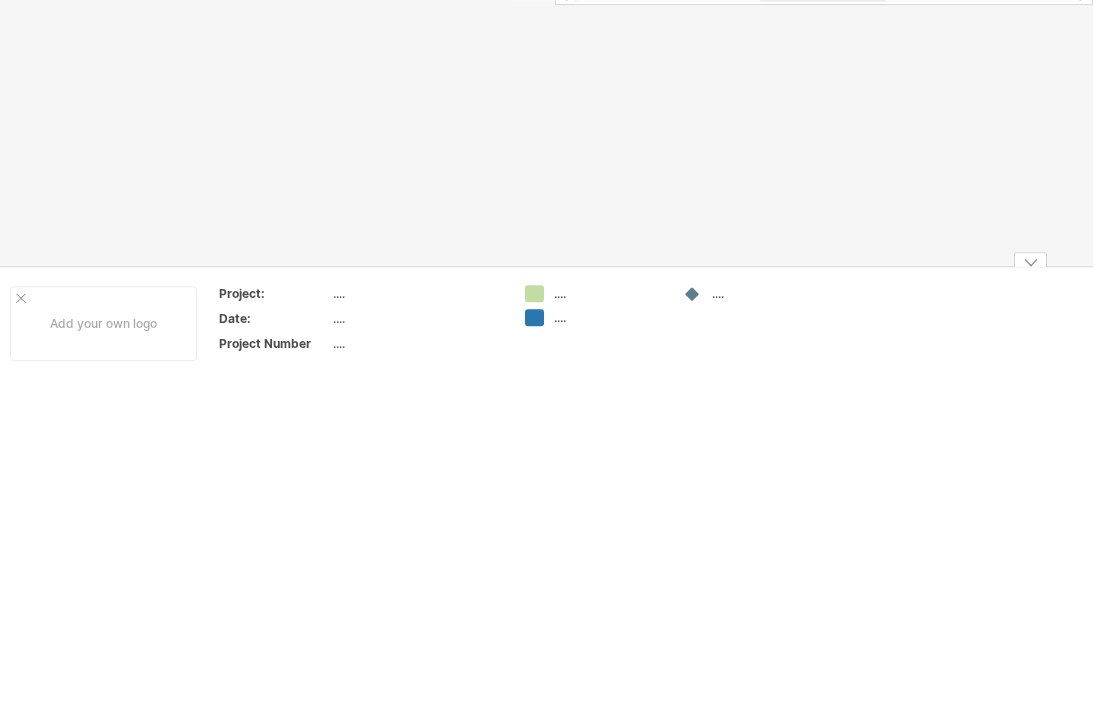 scroll, scrollTop: 0, scrollLeft: 0, axis: both 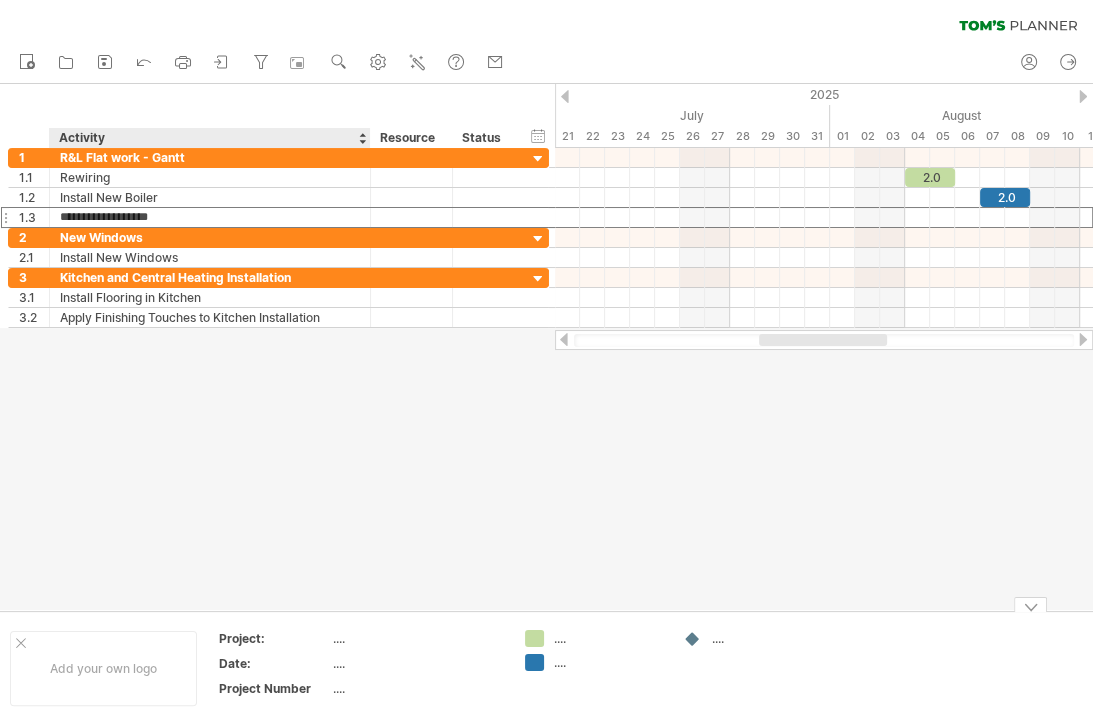 click on "**********" at bounding box center (210, 217) 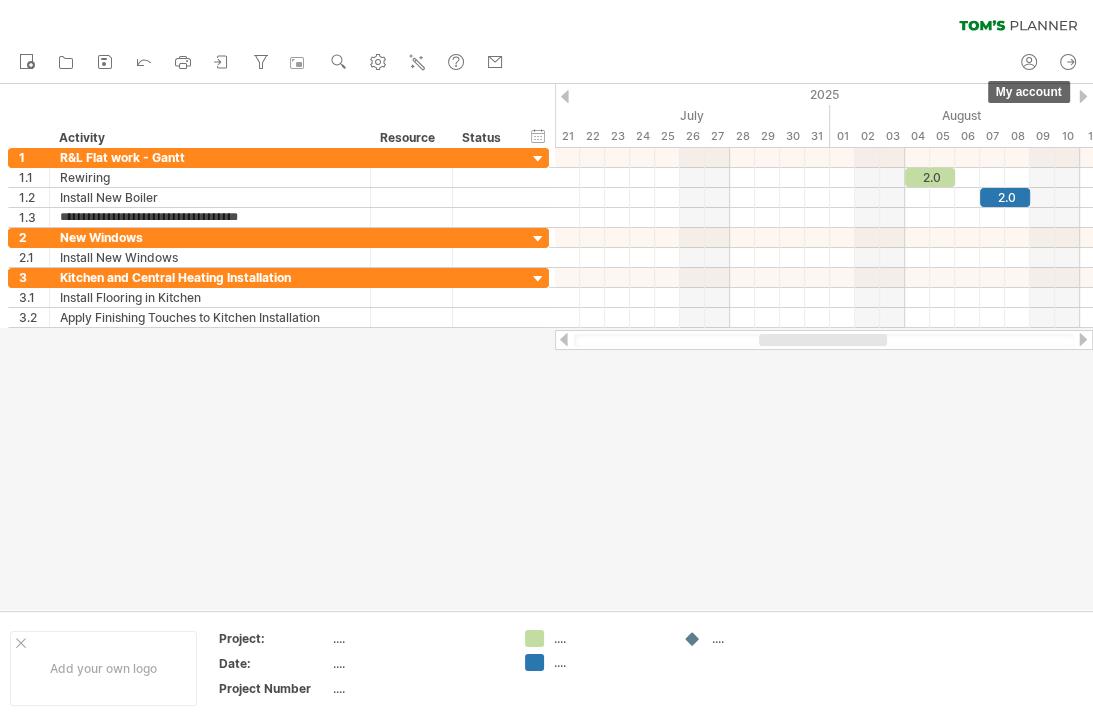 click at bounding box center [1029, 62] 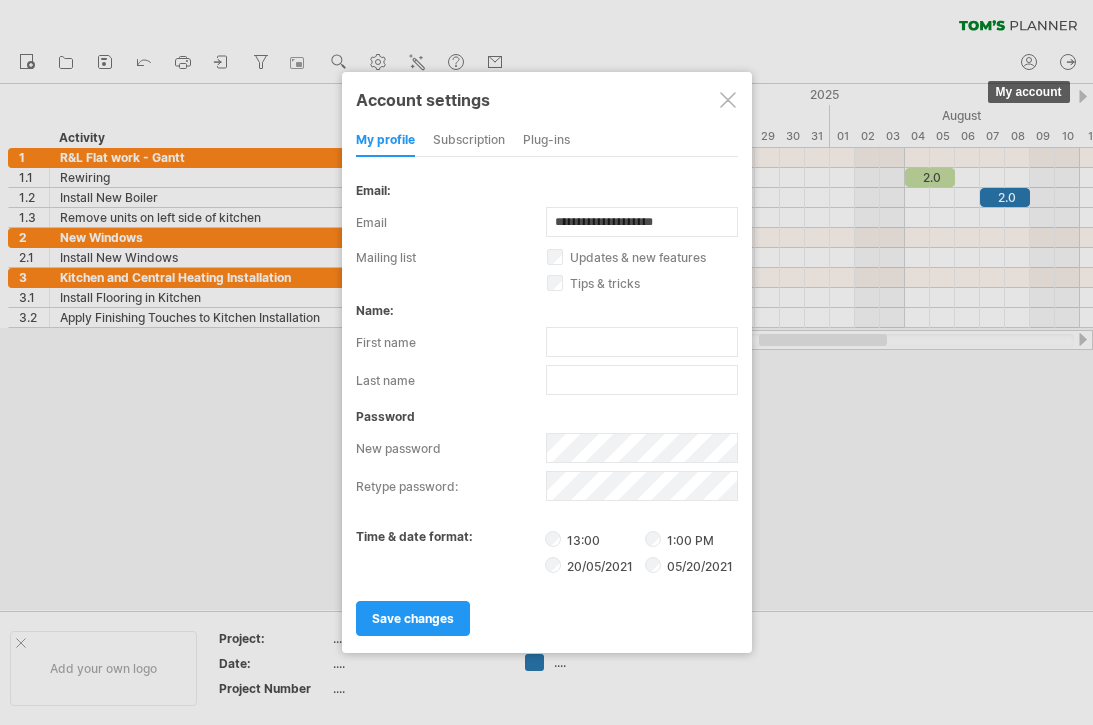 click on "save changes" at bounding box center (413, 618) 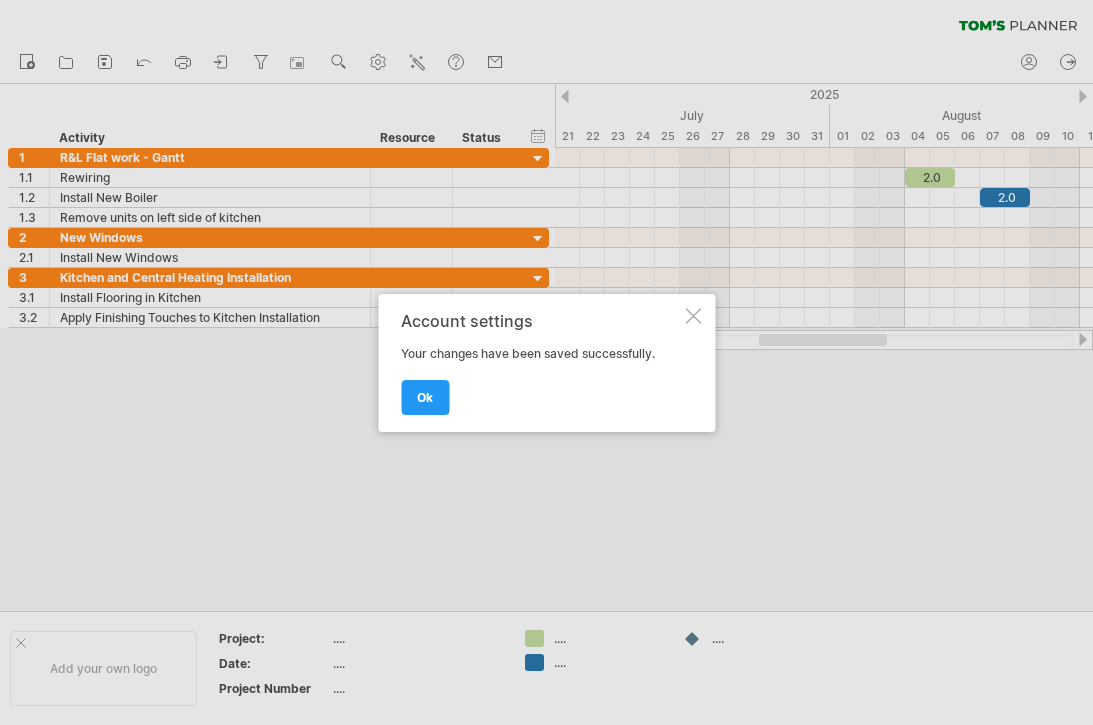 click on "ok" at bounding box center (425, 397) 